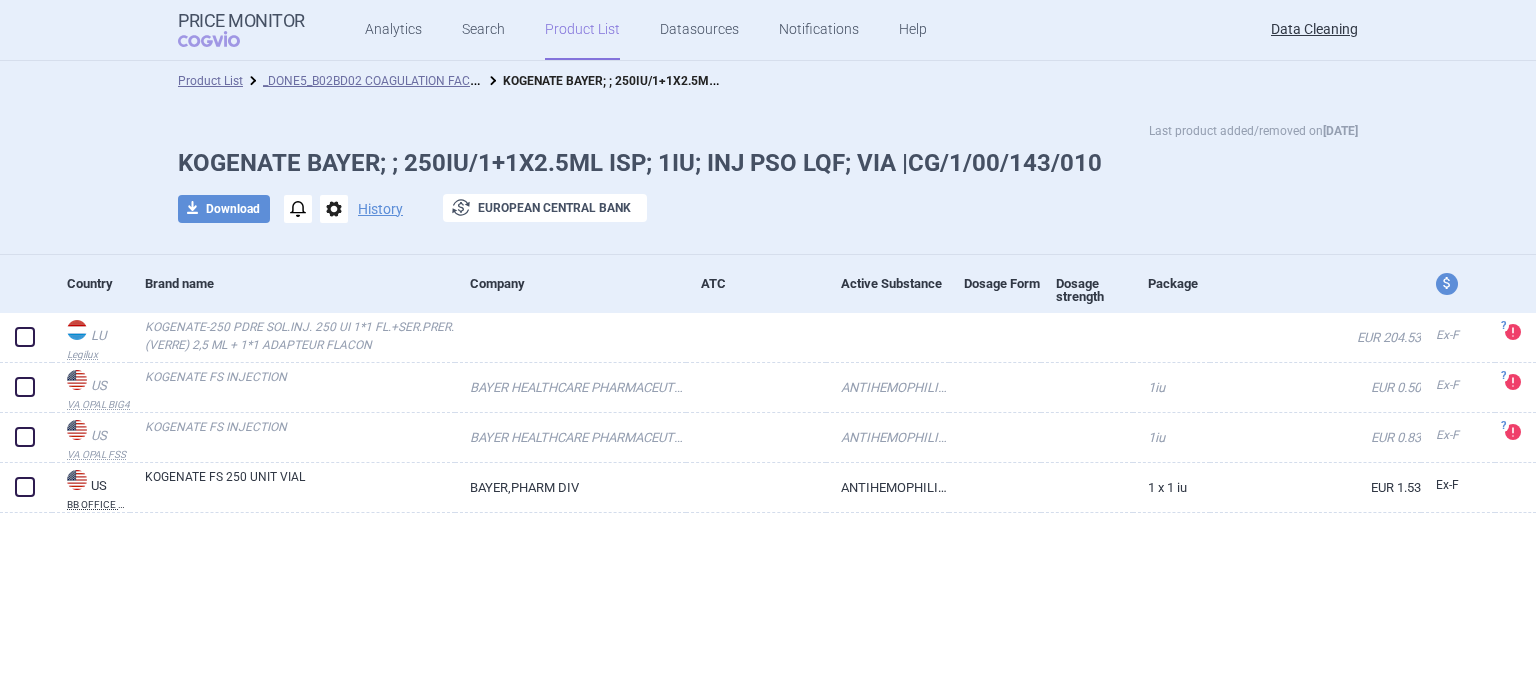 scroll, scrollTop: 0, scrollLeft: 0, axis: both 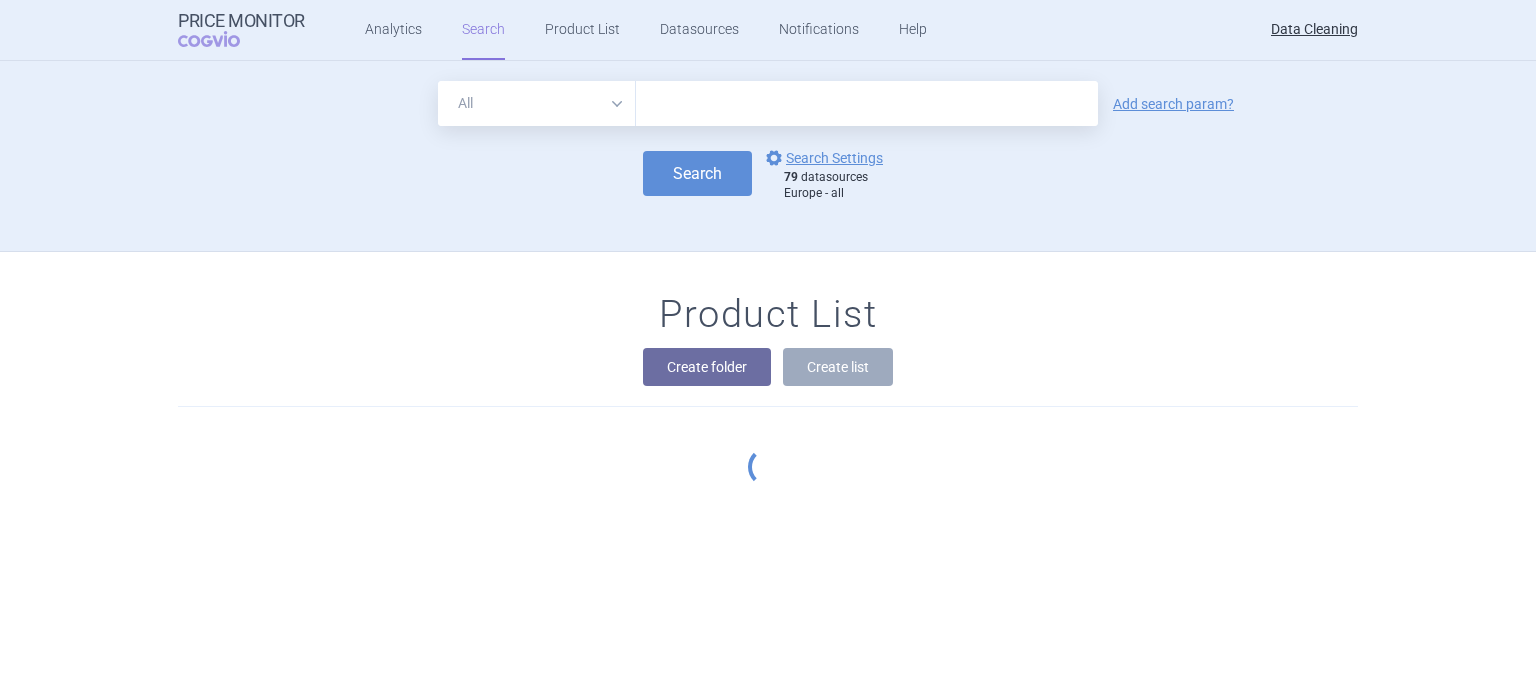 click at bounding box center (867, 103) 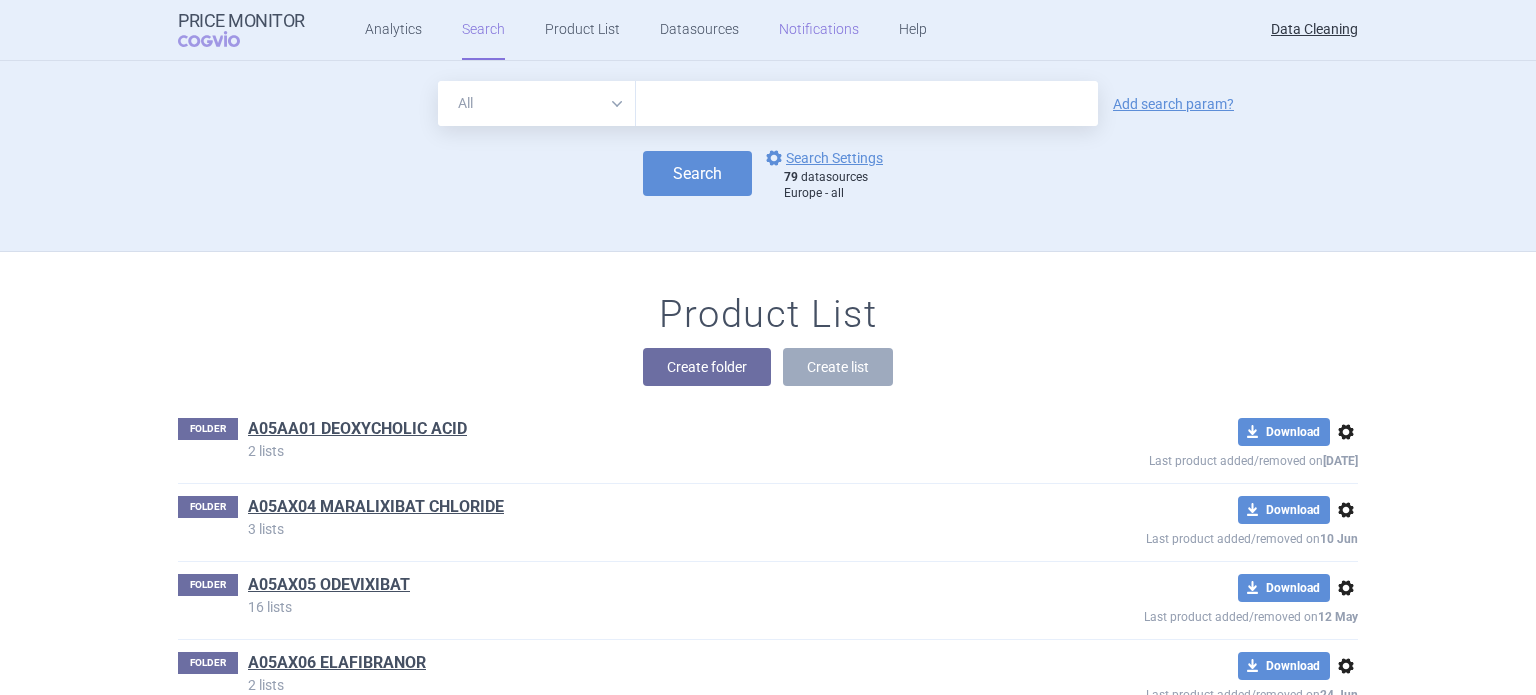 paste on "Dupixent" 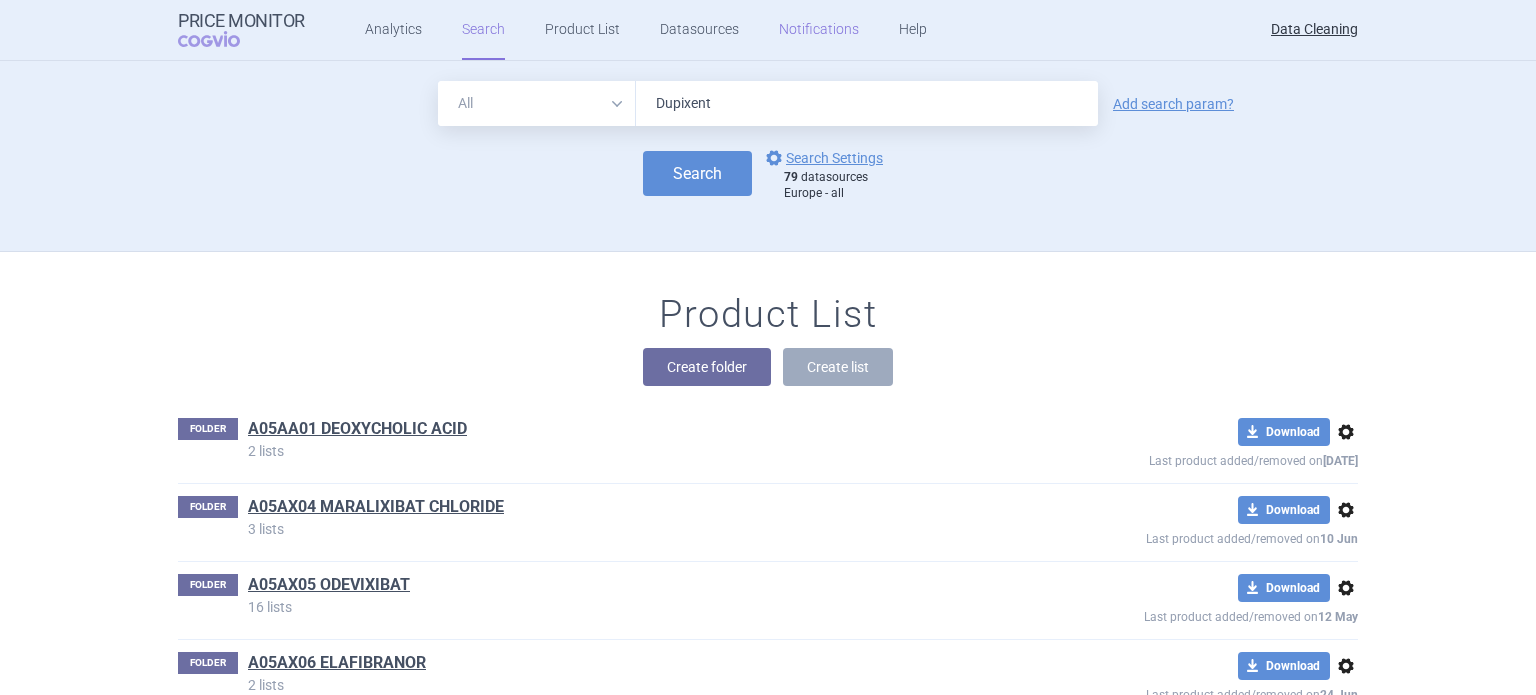 click on "Search" at bounding box center [697, 173] 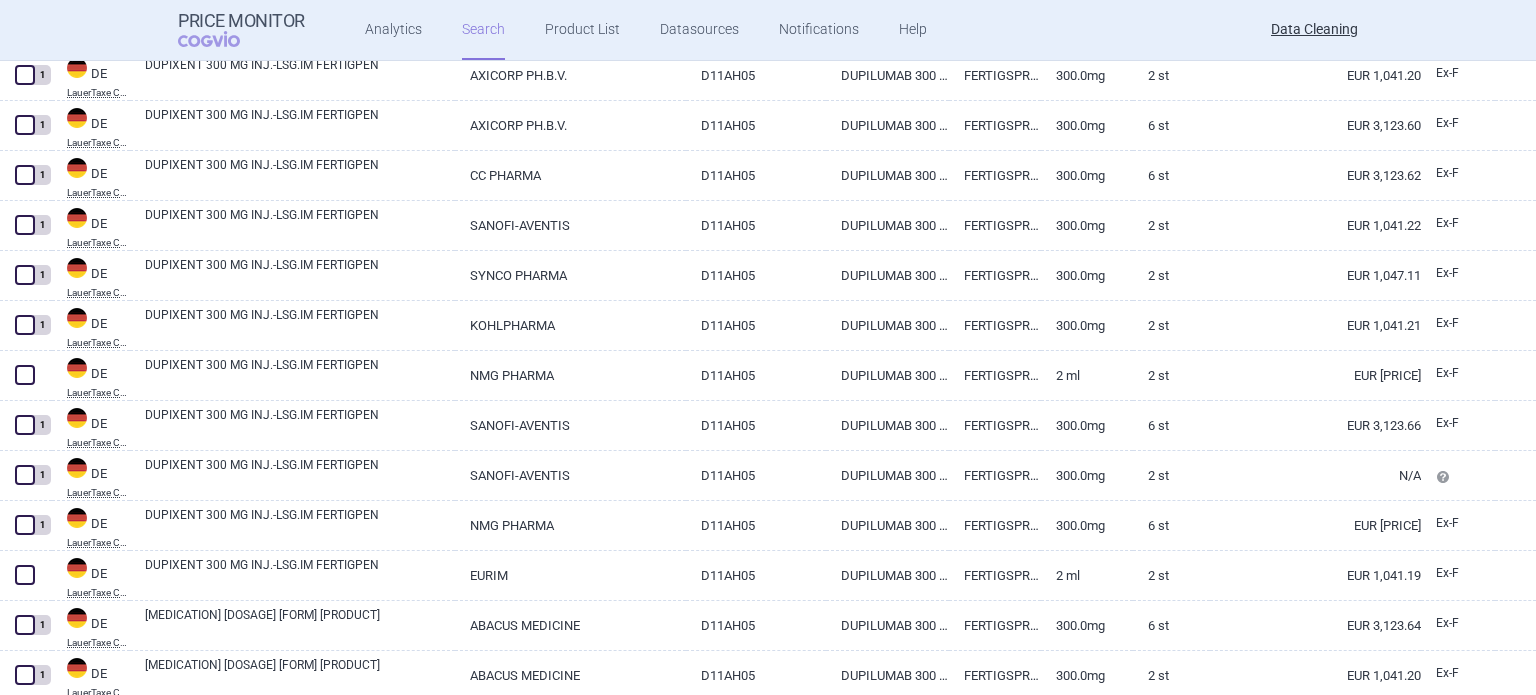 scroll, scrollTop: 4100, scrollLeft: 0, axis: vertical 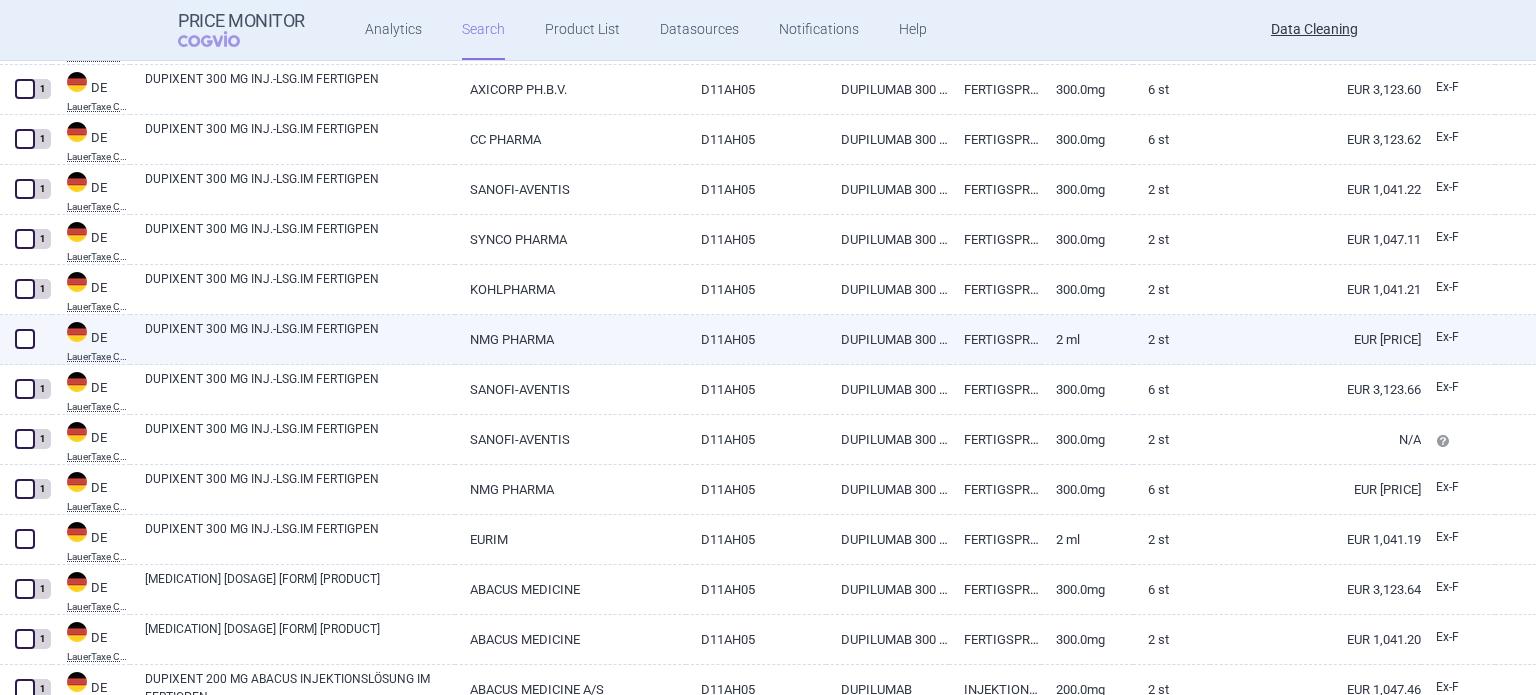 click at bounding box center [25, 339] 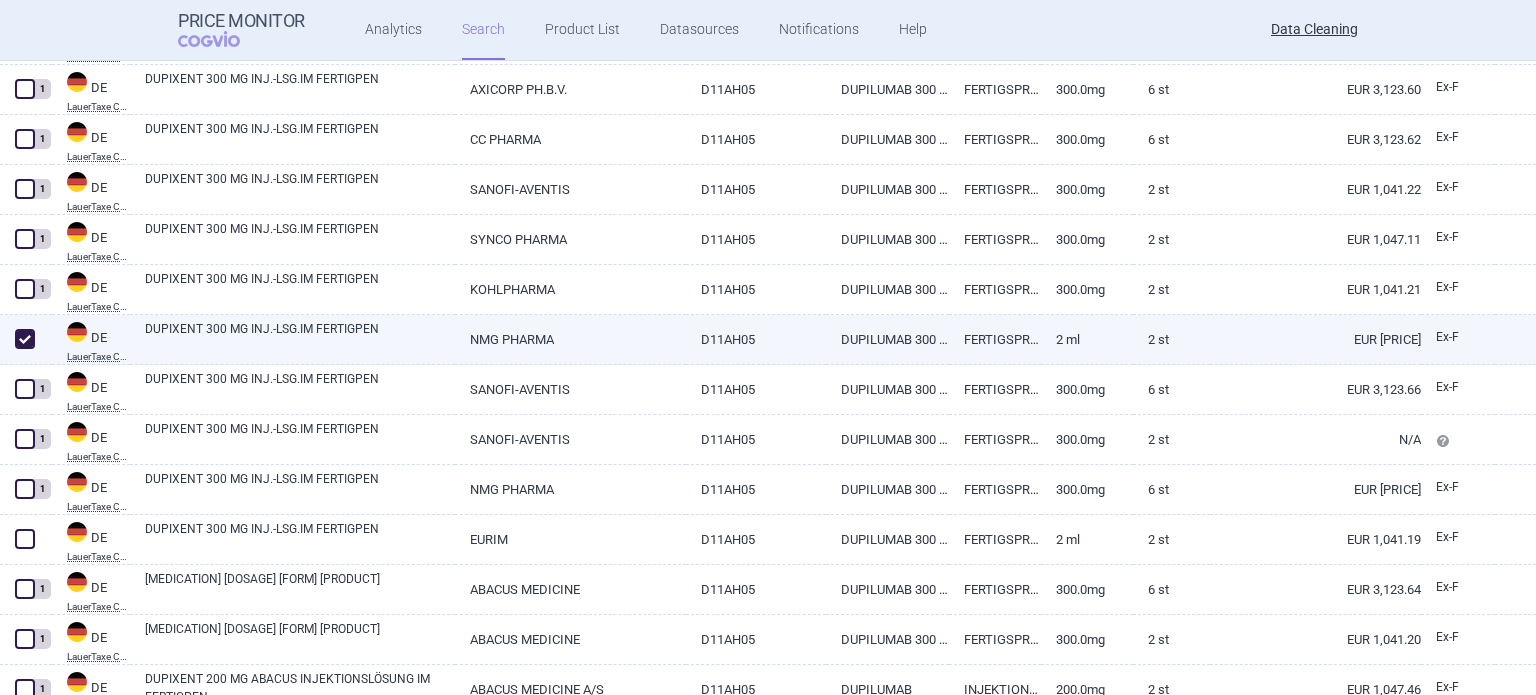 checkbox on "true" 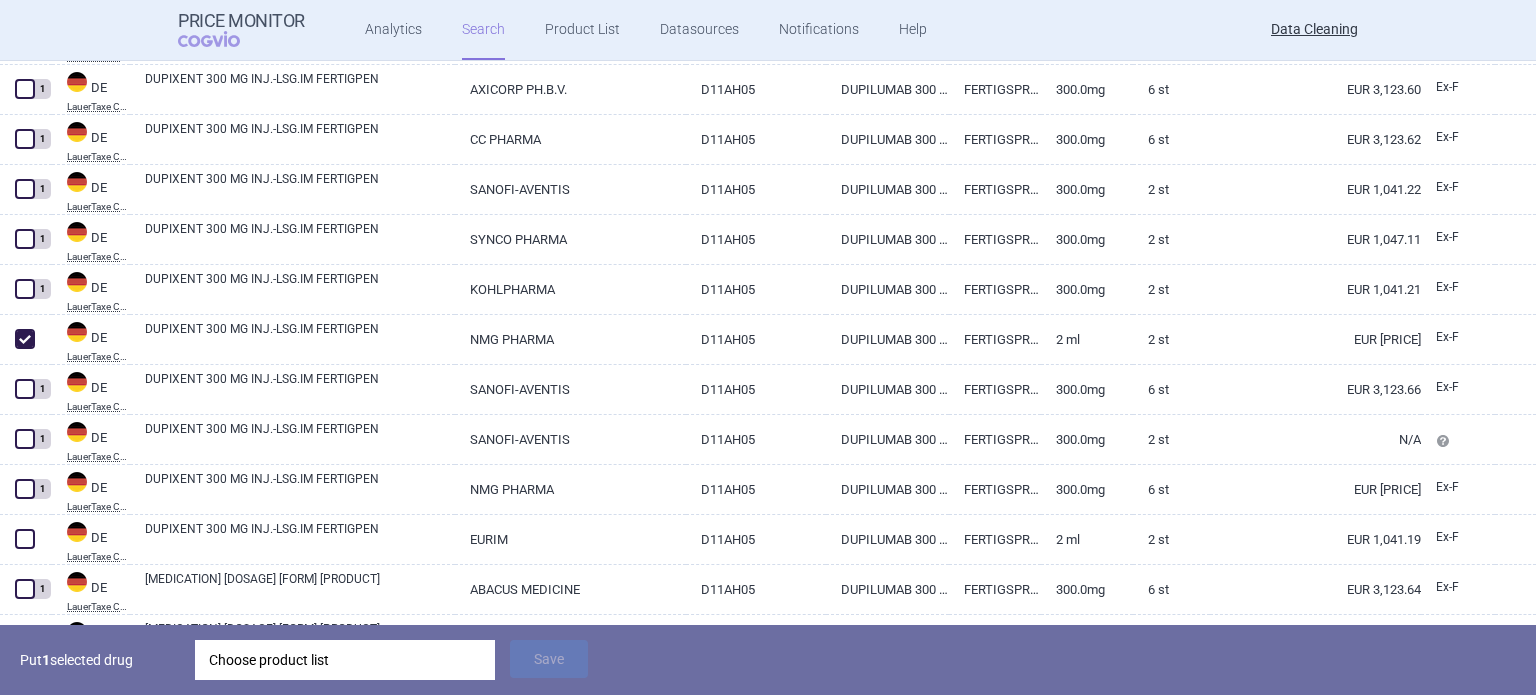 click on "Choose product list" at bounding box center [345, 660] 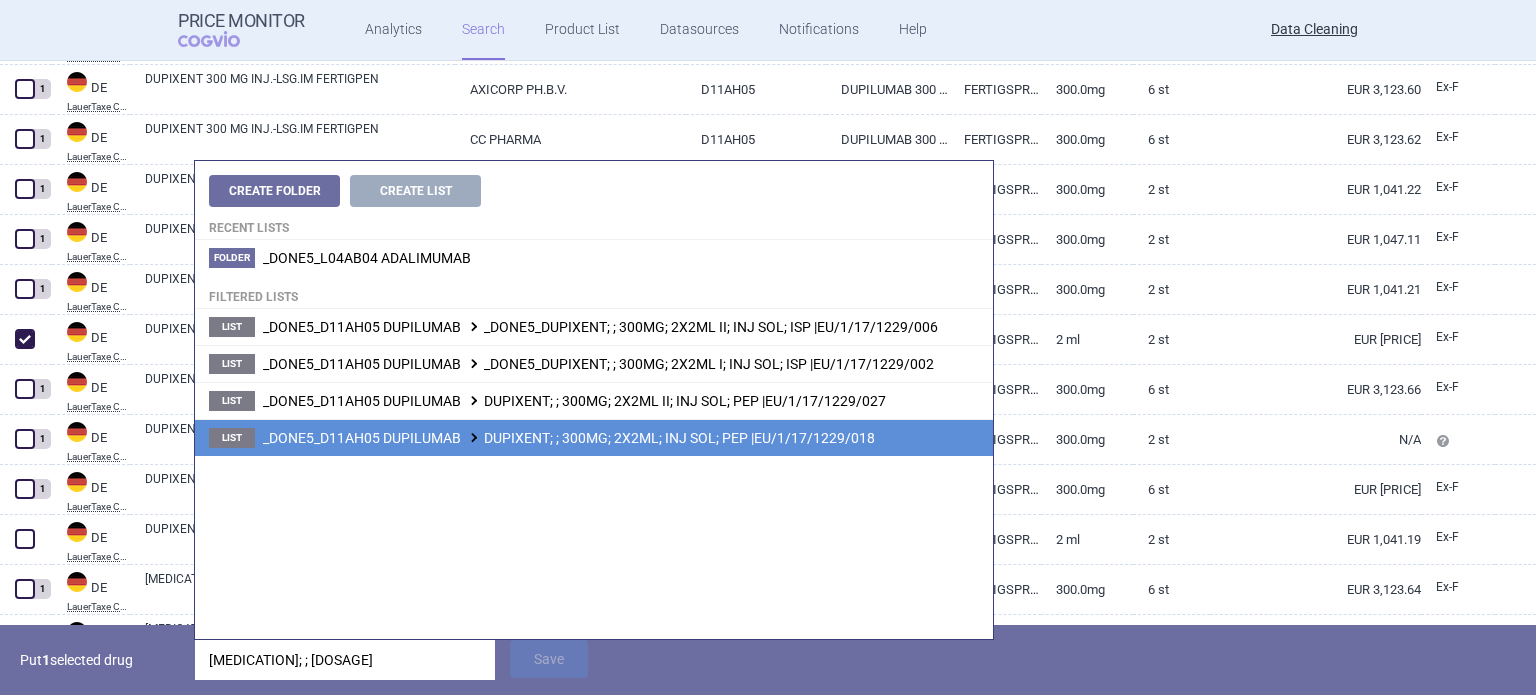 type on "[MEDICATION]; ; [DOSAGE]" 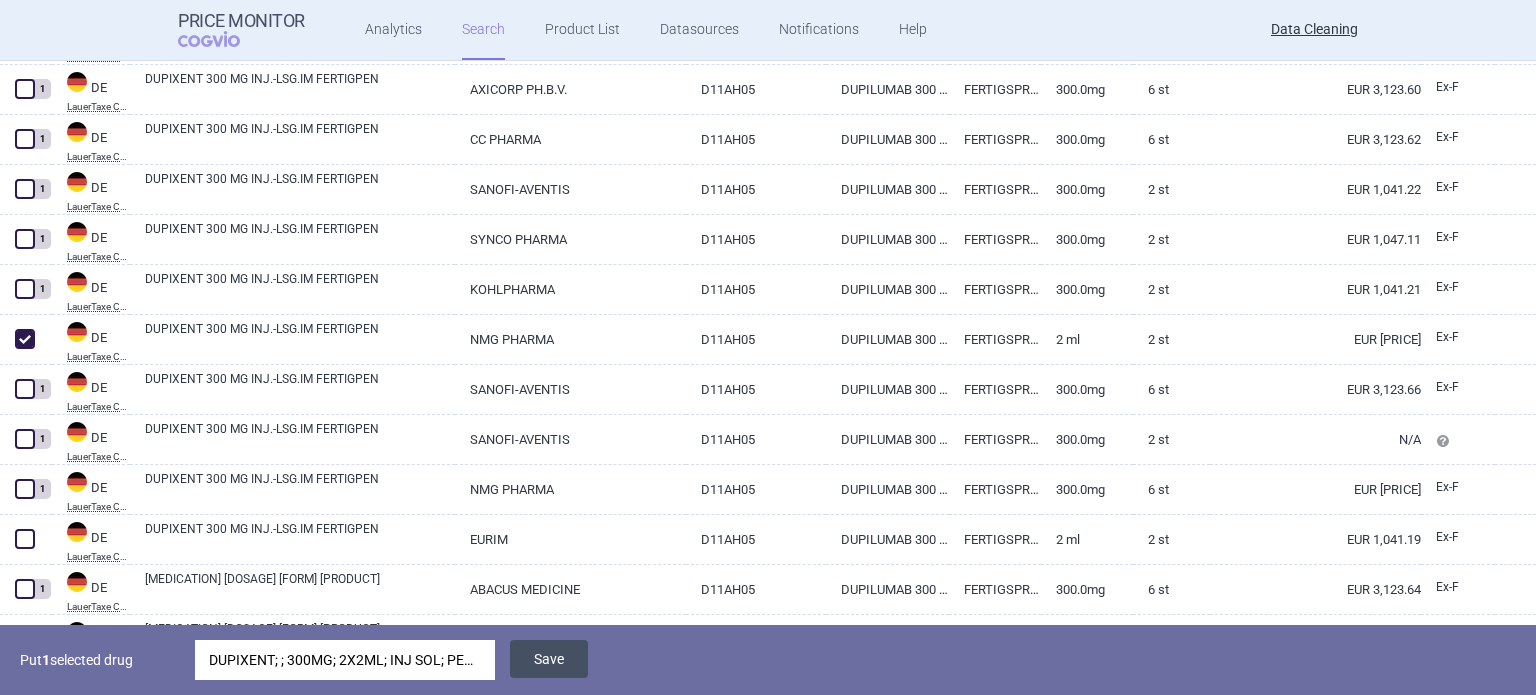 click on "Save" at bounding box center [549, 659] 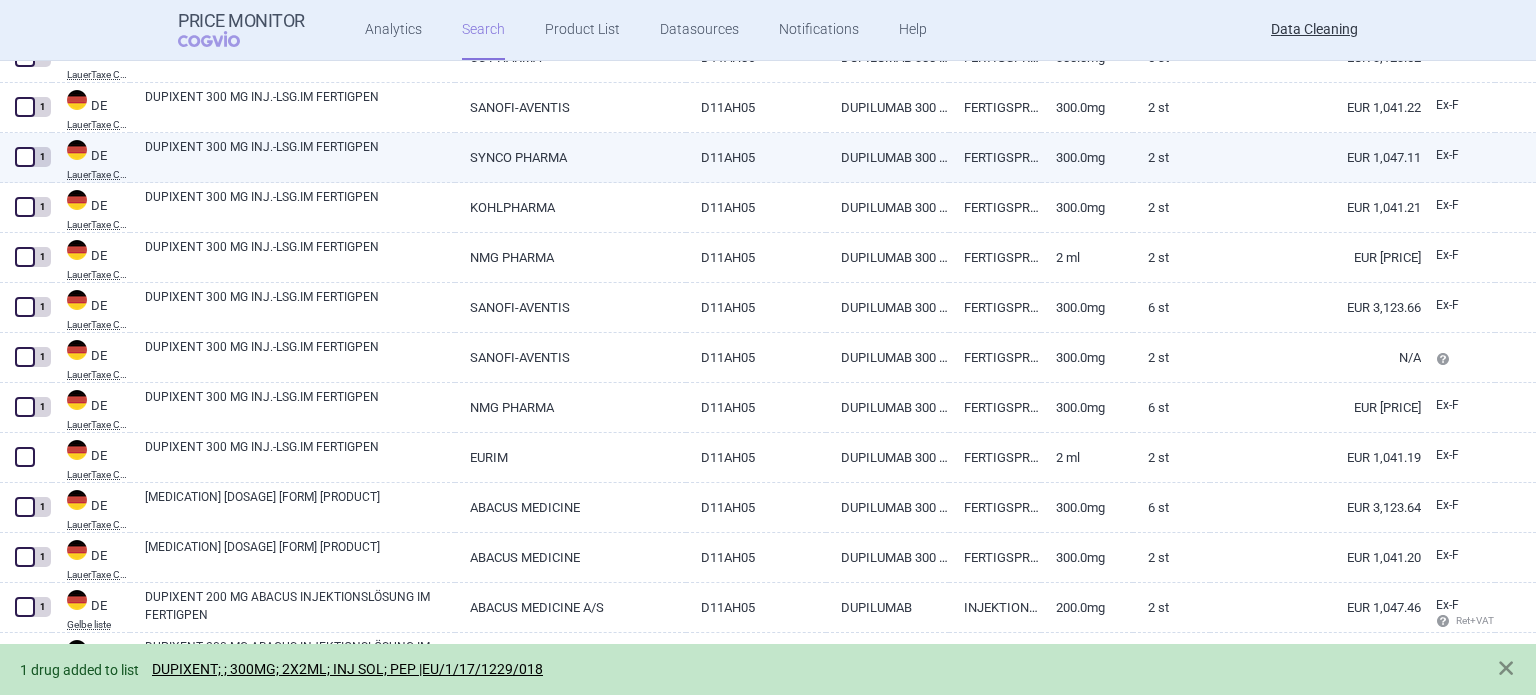 scroll, scrollTop: 4300, scrollLeft: 0, axis: vertical 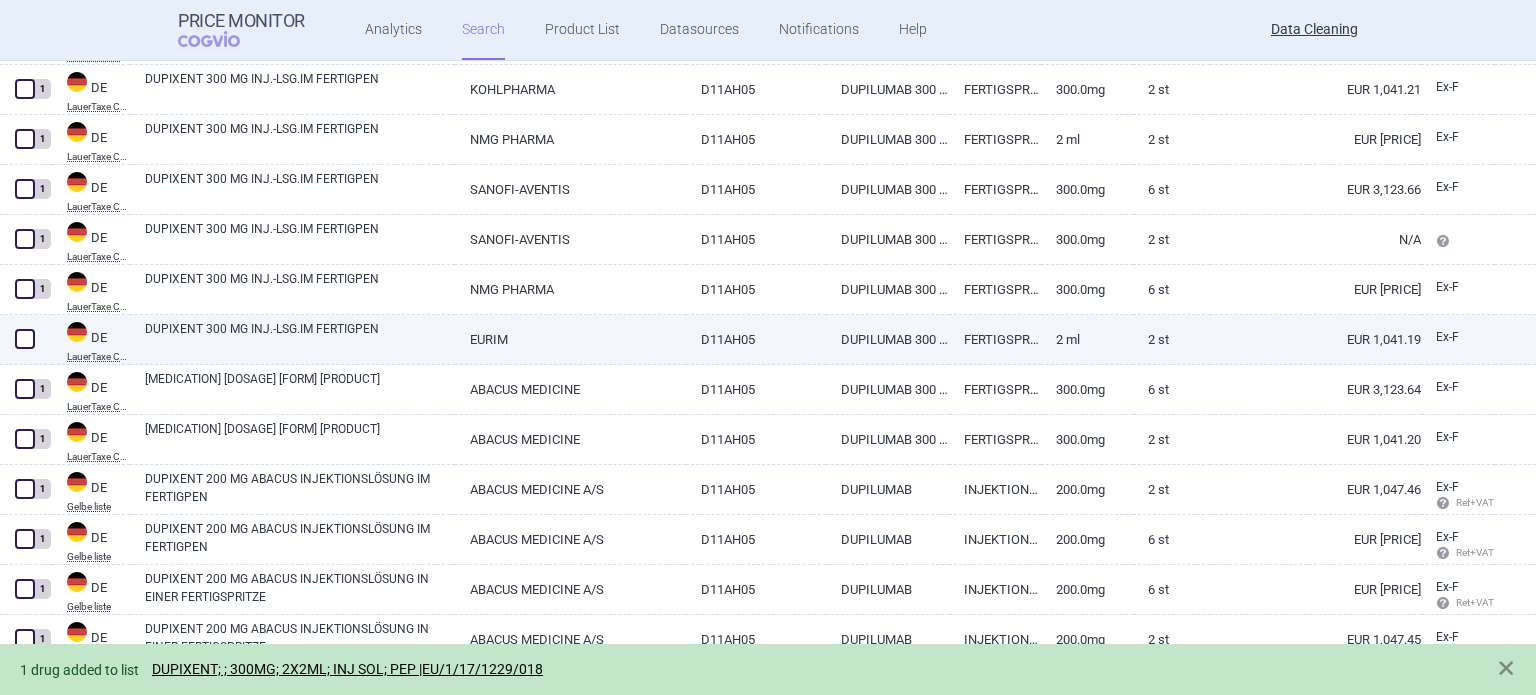 click at bounding box center [25, 339] 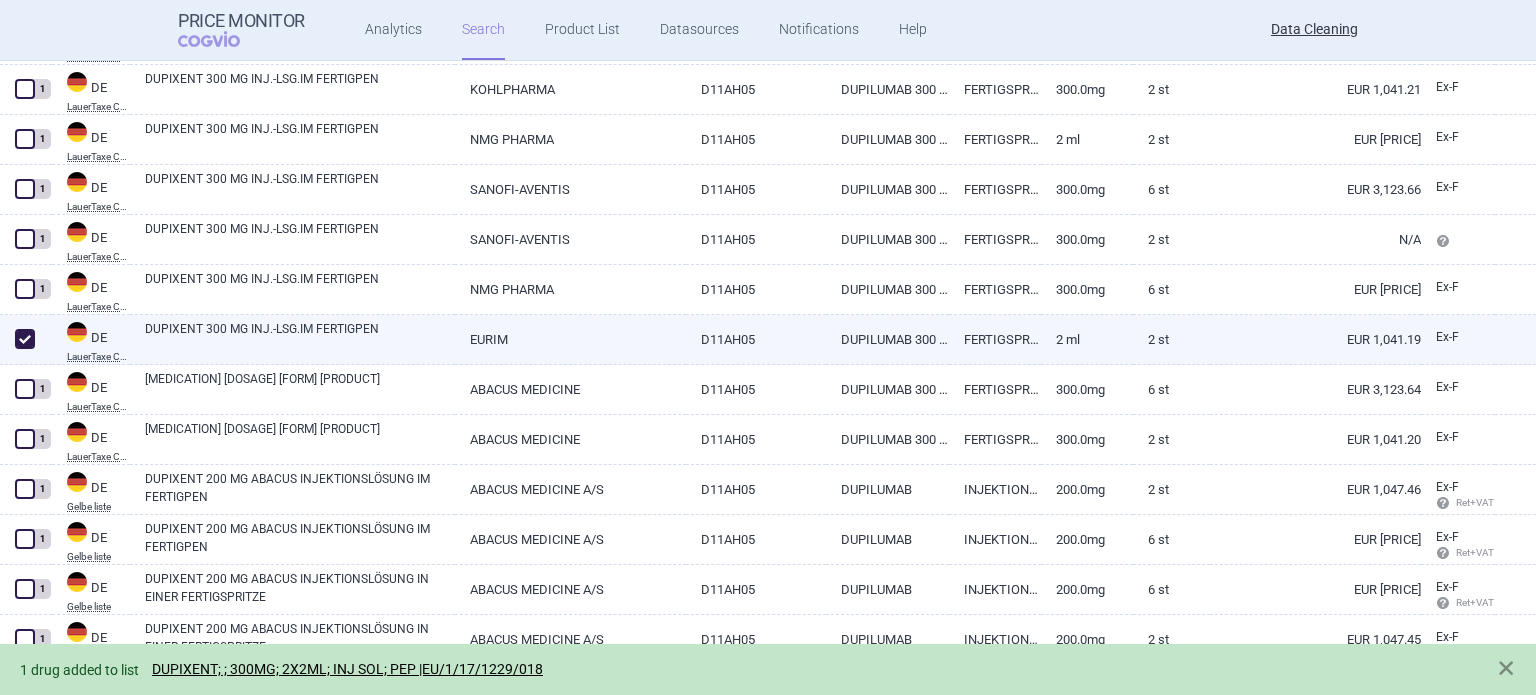 checkbox on "true" 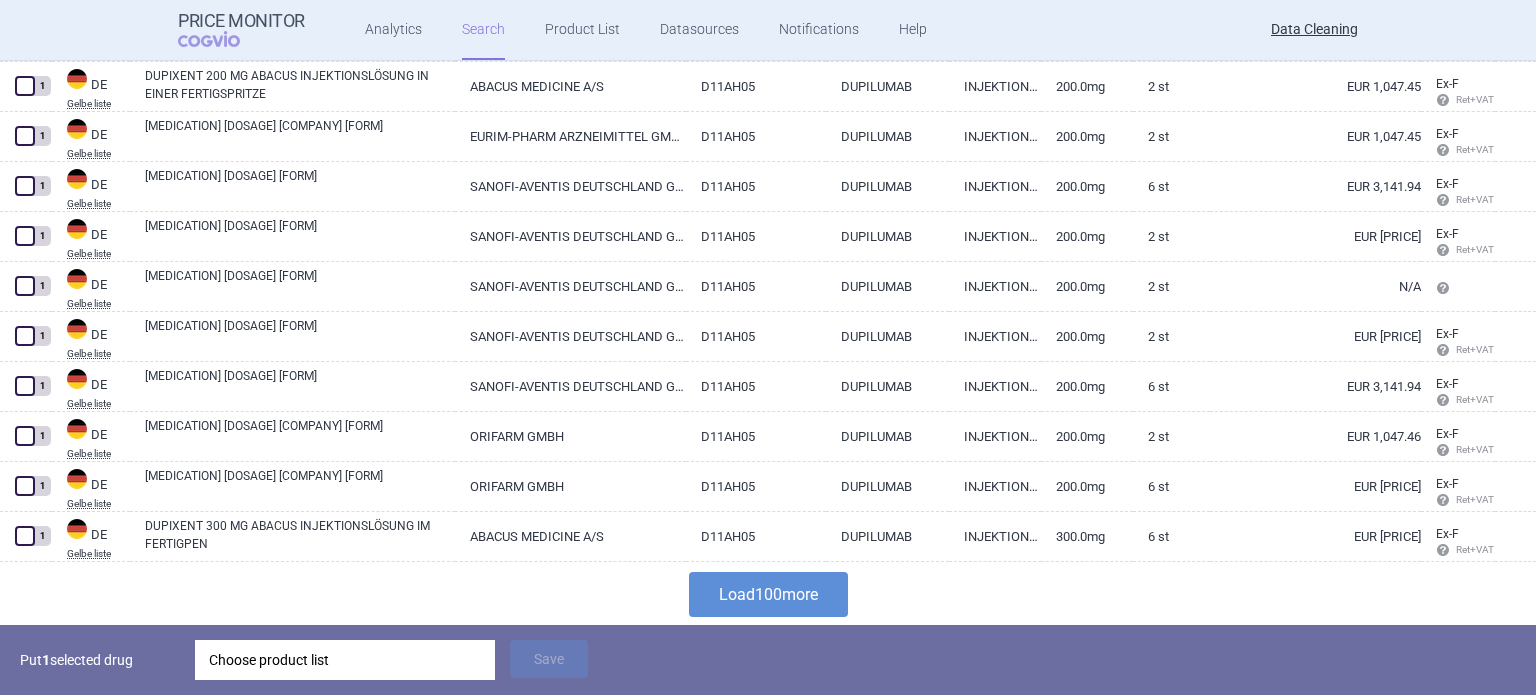 scroll, scrollTop: 4855, scrollLeft: 0, axis: vertical 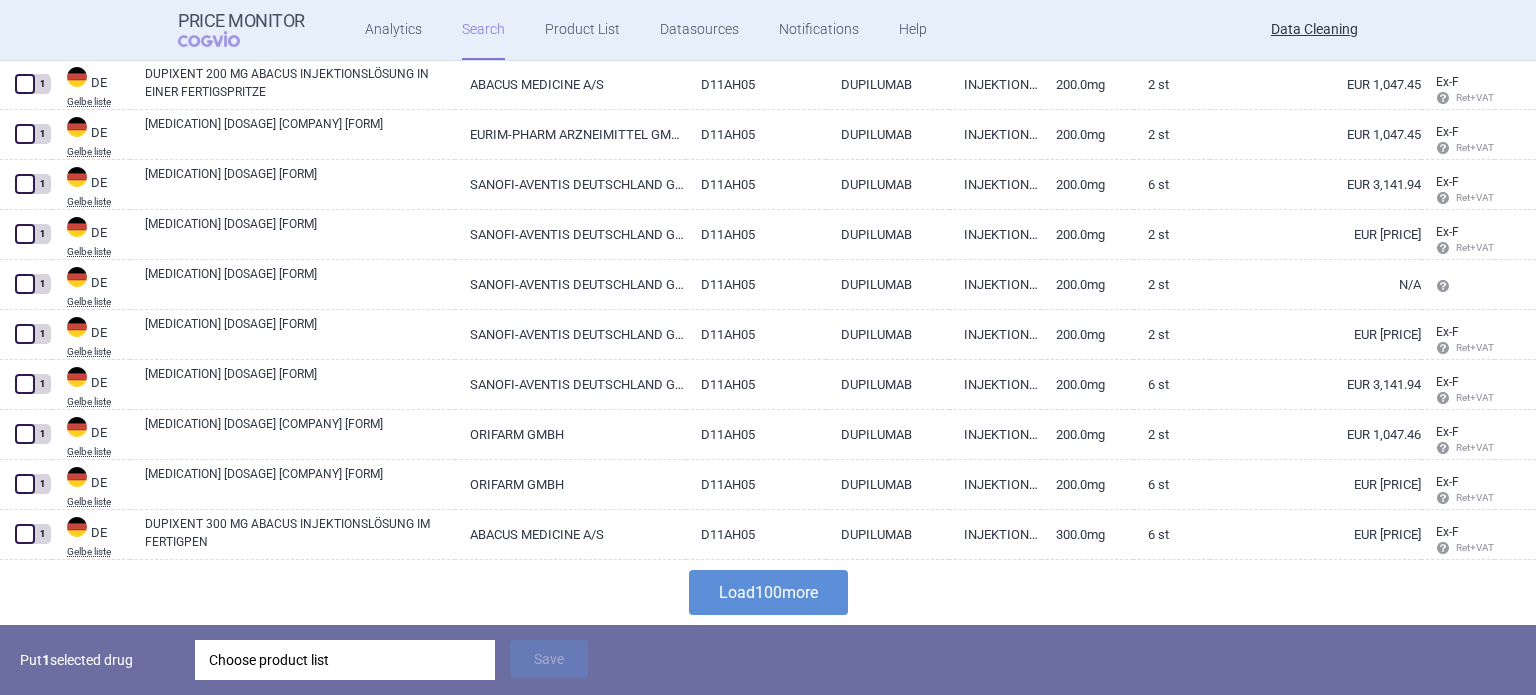 click on "Choose product list" at bounding box center [345, 660] 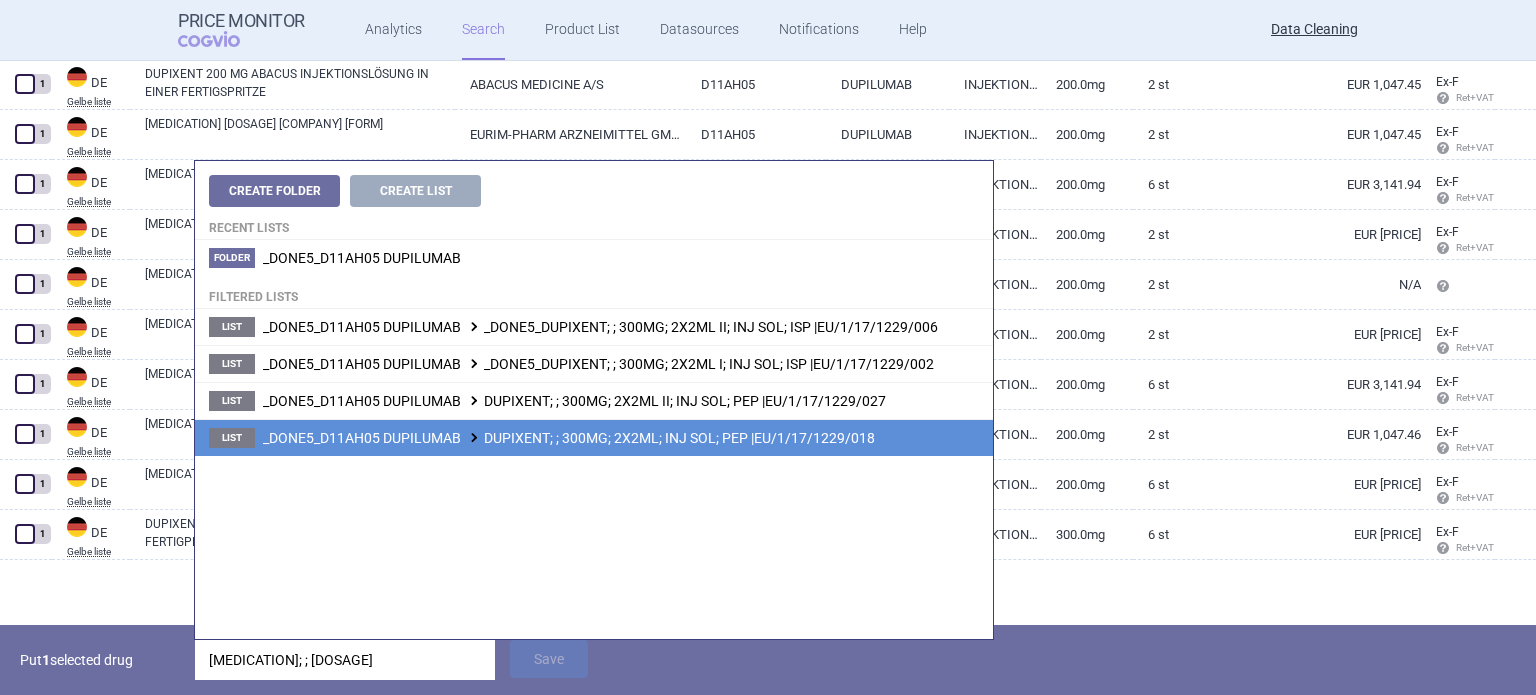 type on "[MEDICATION]; ; [DOSAGE]" 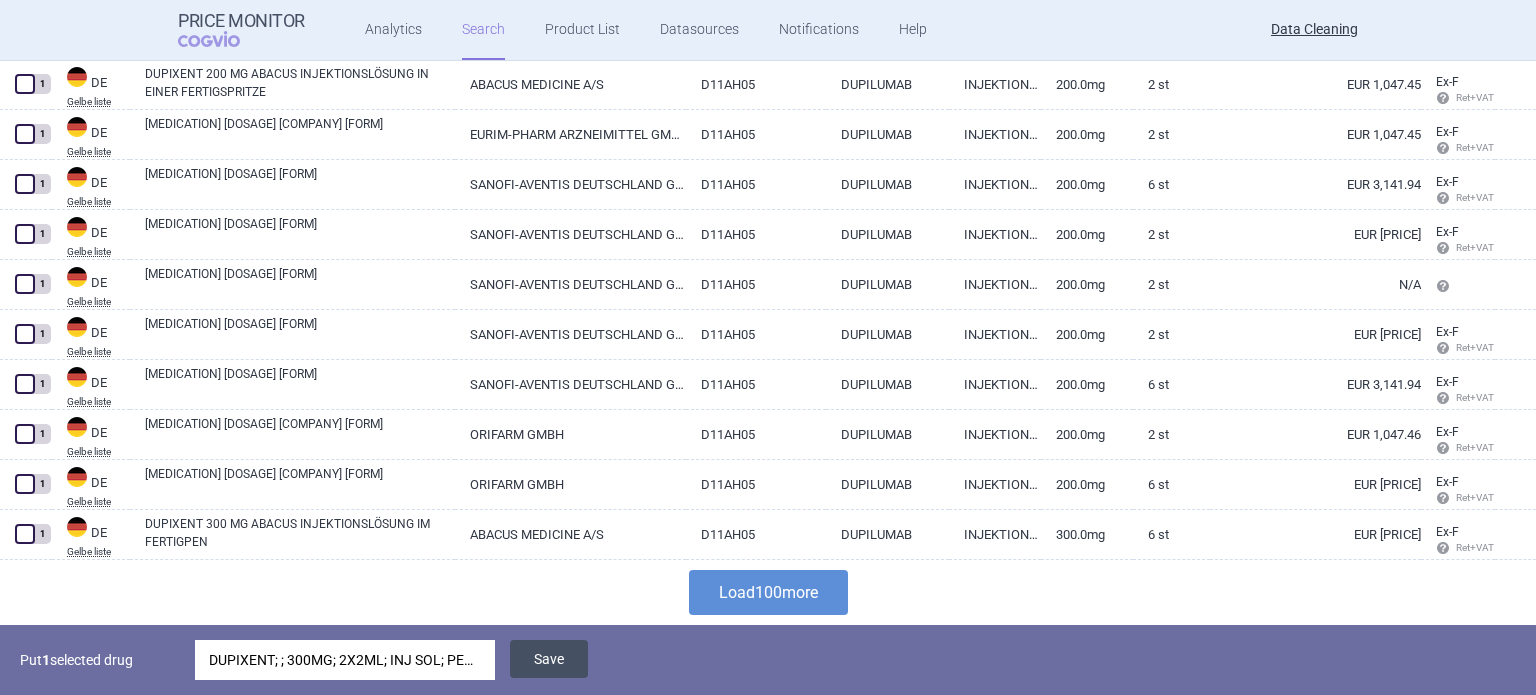click on "Save" at bounding box center (549, 659) 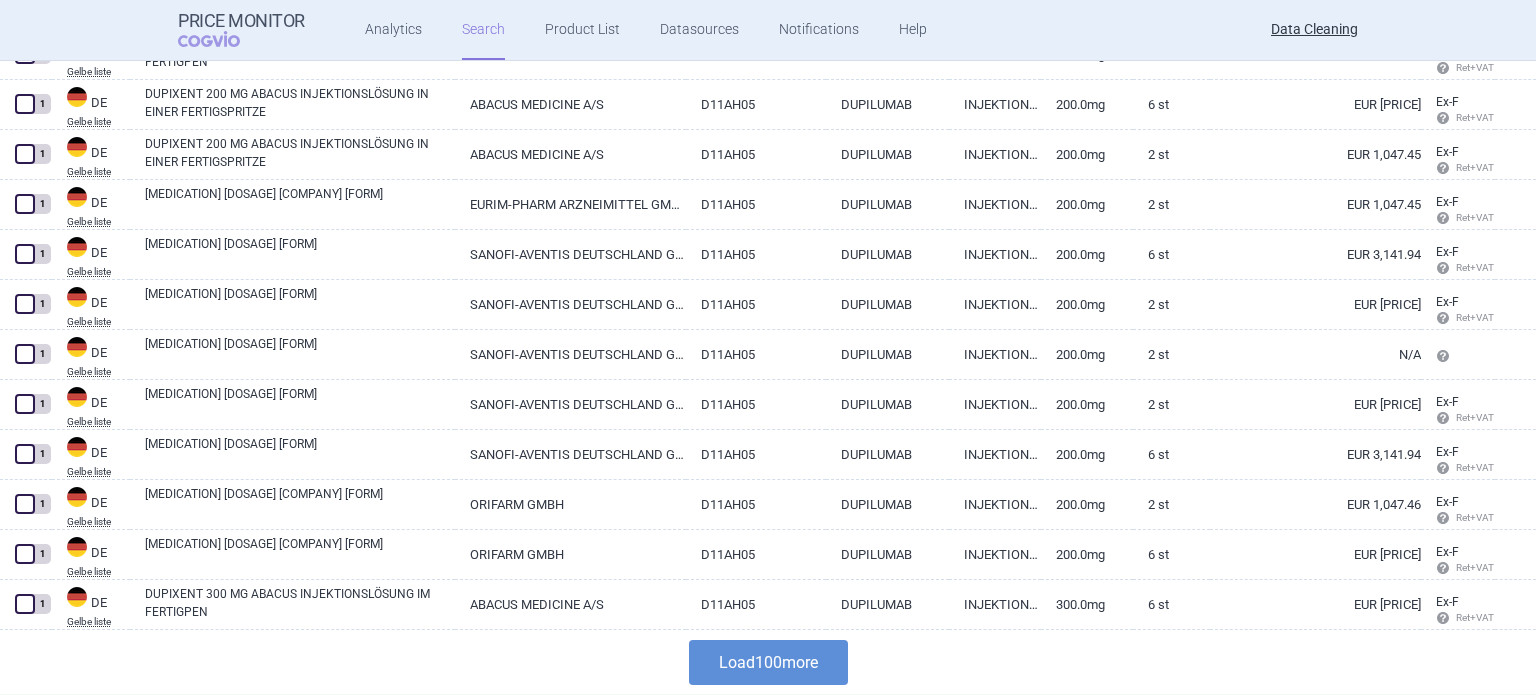 scroll, scrollTop: 4784, scrollLeft: 0, axis: vertical 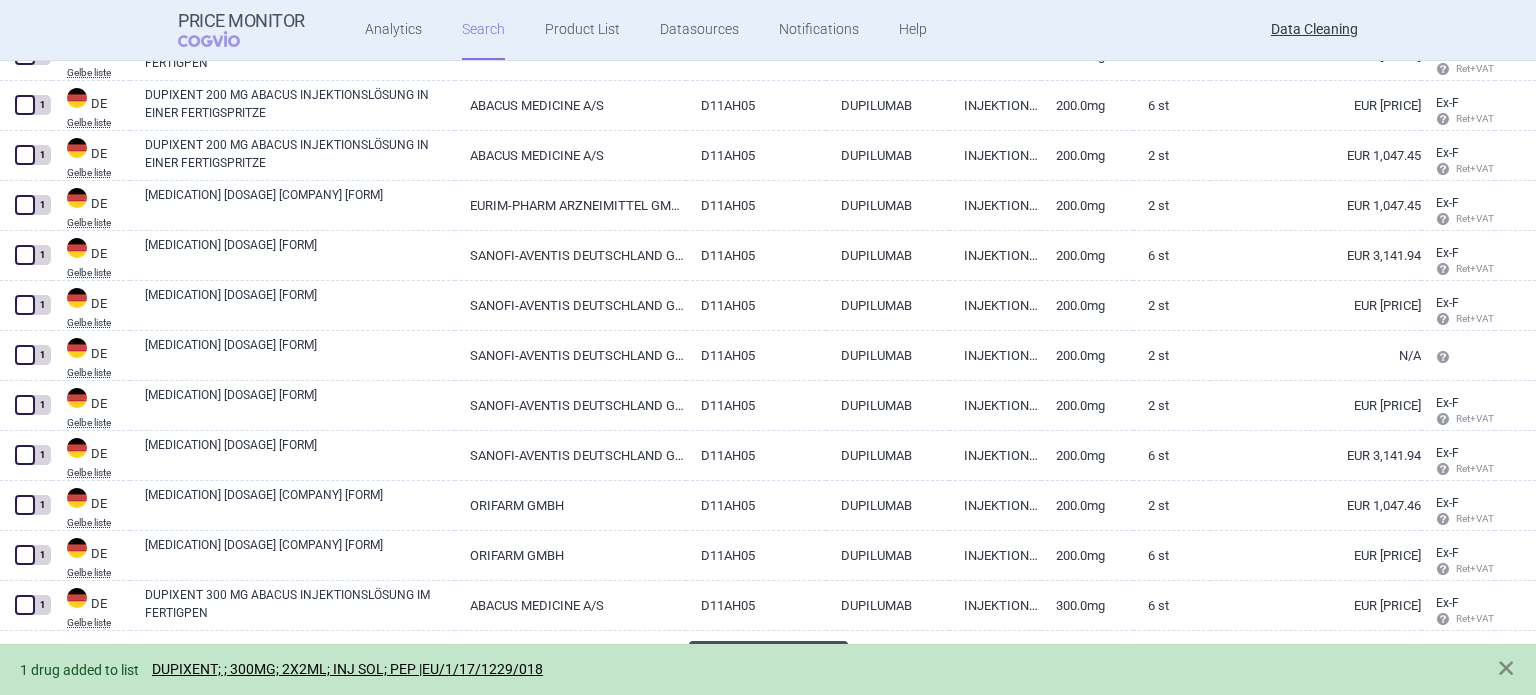 click on "Load  100  more" at bounding box center [768, 663] 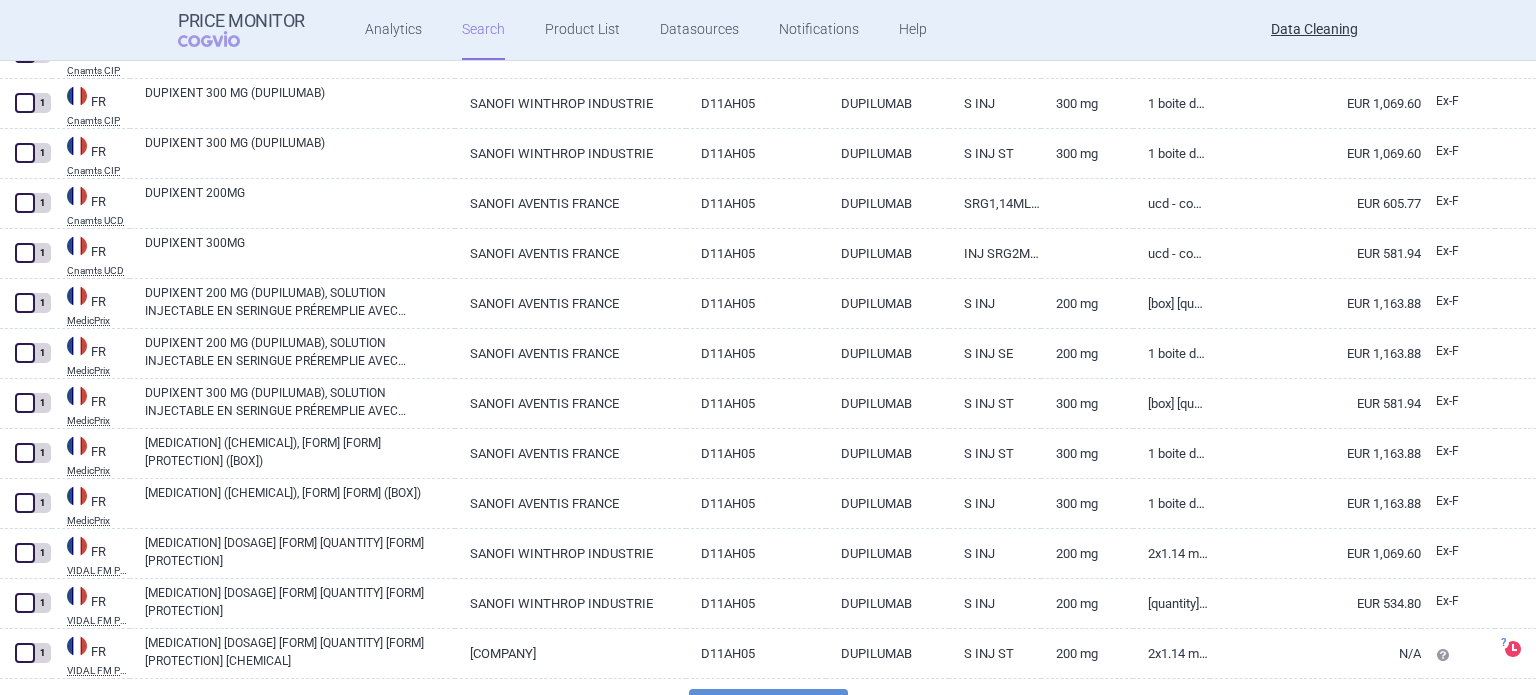 scroll, scrollTop: 9784, scrollLeft: 0, axis: vertical 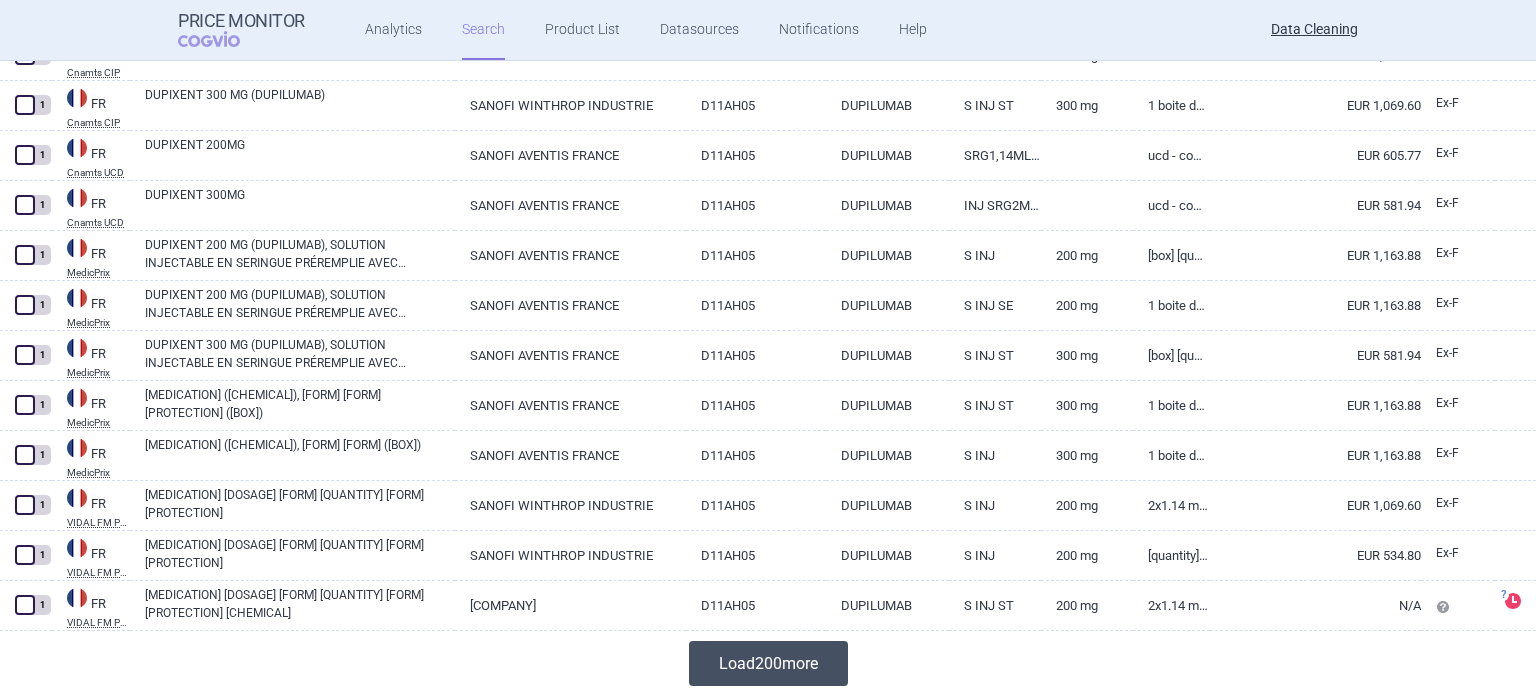 click on "Load  200  more" at bounding box center [768, 663] 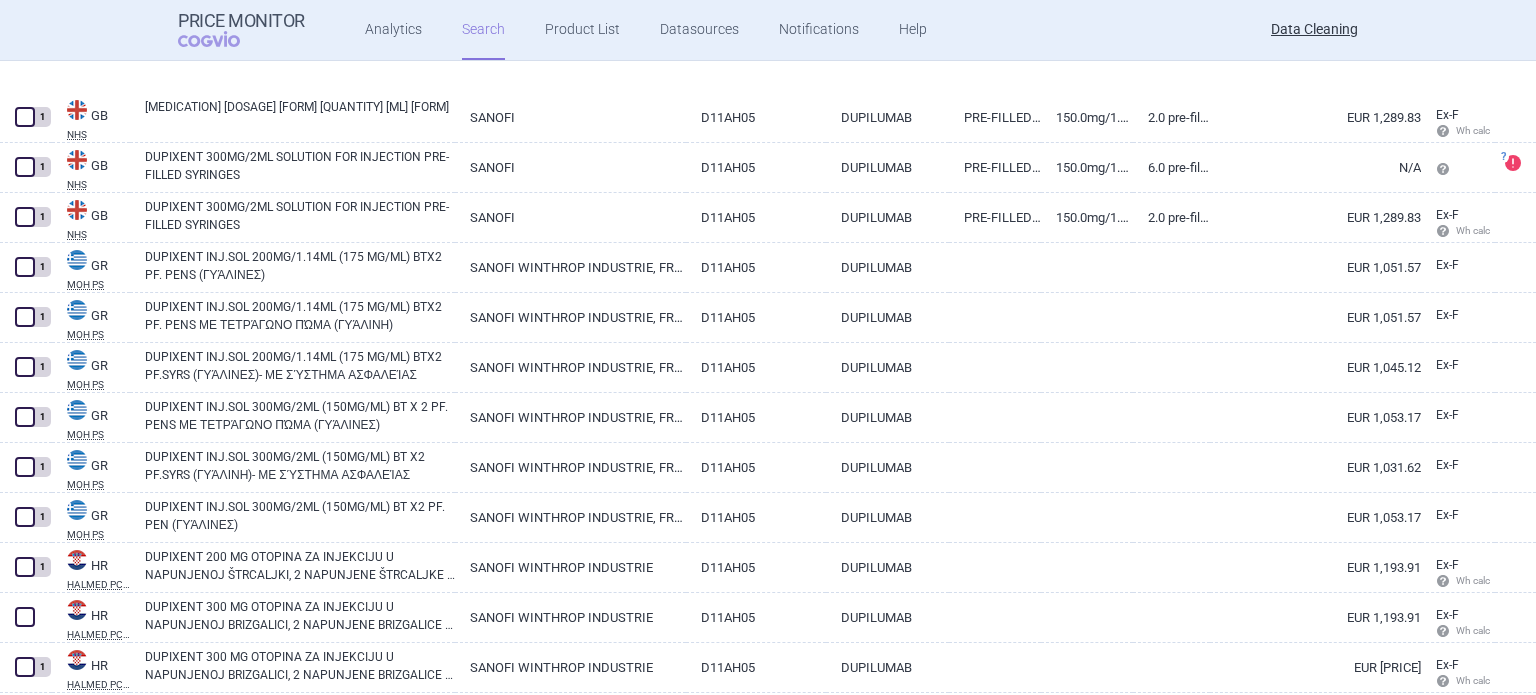 scroll, scrollTop: 10884, scrollLeft: 0, axis: vertical 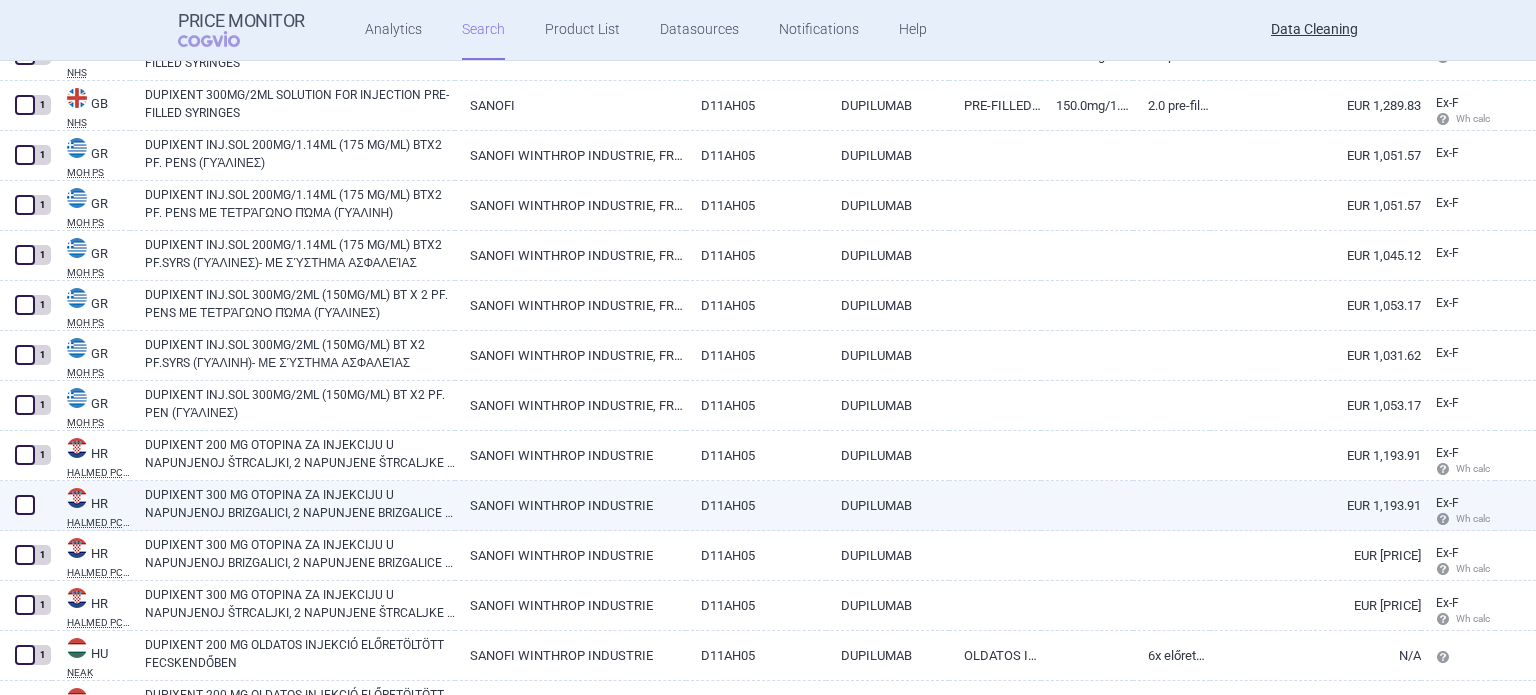 click on "DUPIXENT 300 MG OTOPINA ZA INJEKCIJU U NAPUNJENOJ BRIZGALICI, 2 NAPUNJENE BRIZGALICE S 2 ML OTOPINE" at bounding box center [300, 504] 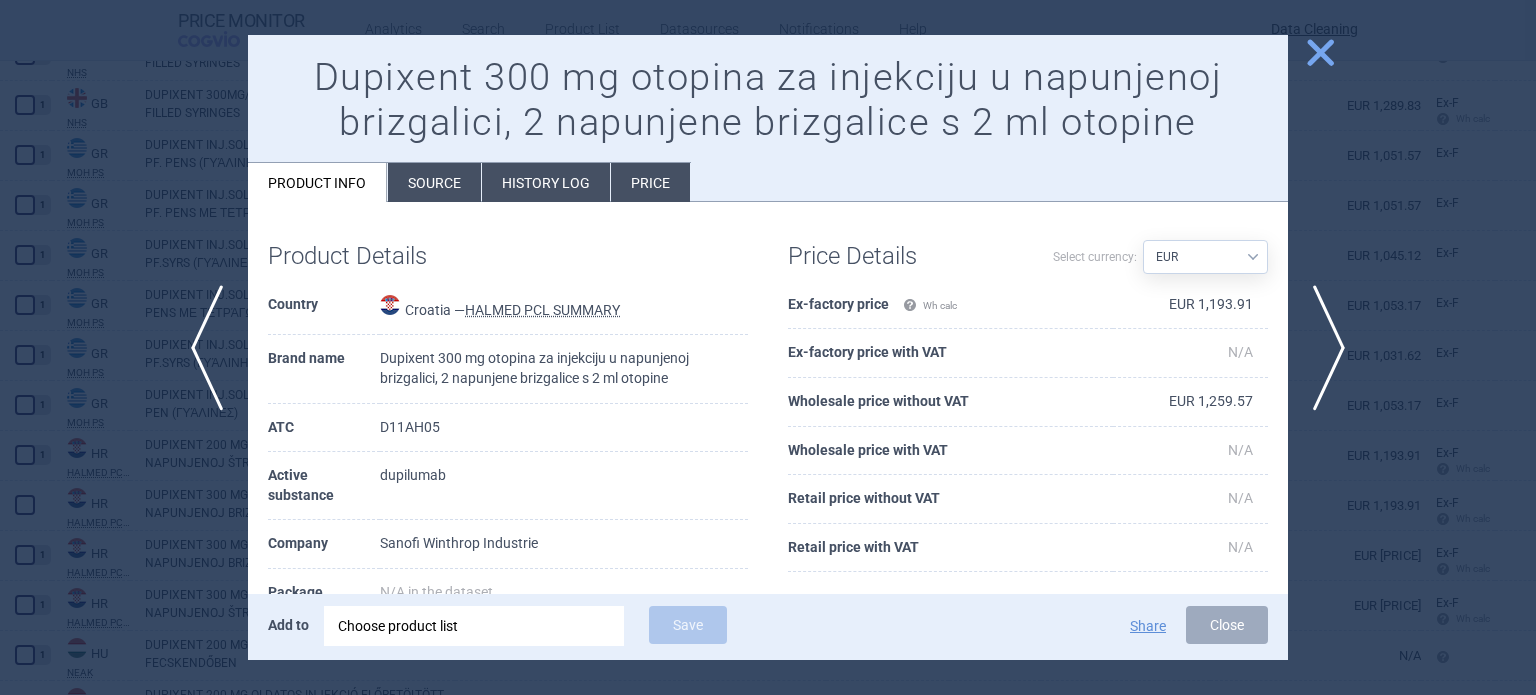 click on "Source" at bounding box center [434, 182] 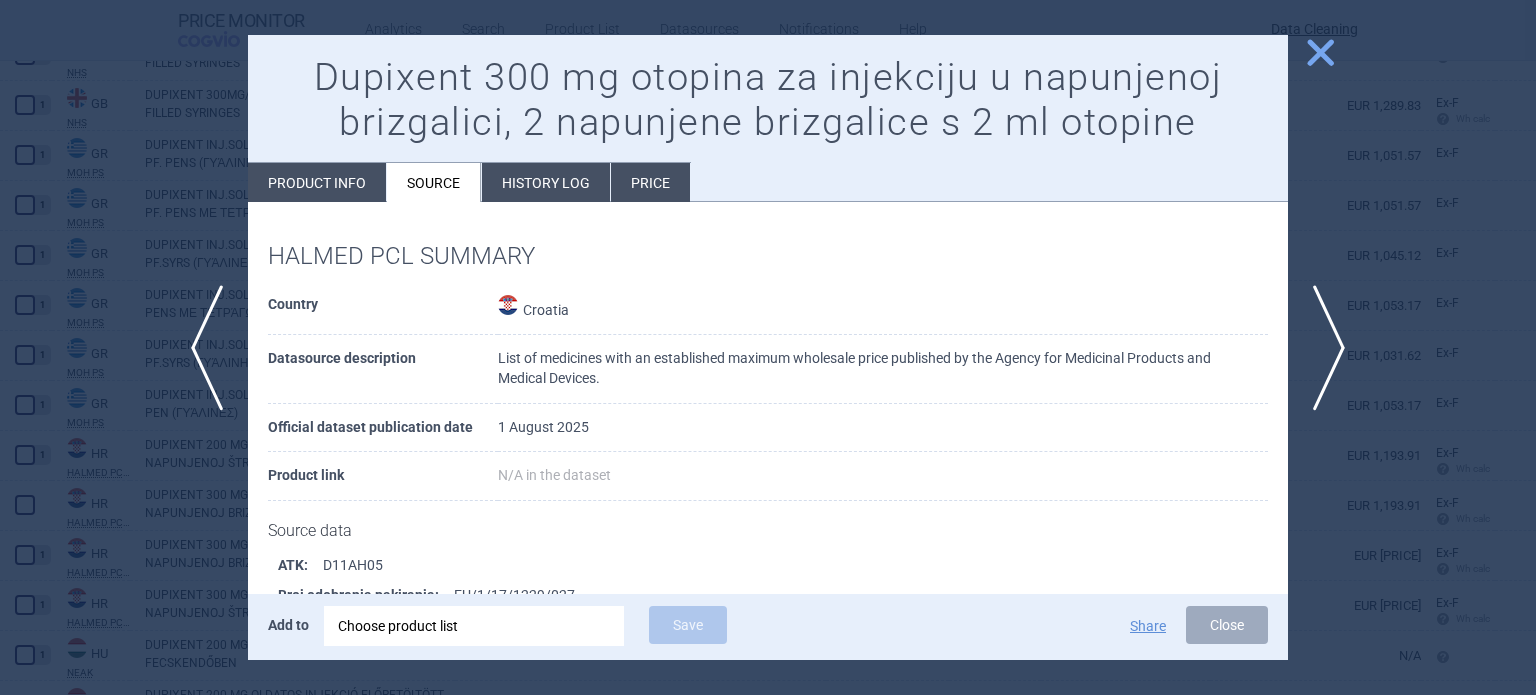 scroll, scrollTop: 100, scrollLeft: 0, axis: vertical 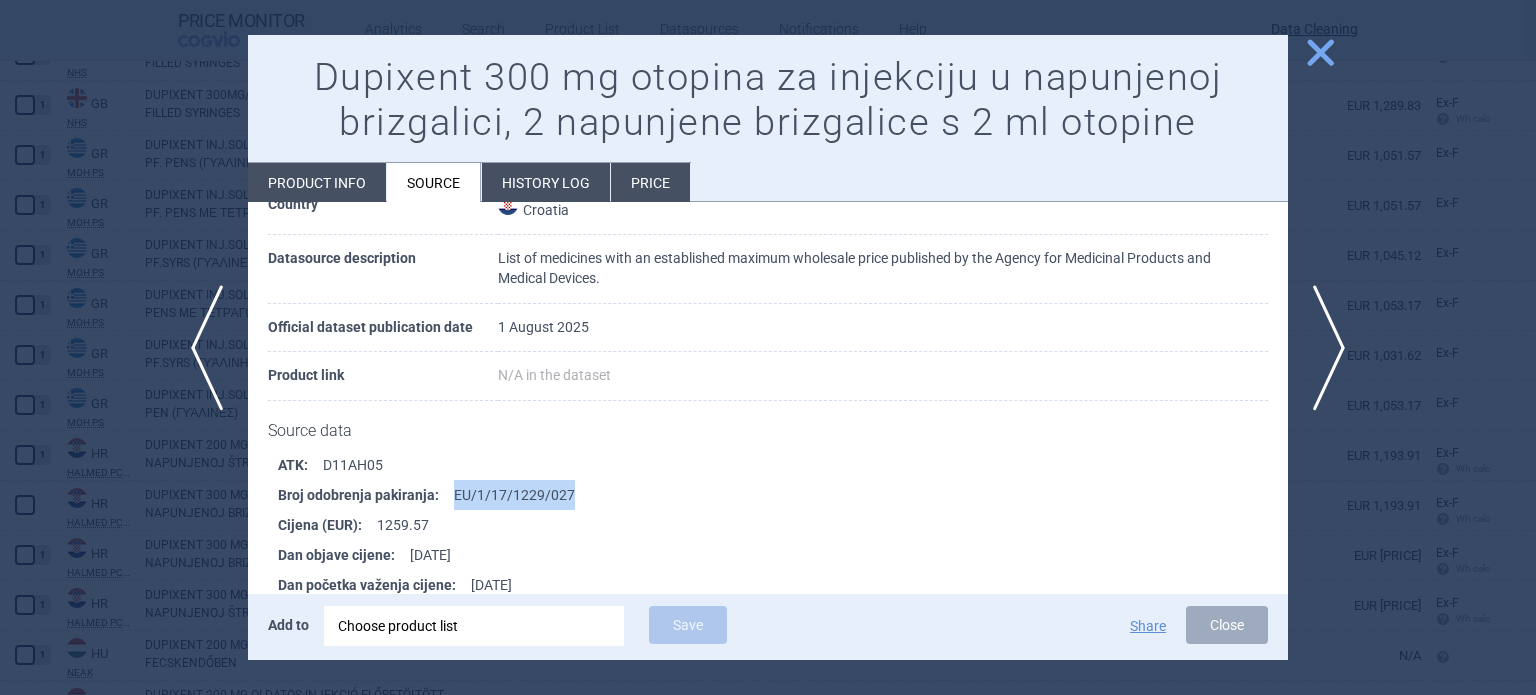 drag, startPoint x: 597, startPoint y: 485, endPoint x: 447, endPoint y: 491, distance: 150.11995 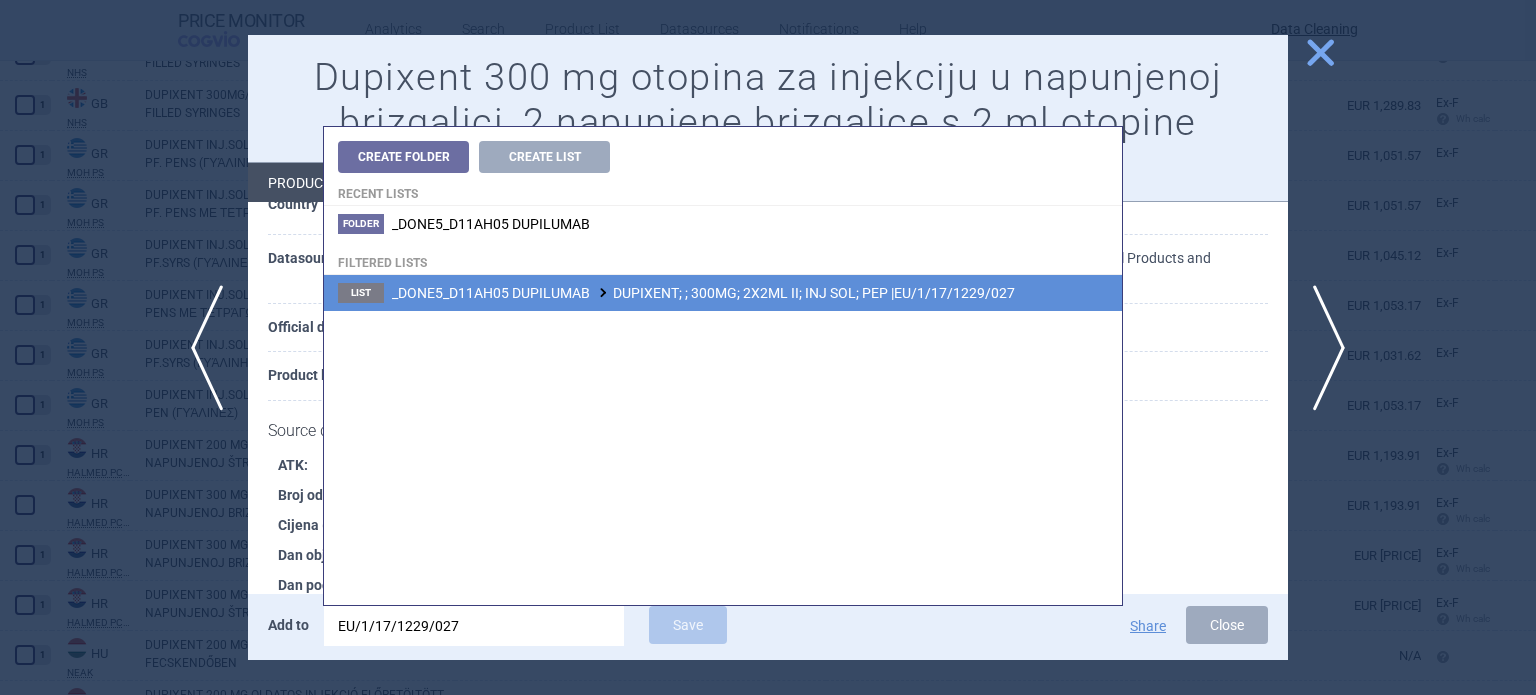 type on "EU/1/17/1229/027" 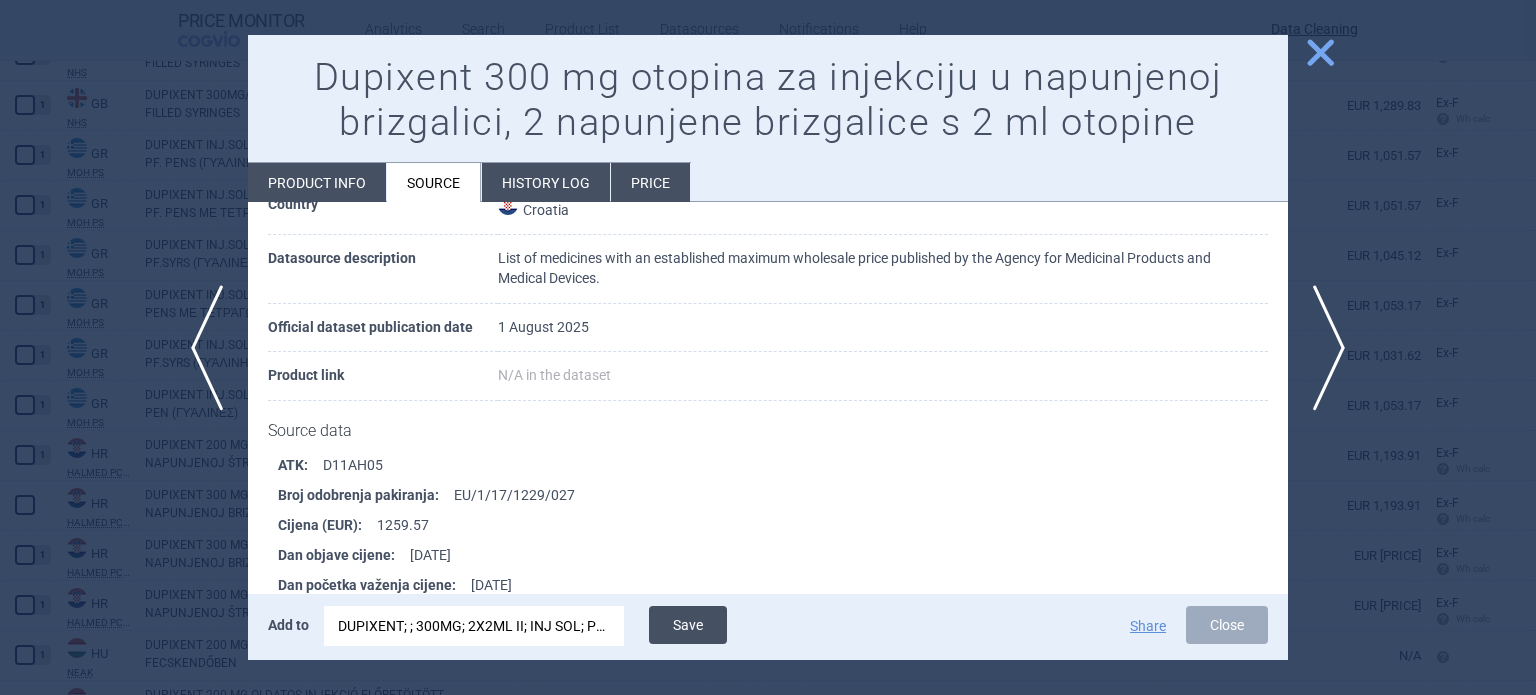 click on "Save" at bounding box center [688, 625] 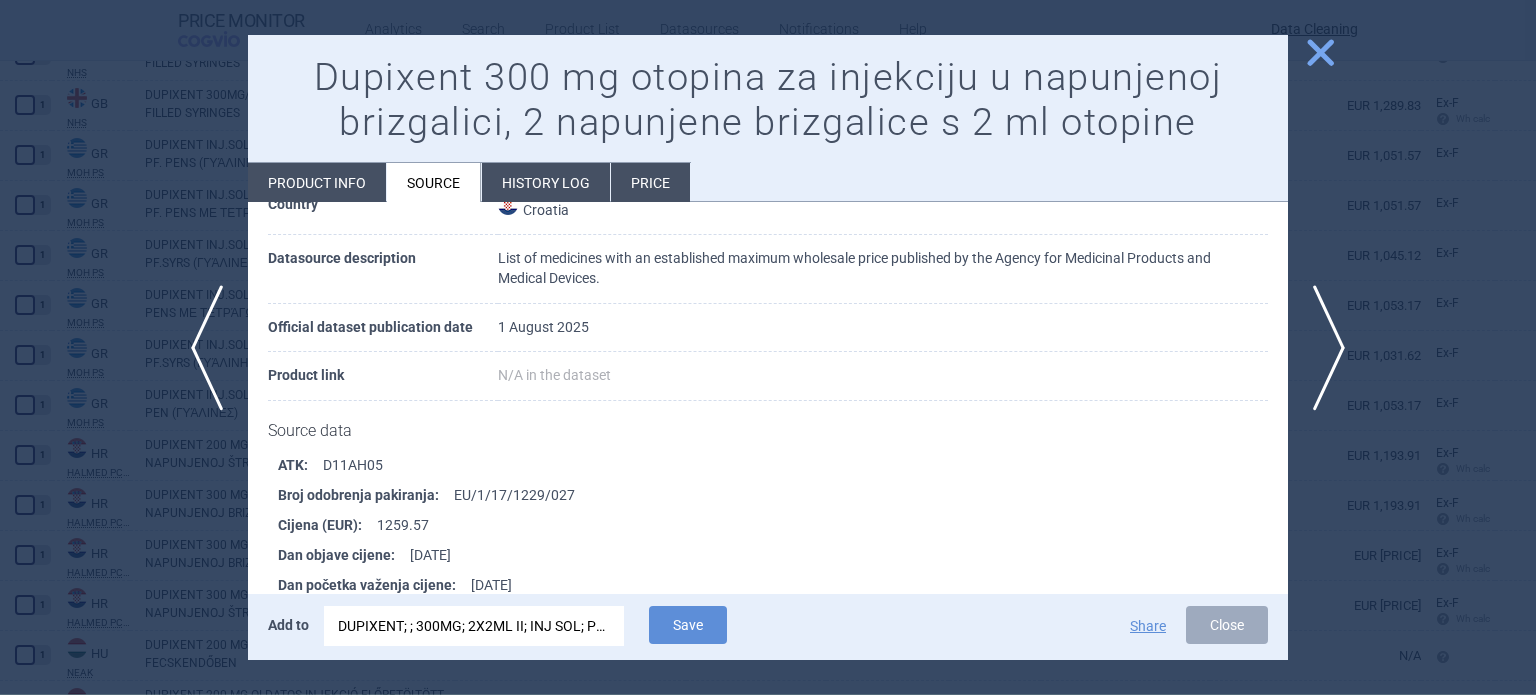click at bounding box center (768, 347) 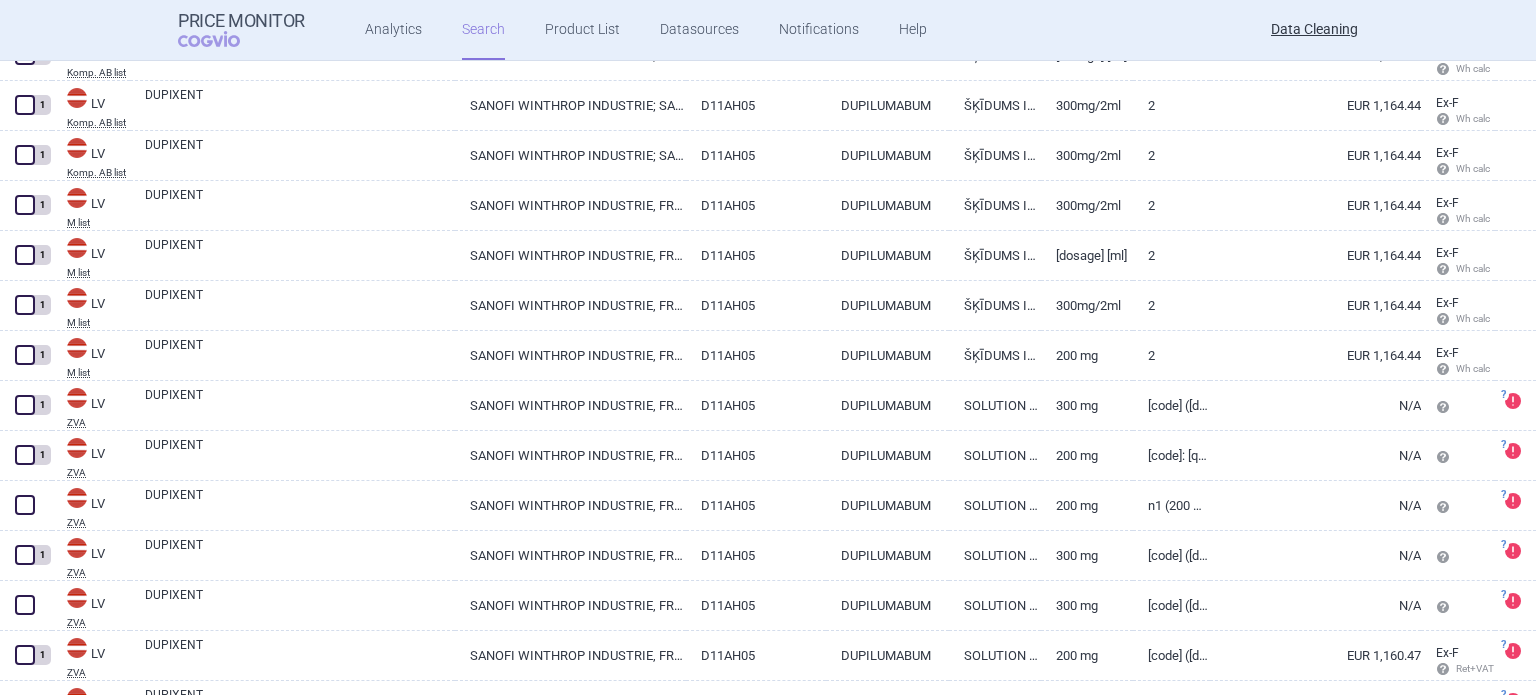 scroll, scrollTop: 17284, scrollLeft: 0, axis: vertical 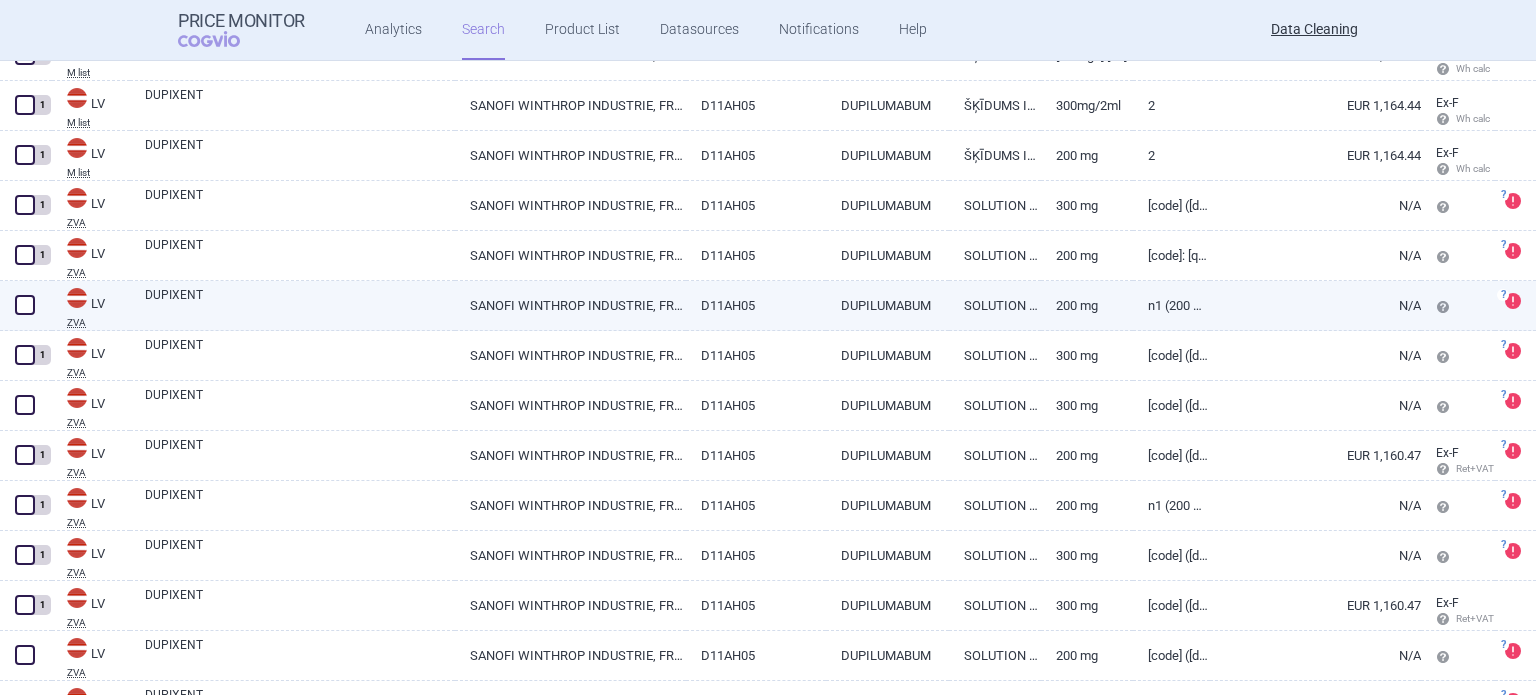 click on "DUPIXENT" at bounding box center (300, 304) 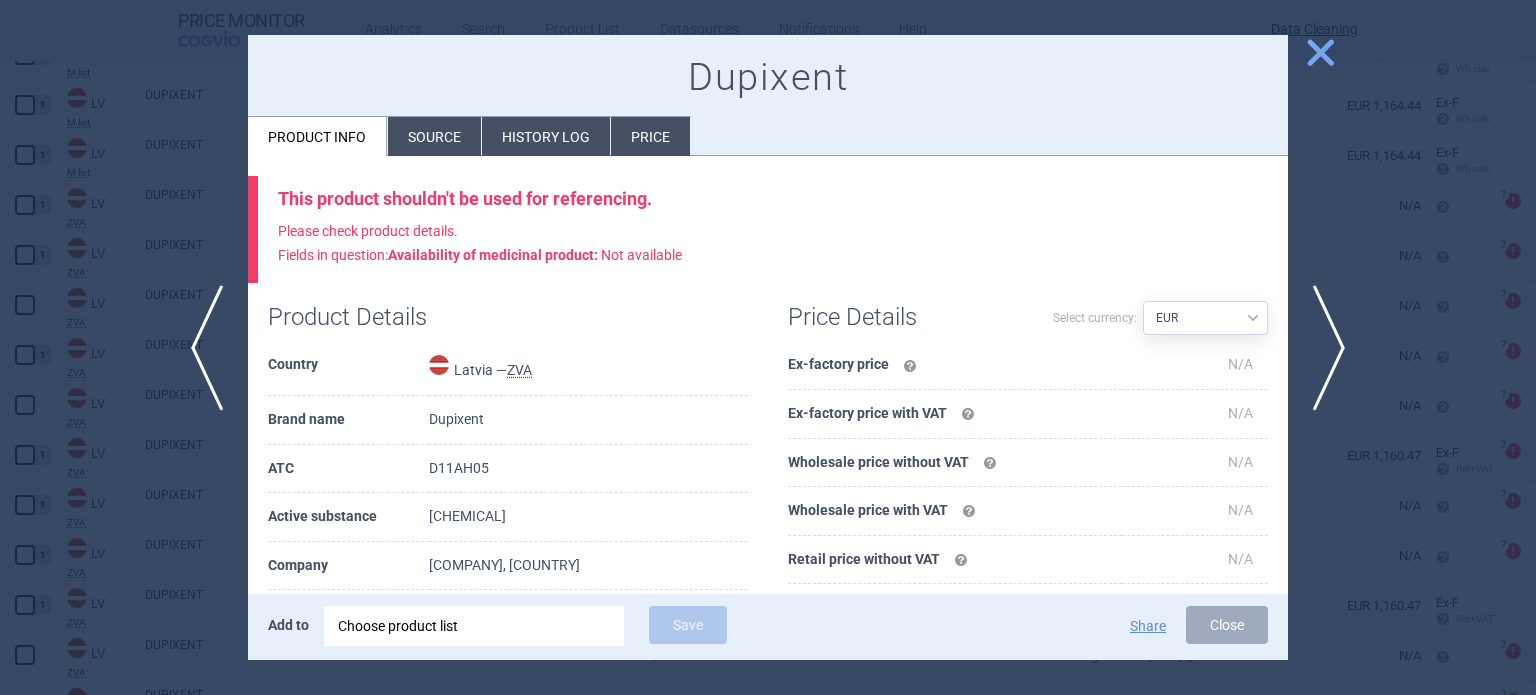 click on "Source" at bounding box center [434, 136] 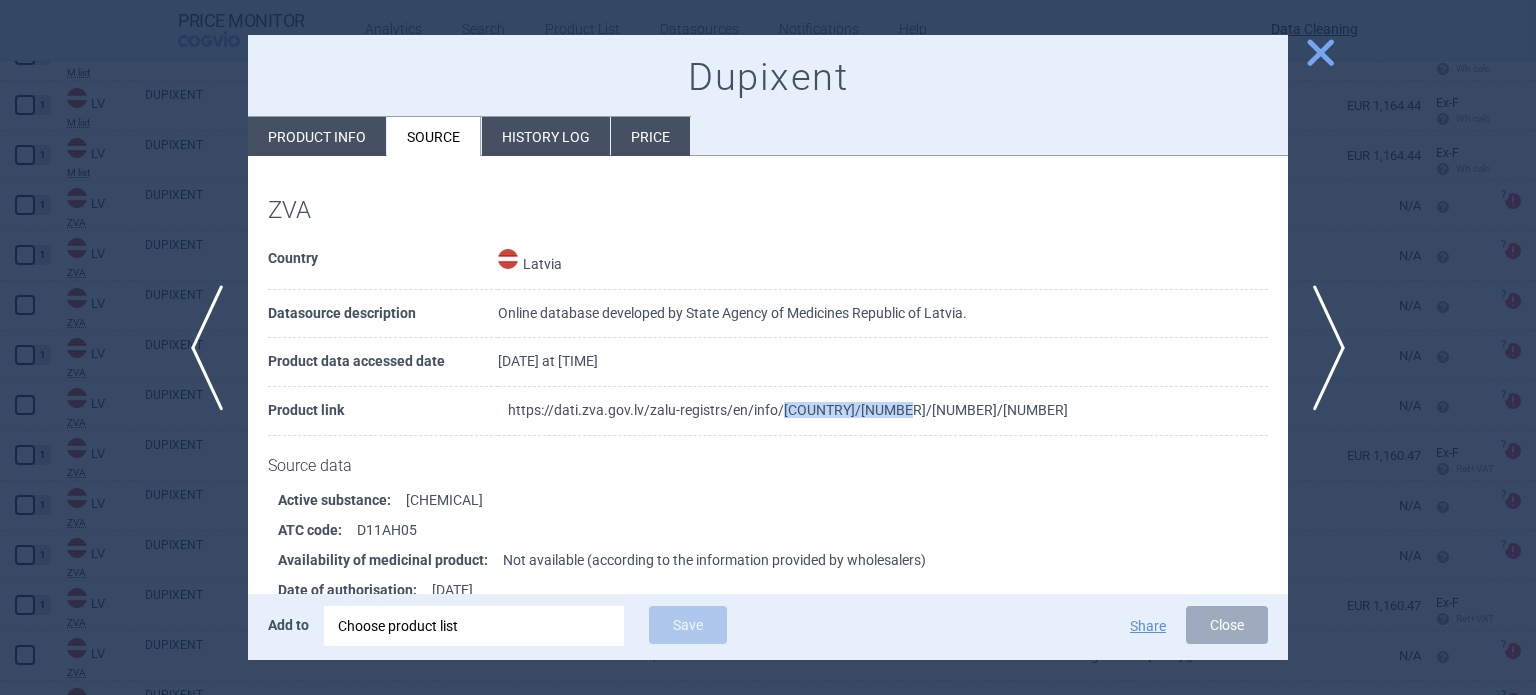 drag, startPoint x: 926, startPoint y: 405, endPoint x: 775, endPoint y: 411, distance: 151.11916 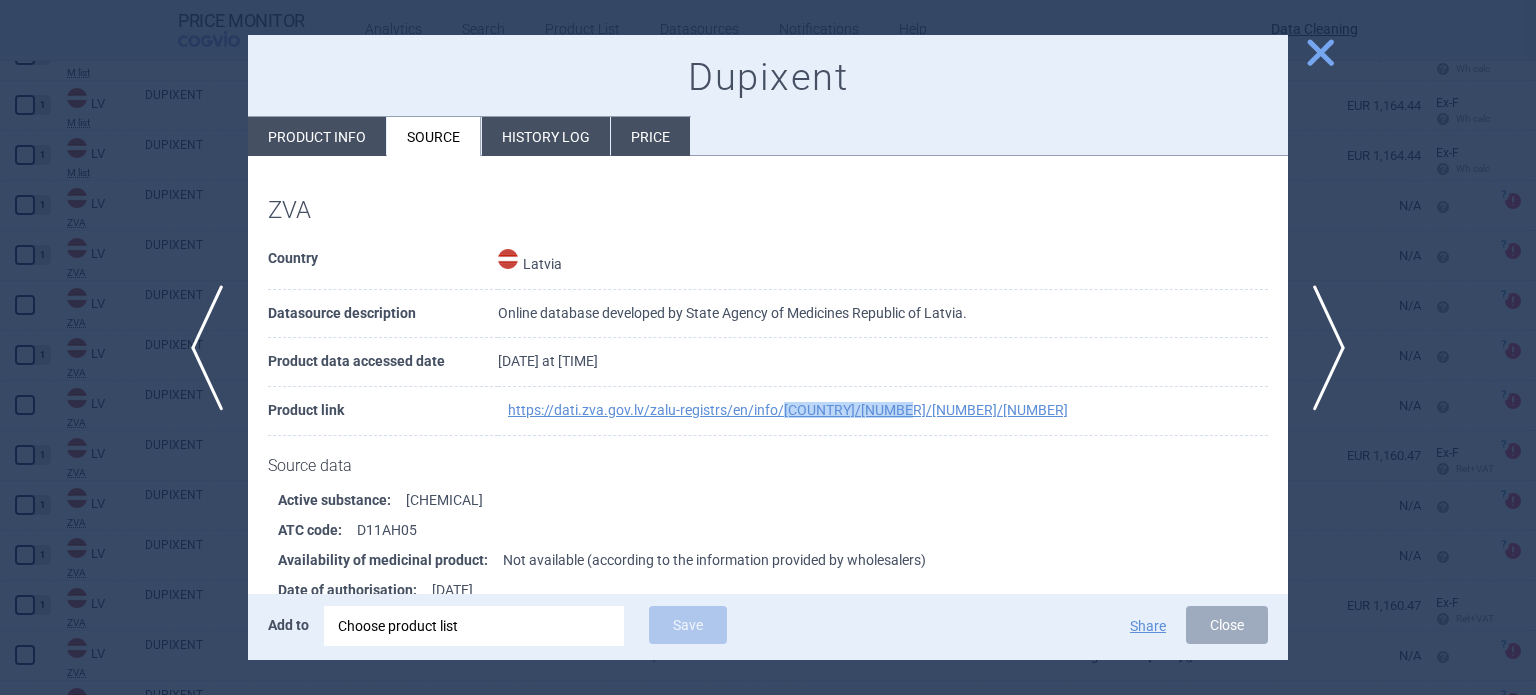 copy on "[URL]" 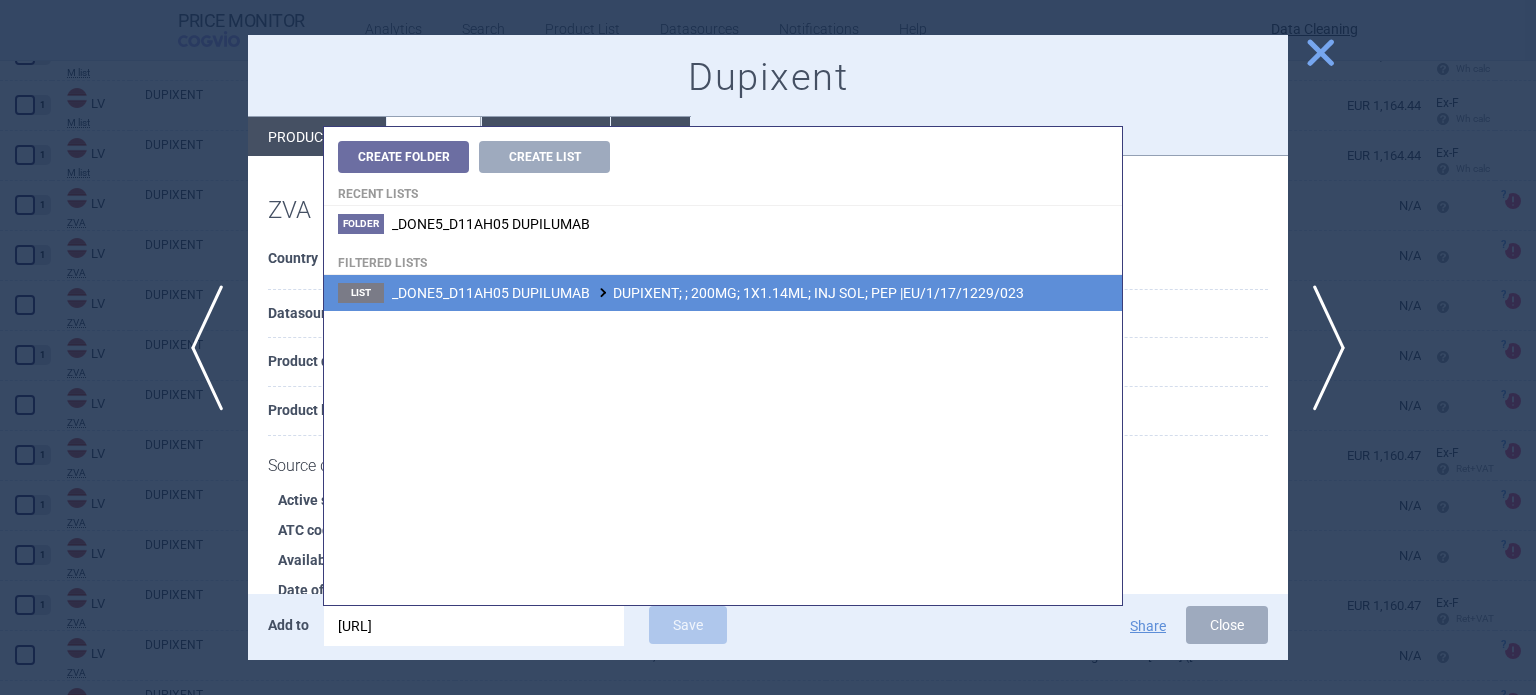 type on "[URL]" 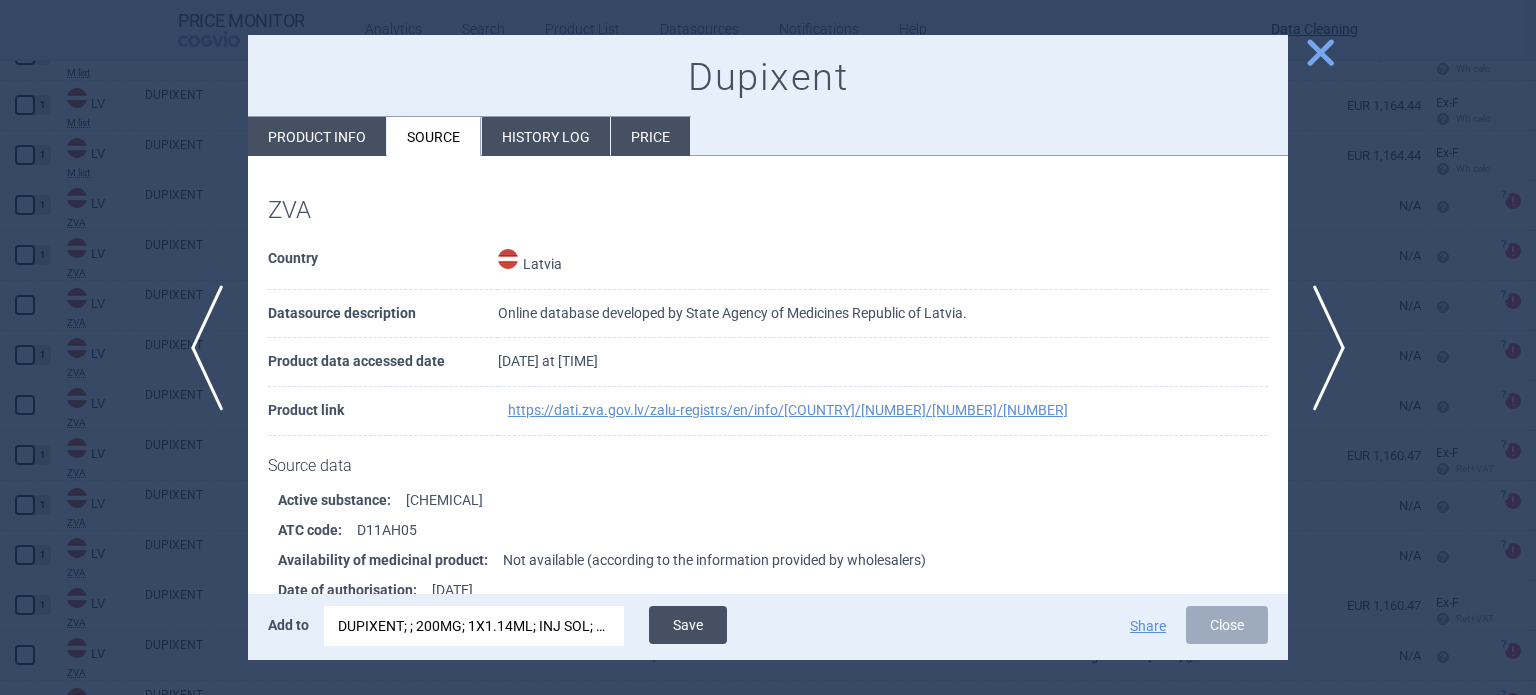 click on "Save" at bounding box center [688, 625] 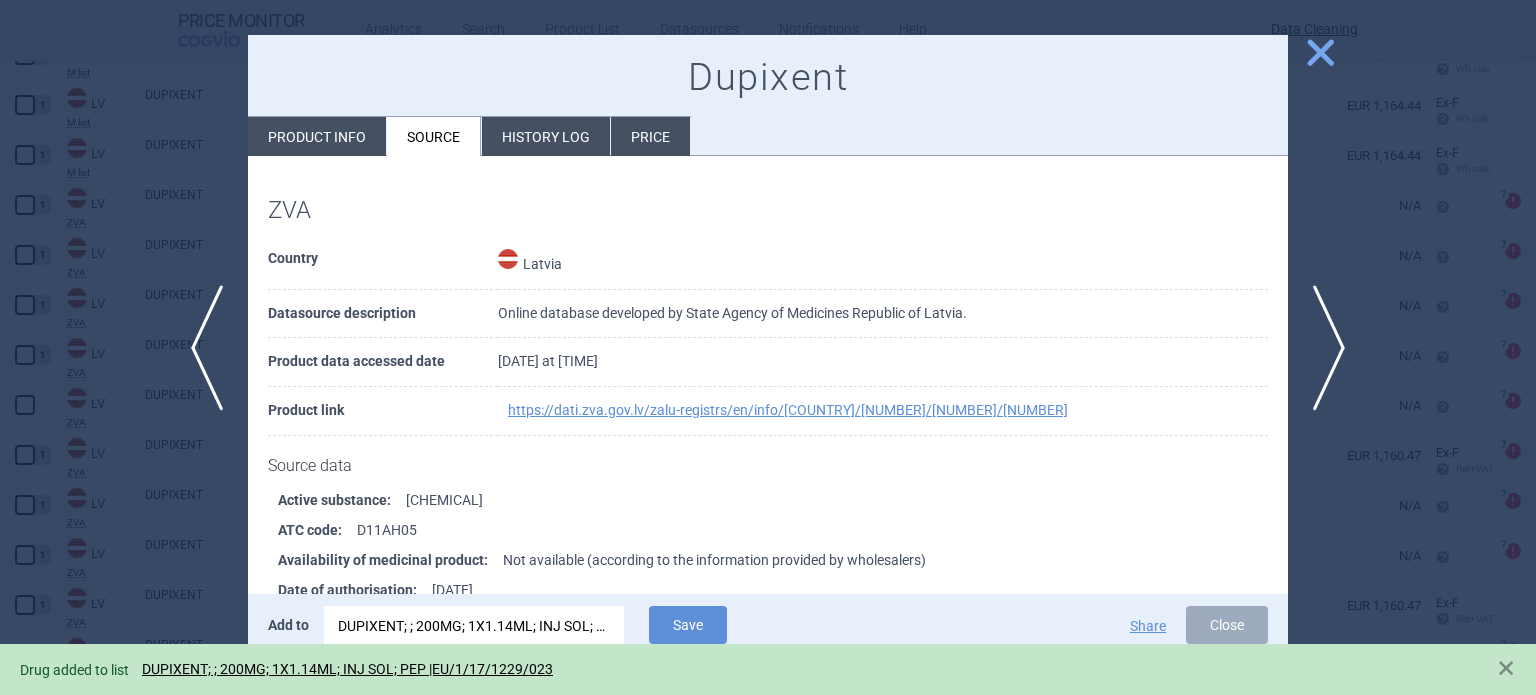 click at bounding box center [768, 347] 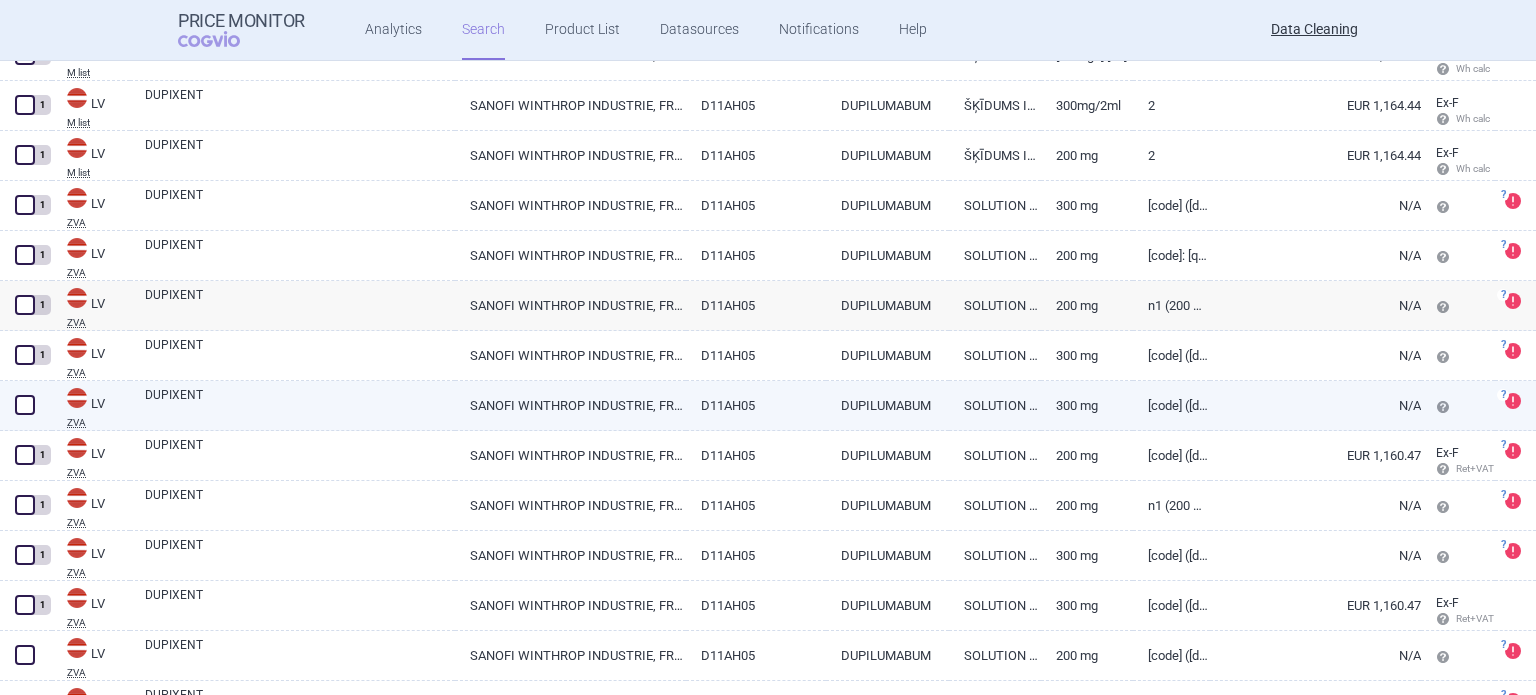 click on "DUPIXENT" at bounding box center [300, 404] 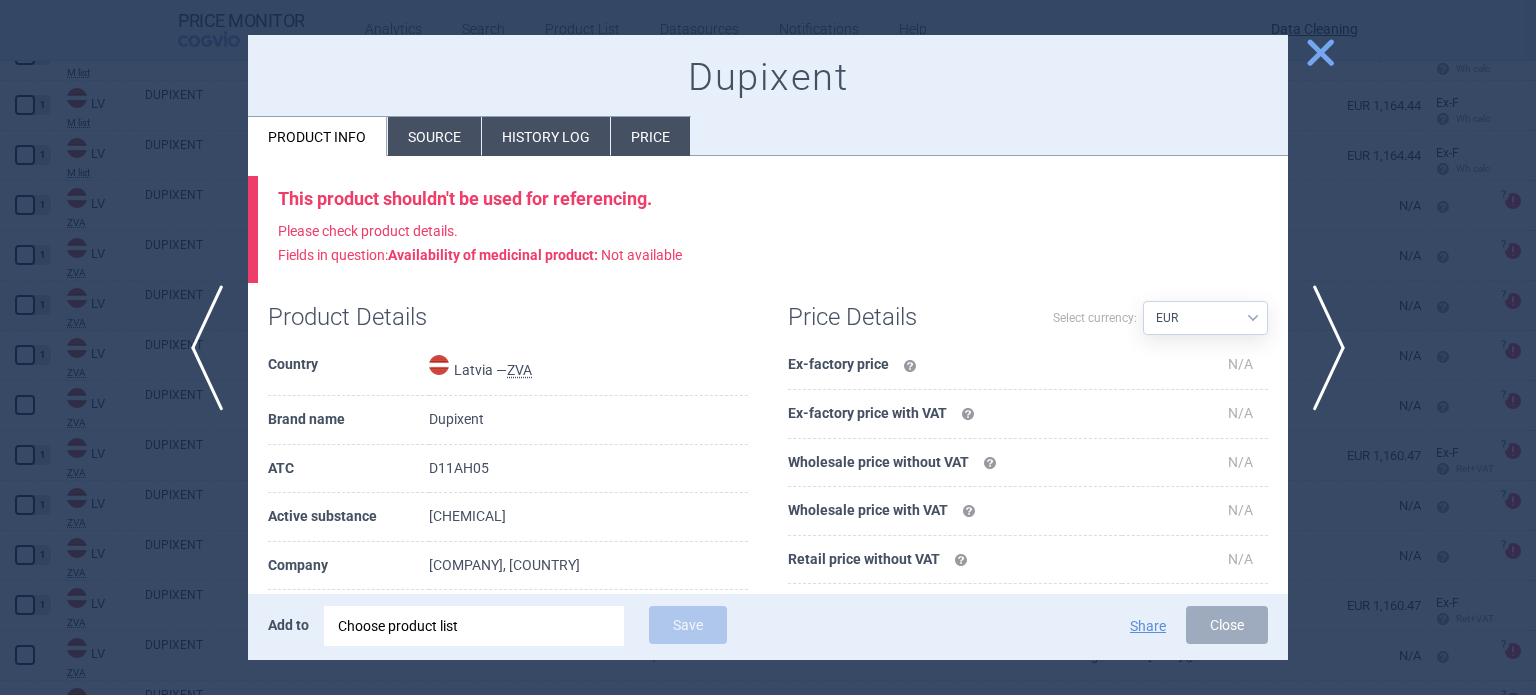 click on "Source" at bounding box center [434, 136] 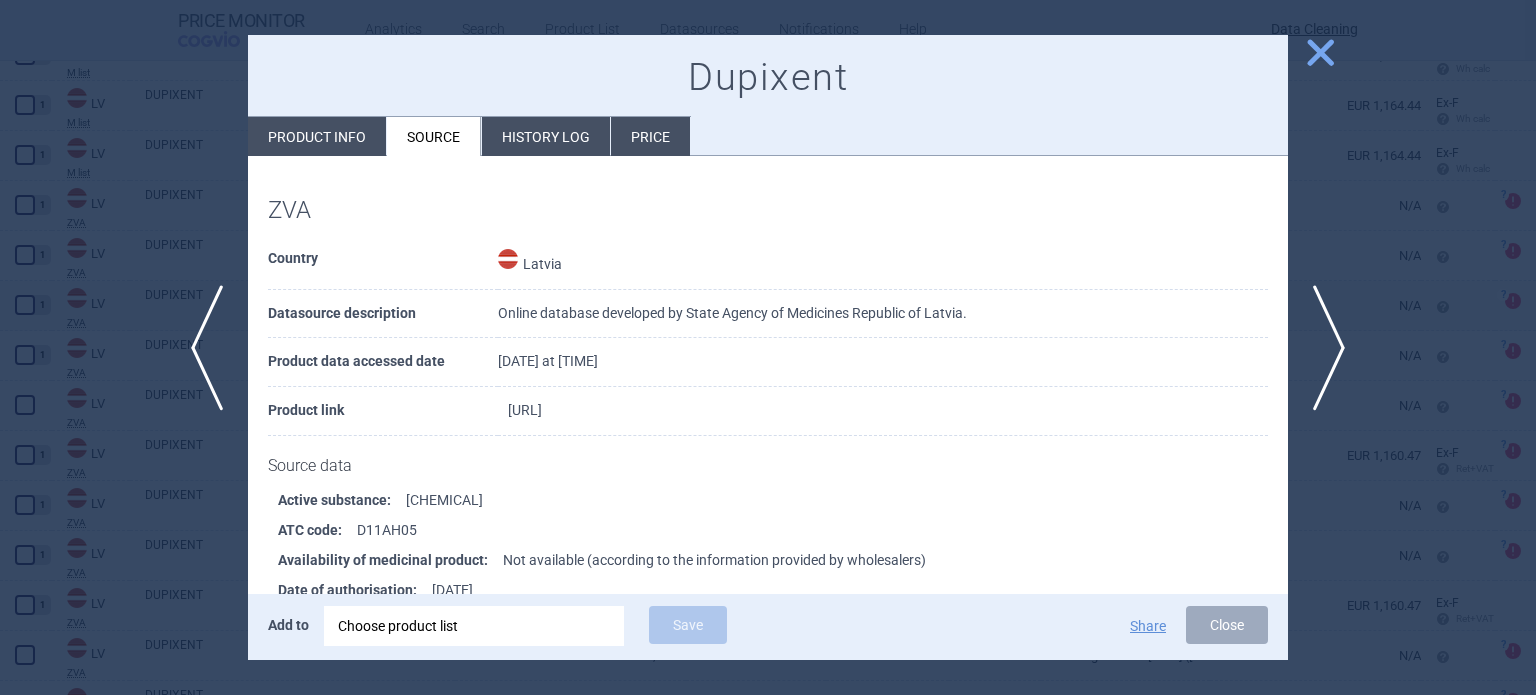 drag, startPoint x: 904, startPoint y: 418, endPoint x: 774, endPoint y: 404, distance: 130.75168 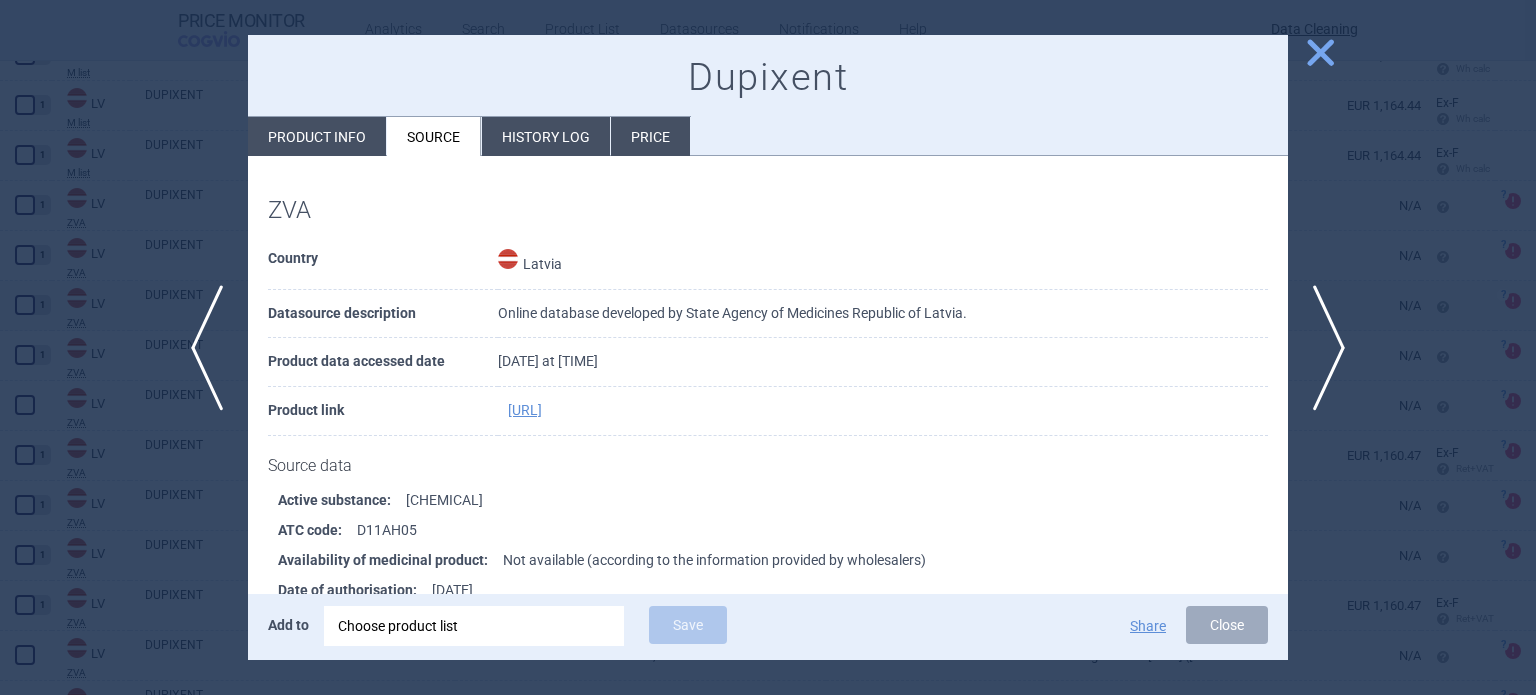 copy on "EU/1/17/1229/027" 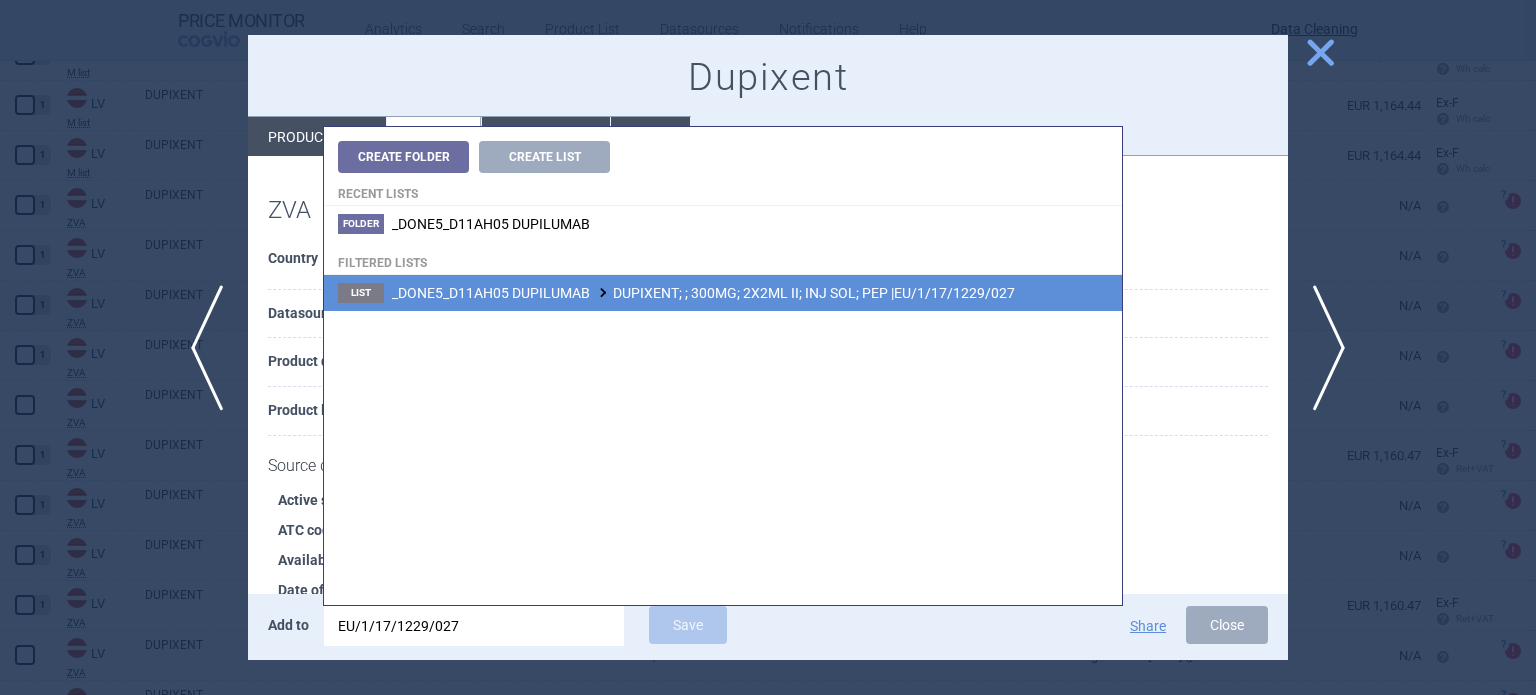 type on "EU/1/17/1229/027" 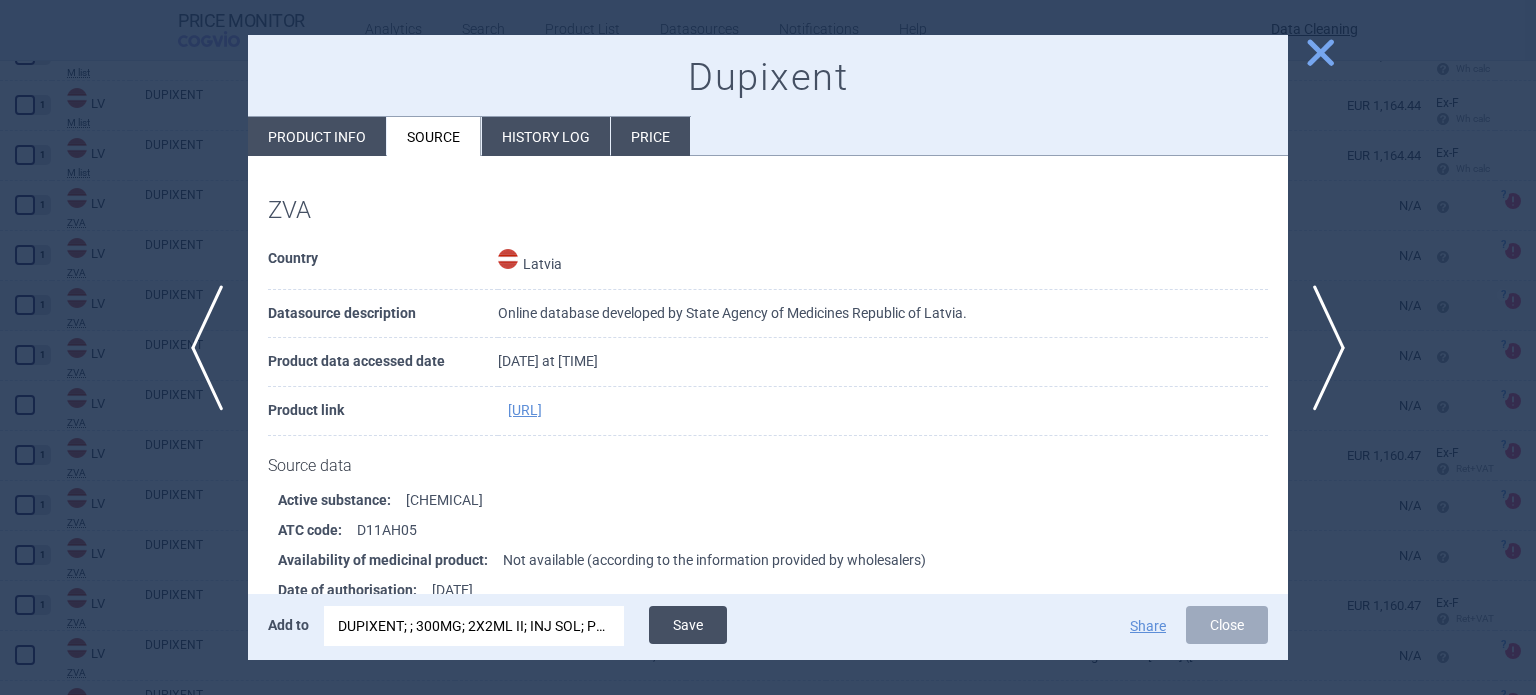 click on "Save" at bounding box center (688, 625) 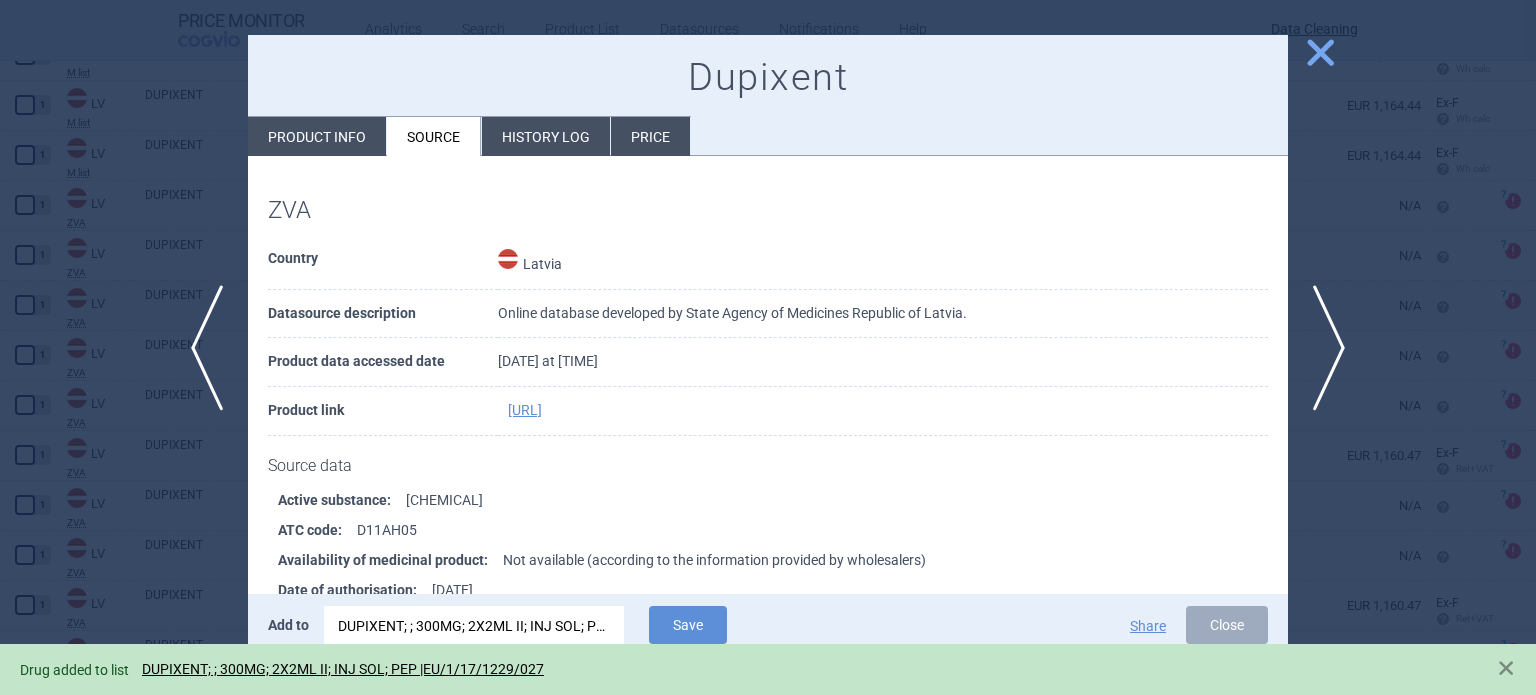 click at bounding box center [768, 347] 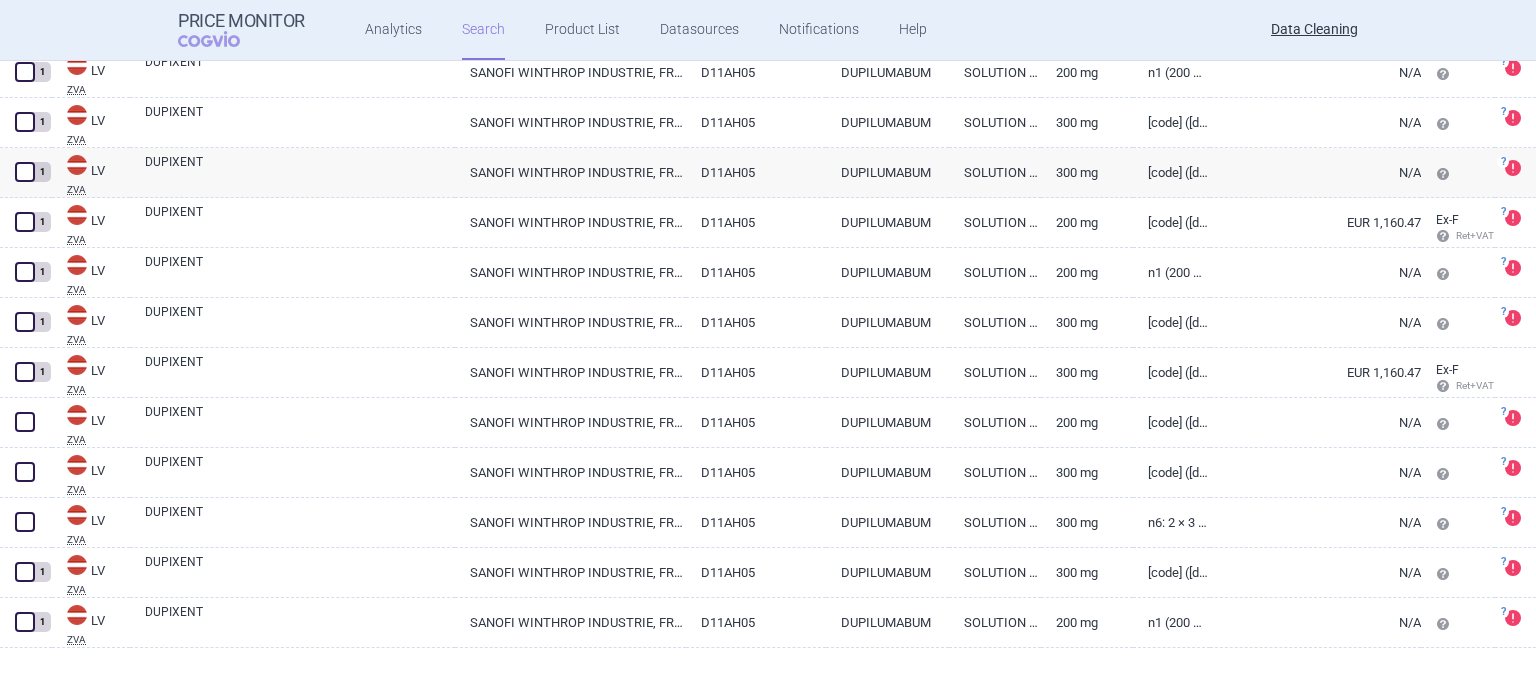 scroll, scrollTop: 17584, scrollLeft: 0, axis: vertical 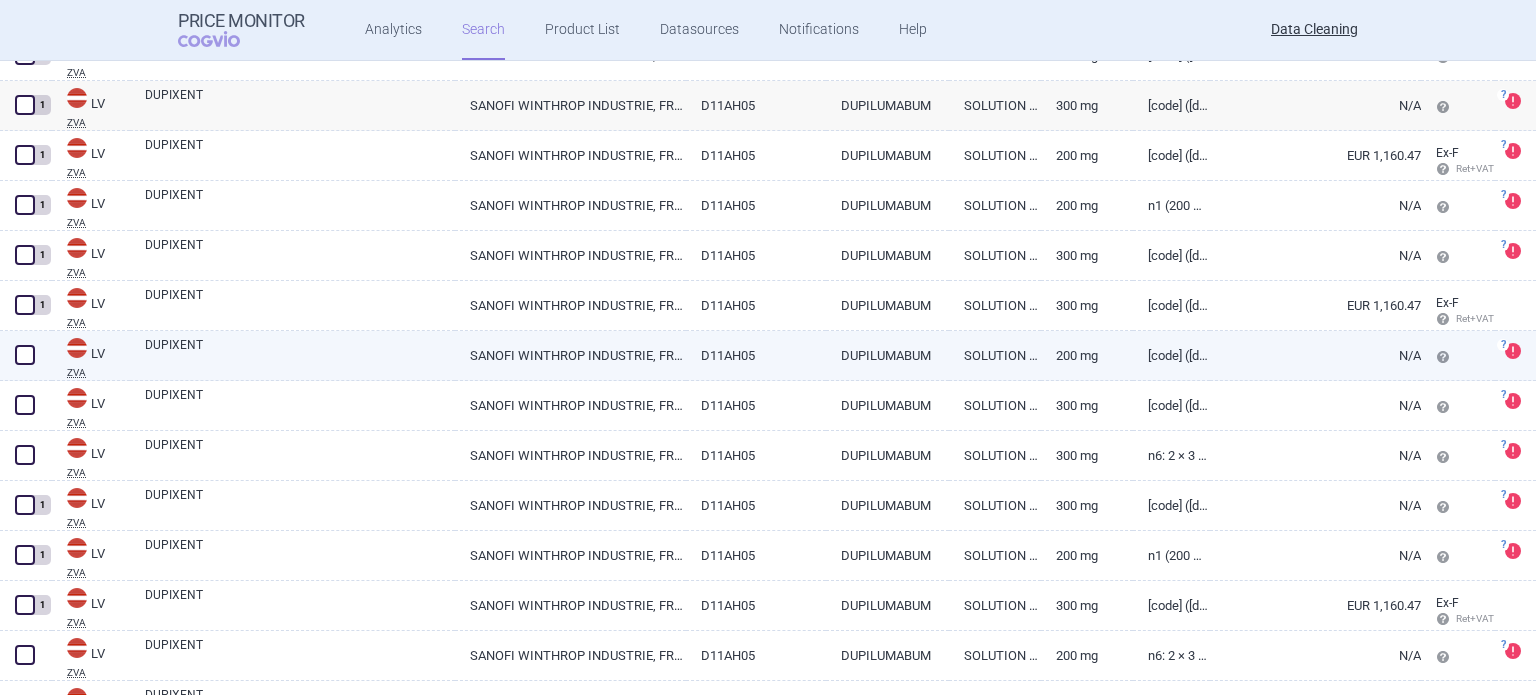 click on "DUPIXENT" at bounding box center [300, 354] 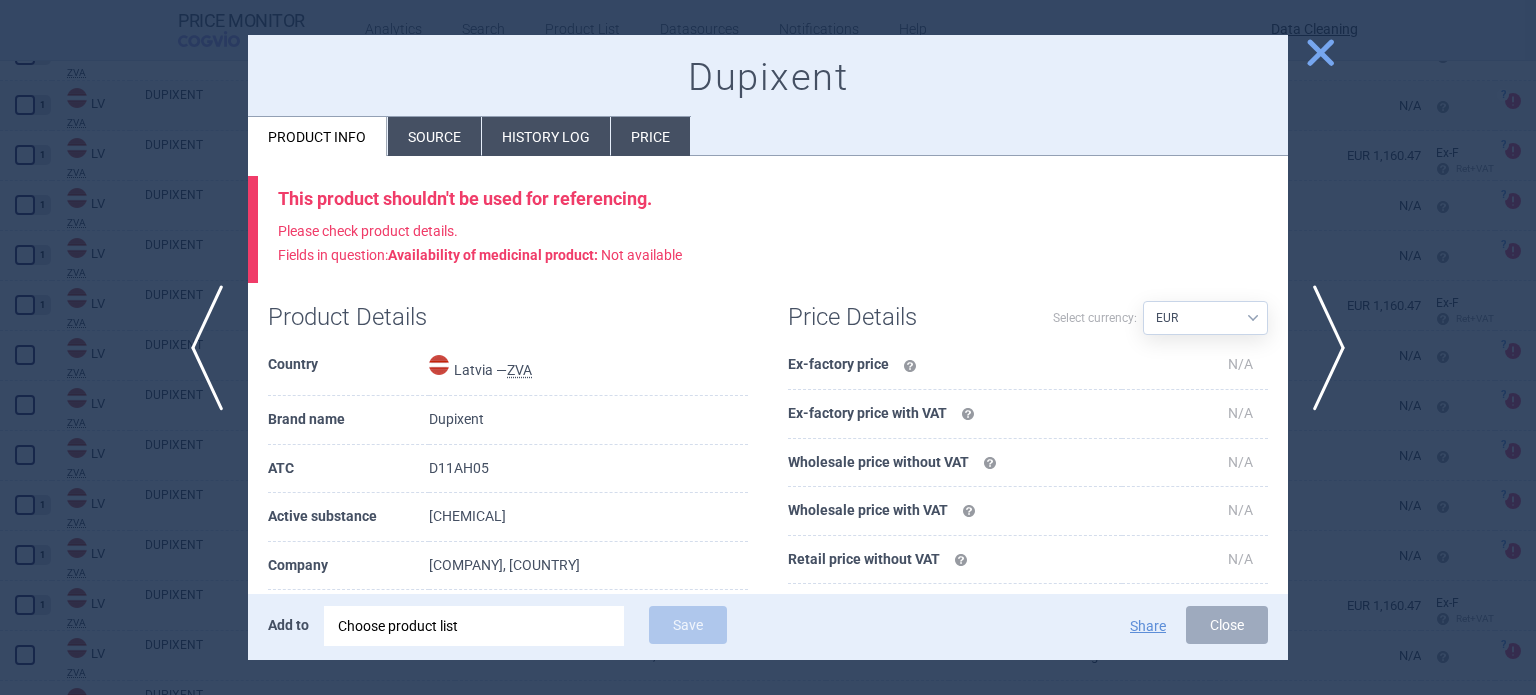 click on "Source" at bounding box center (434, 136) 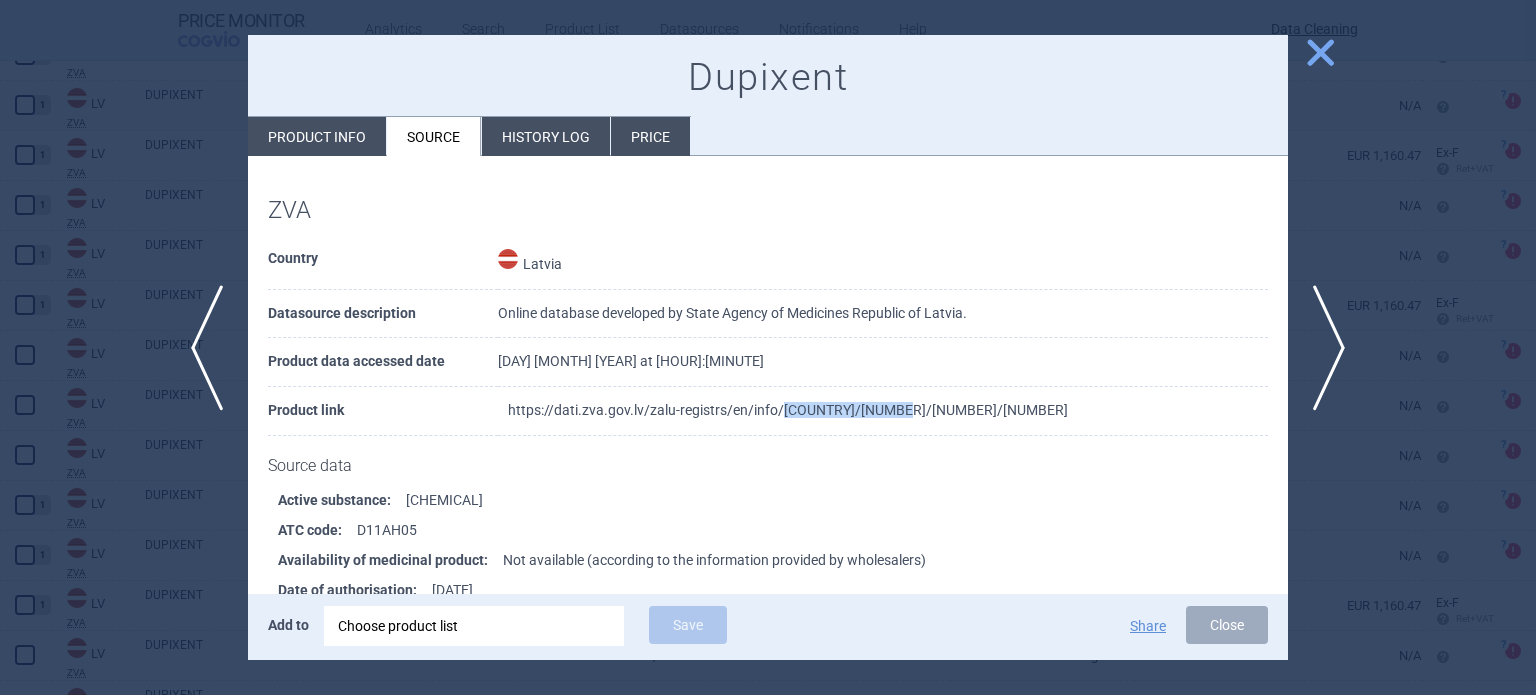 drag, startPoint x: 891, startPoint y: 412, endPoint x: 778, endPoint y: 412, distance: 113 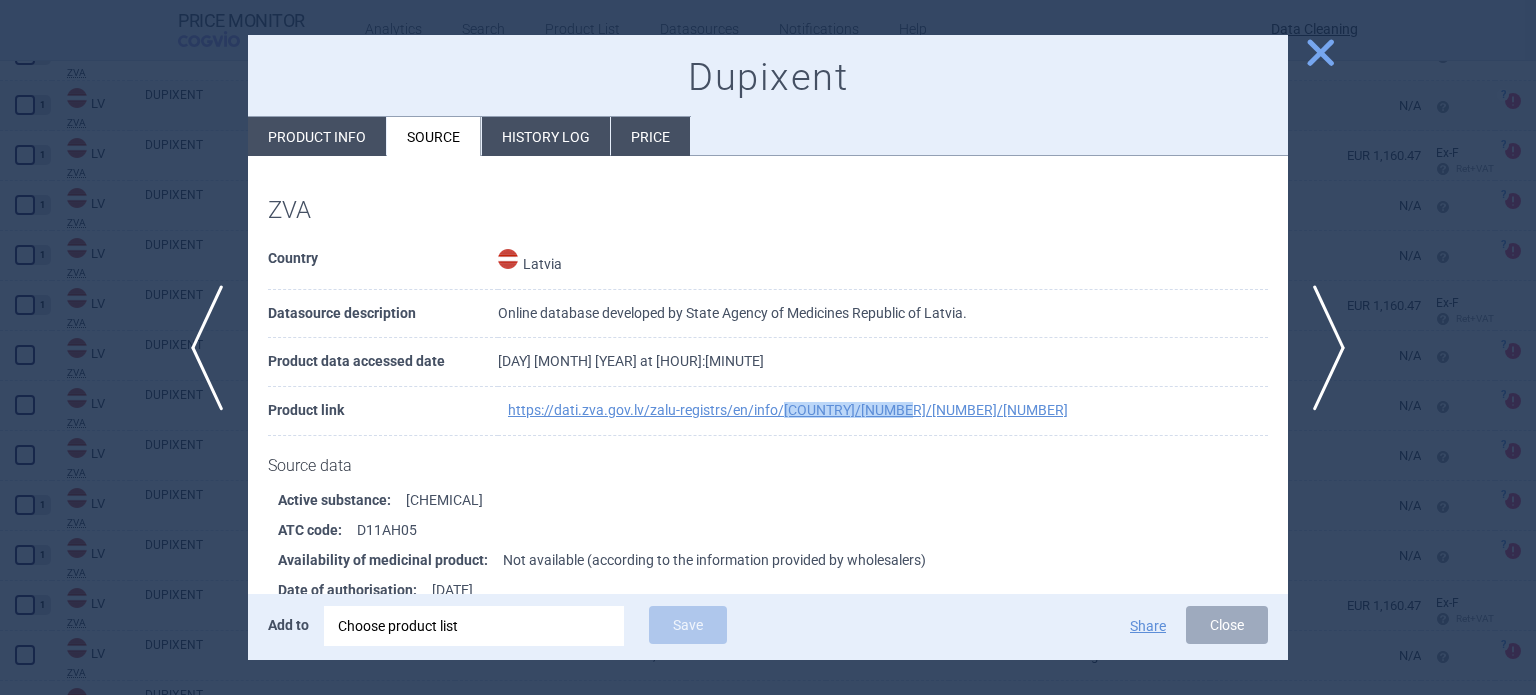 copy on "EU/1/17/1229/024" 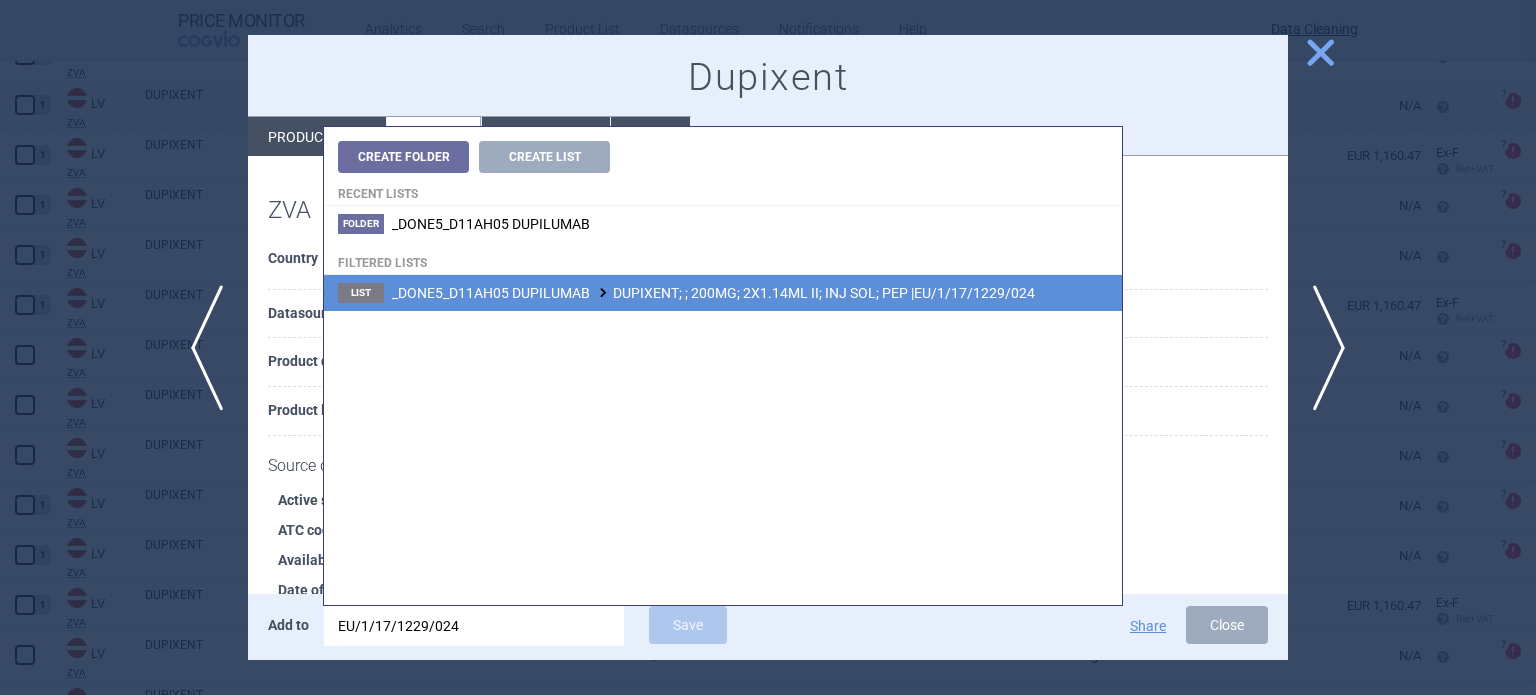 type on "EU/1/17/1229/024" 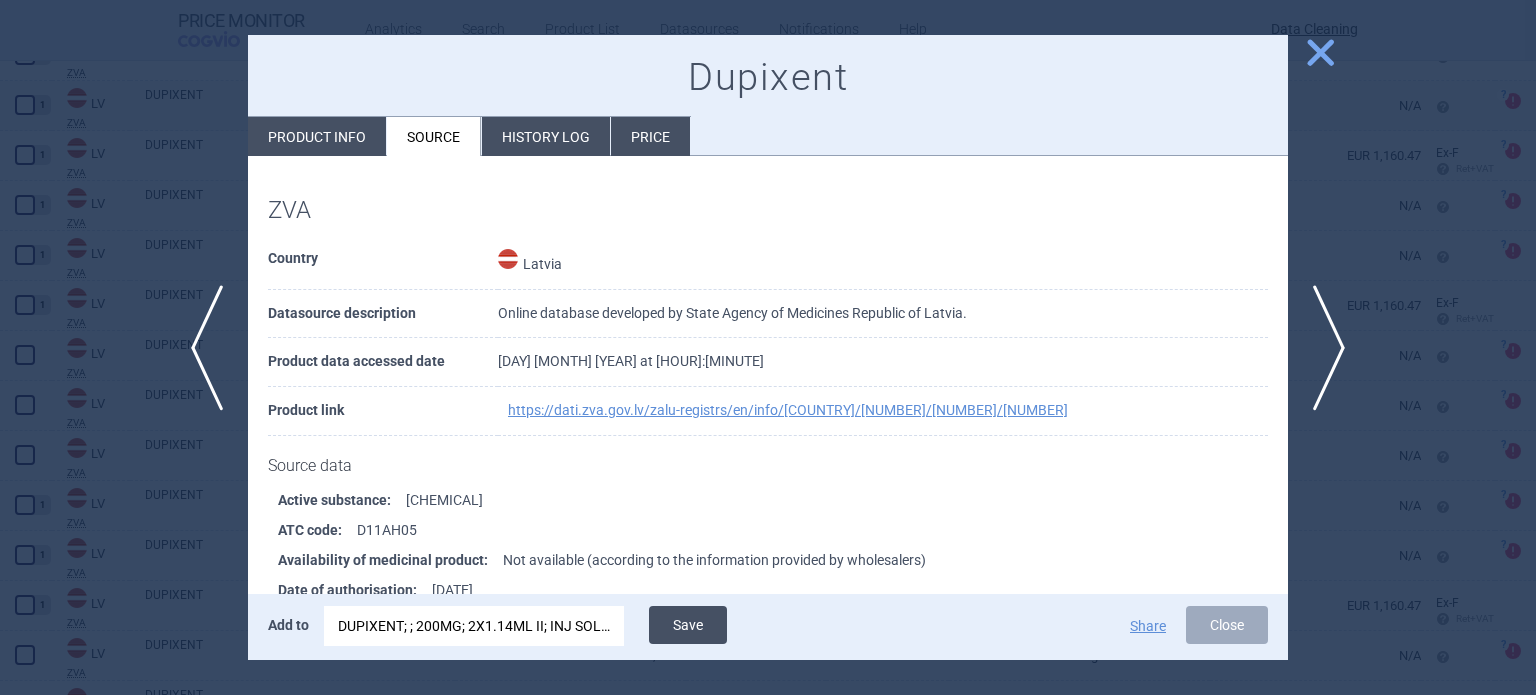 click on "Save" at bounding box center [688, 625] 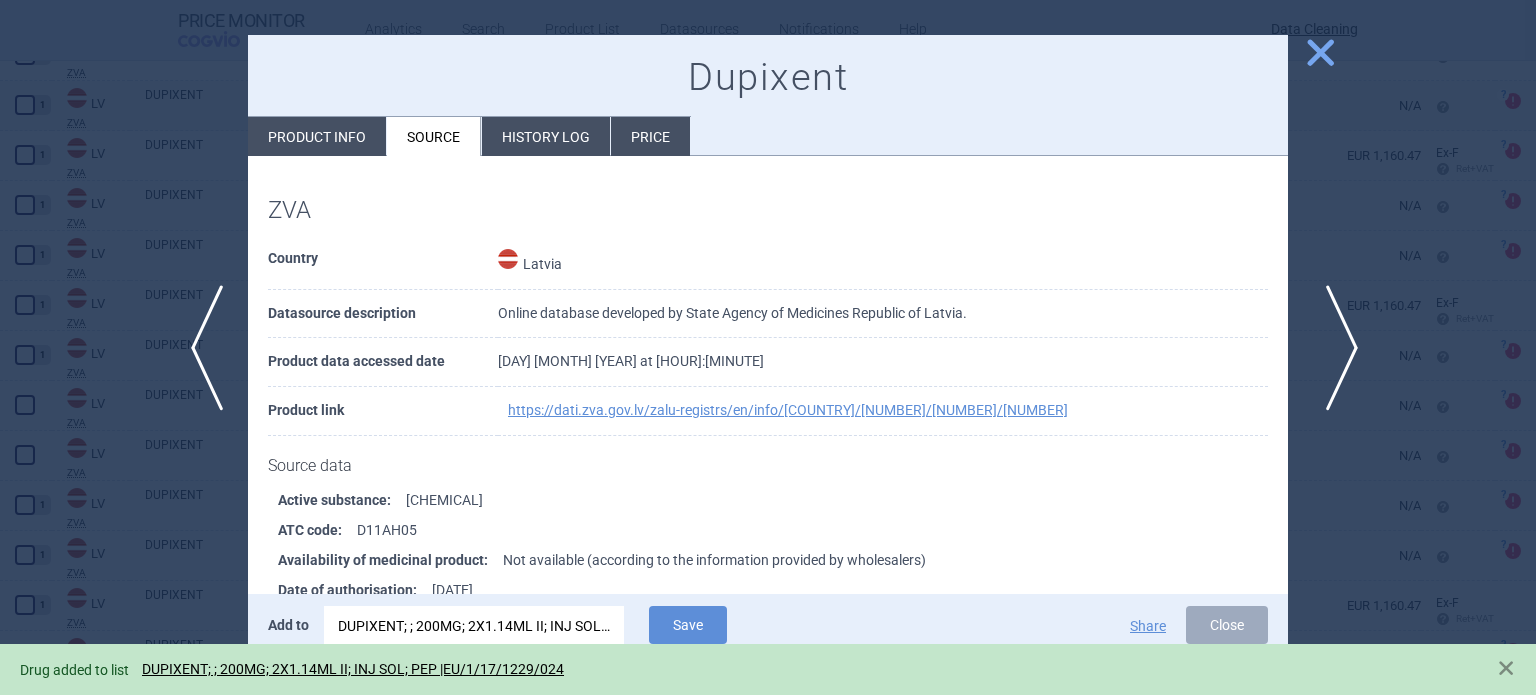click on "next" at bounding box center (1335, 348) 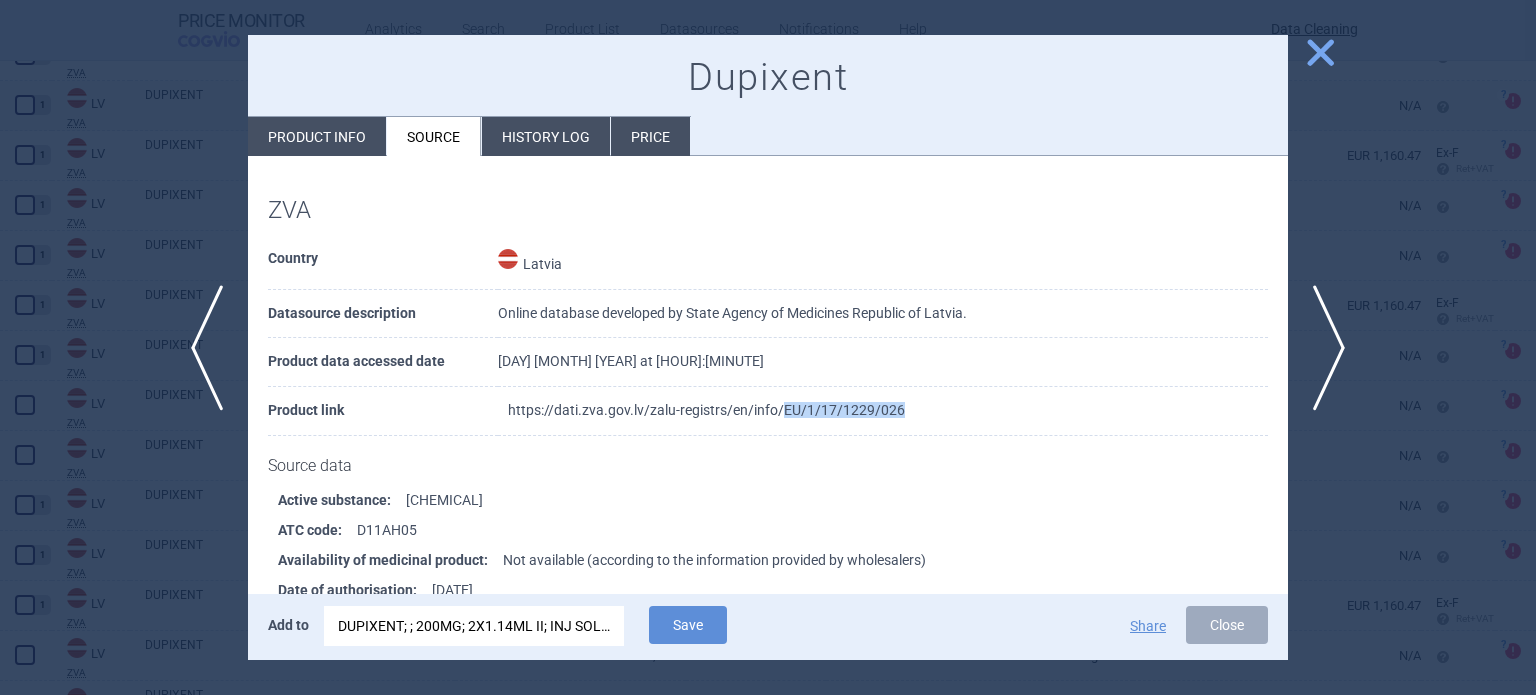 drag, startPoint x: 971, startPoint y: 408, endPoint x: 777, endPoint y: 407, distance: 194.00258 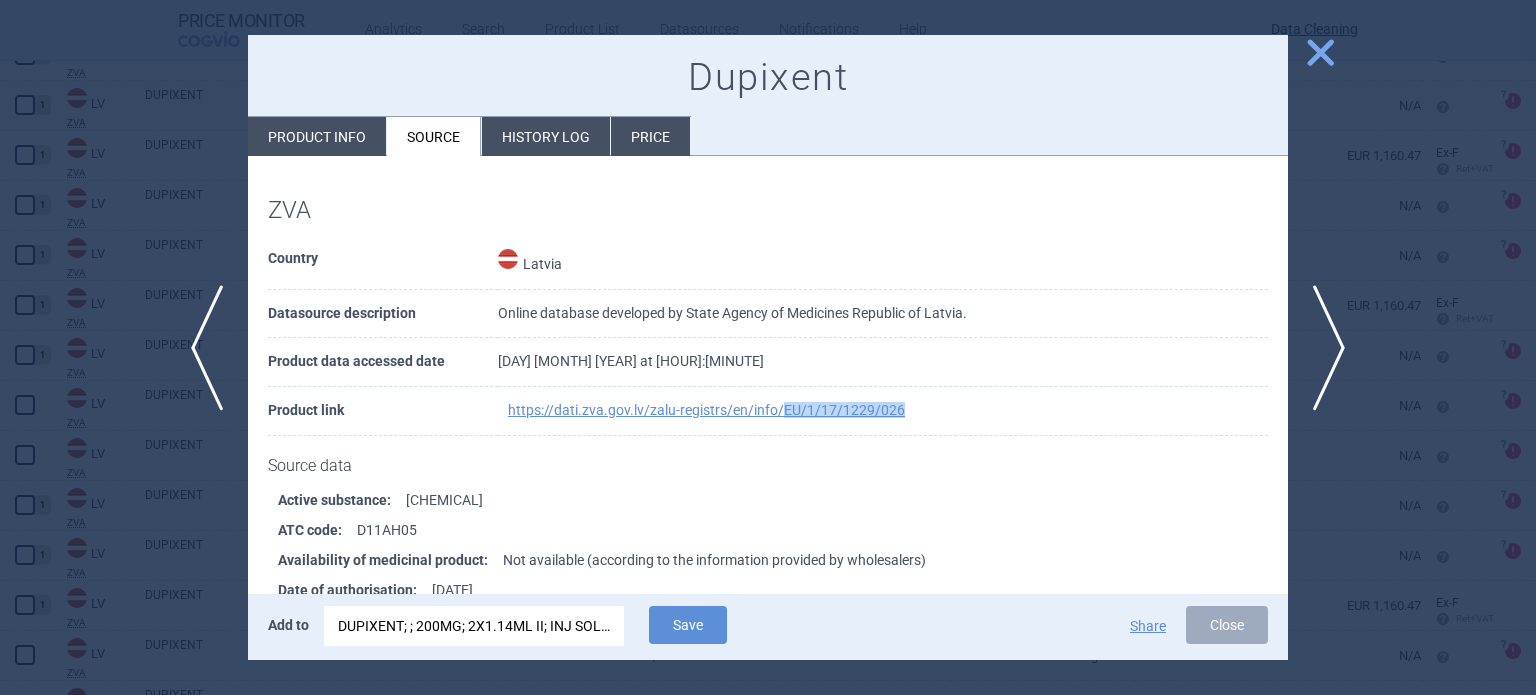 copy on "[URL]" 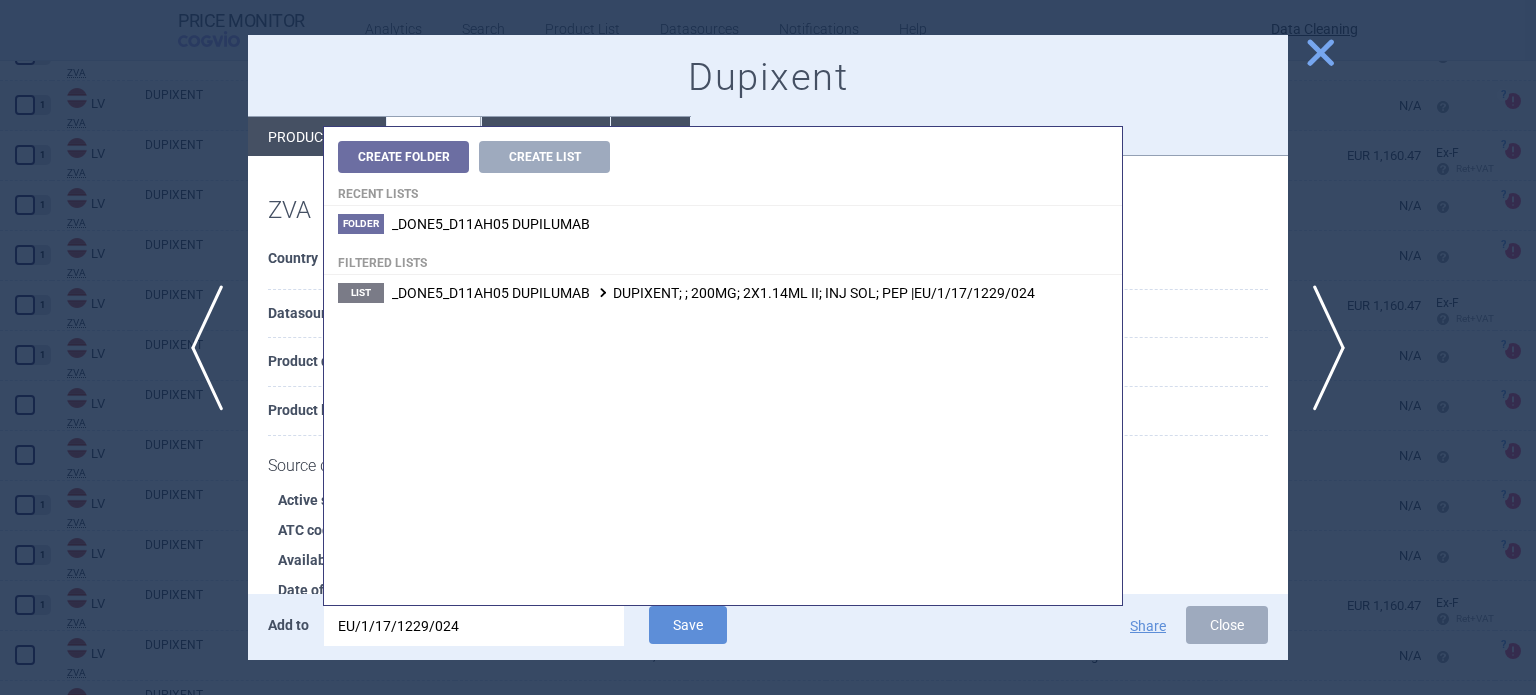 click on "EU/1/17/1229/024" at bounding box center (474, 626) 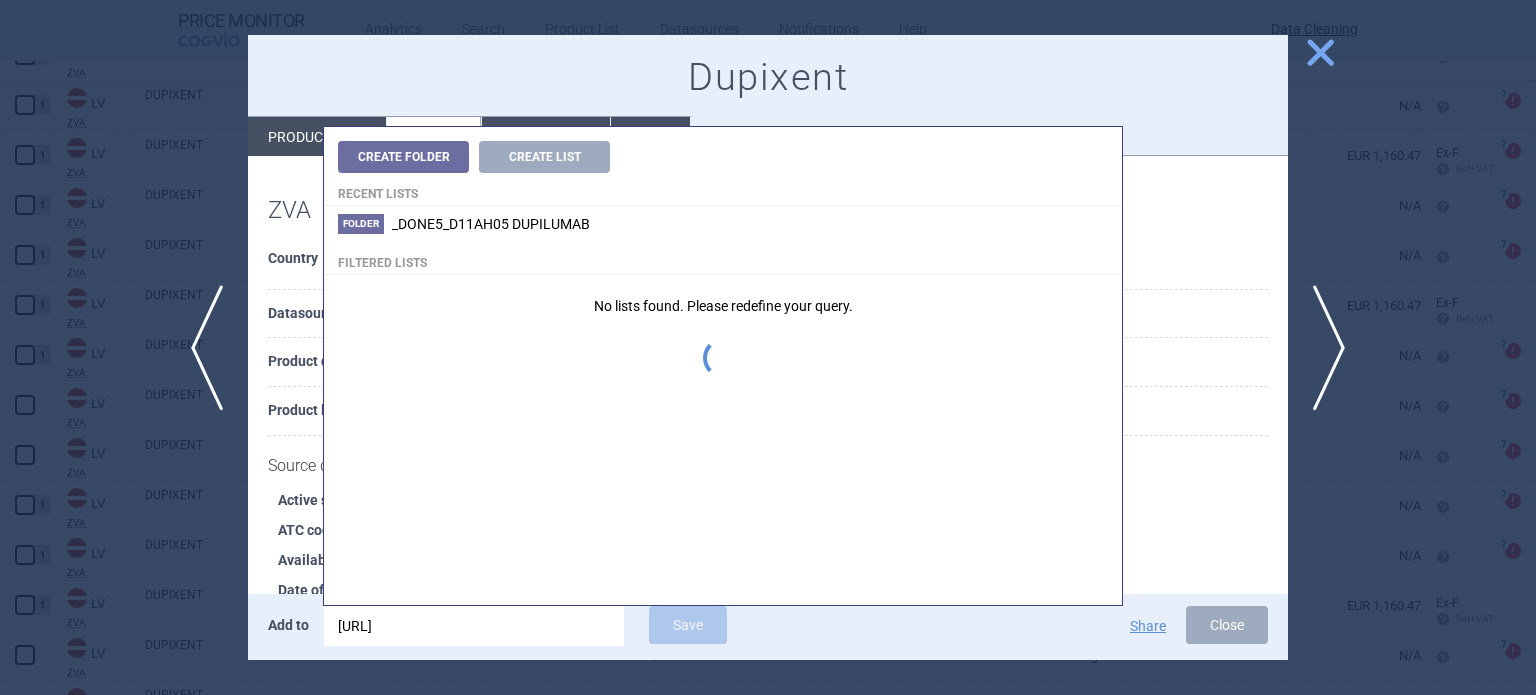 click on "[URL]" at bounding box center (474, 626) 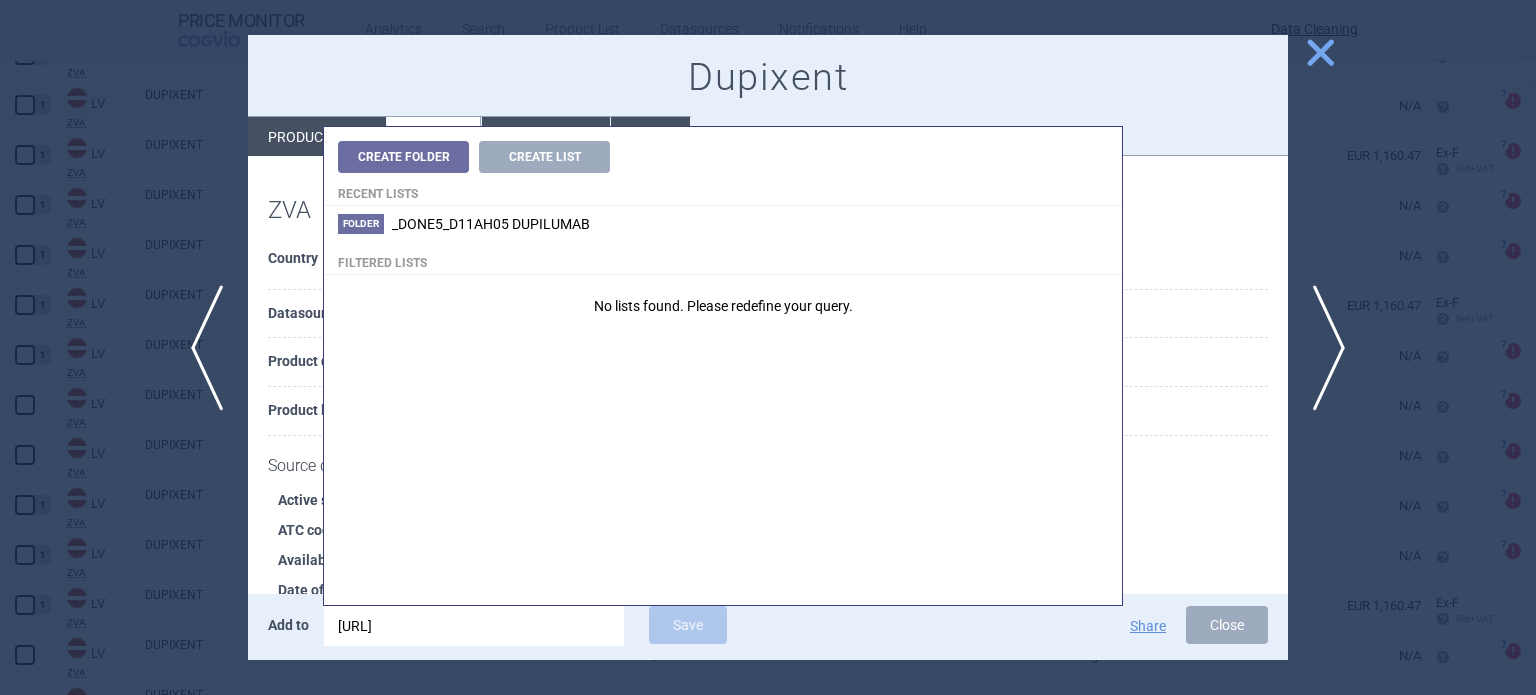 type on "[URL]" 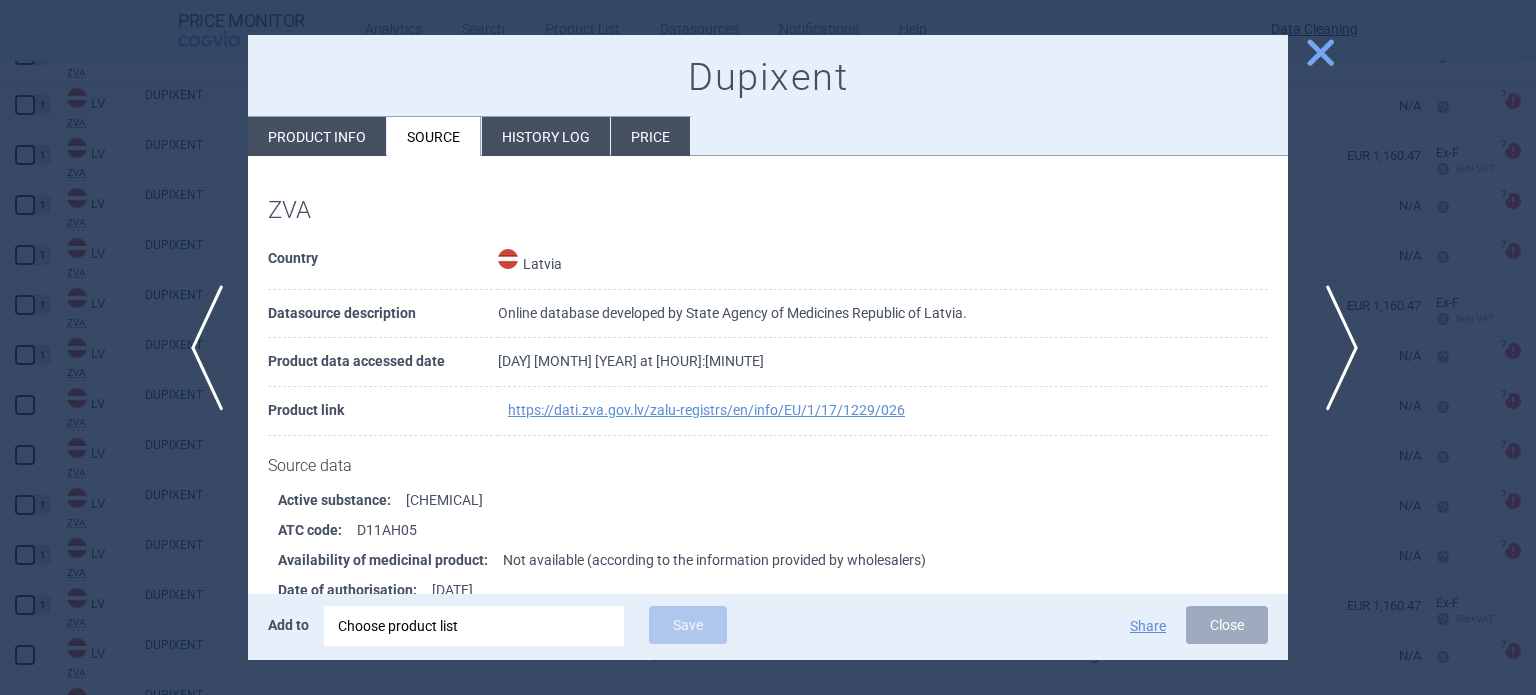 click on "next" at bounding box center (1335, 348) 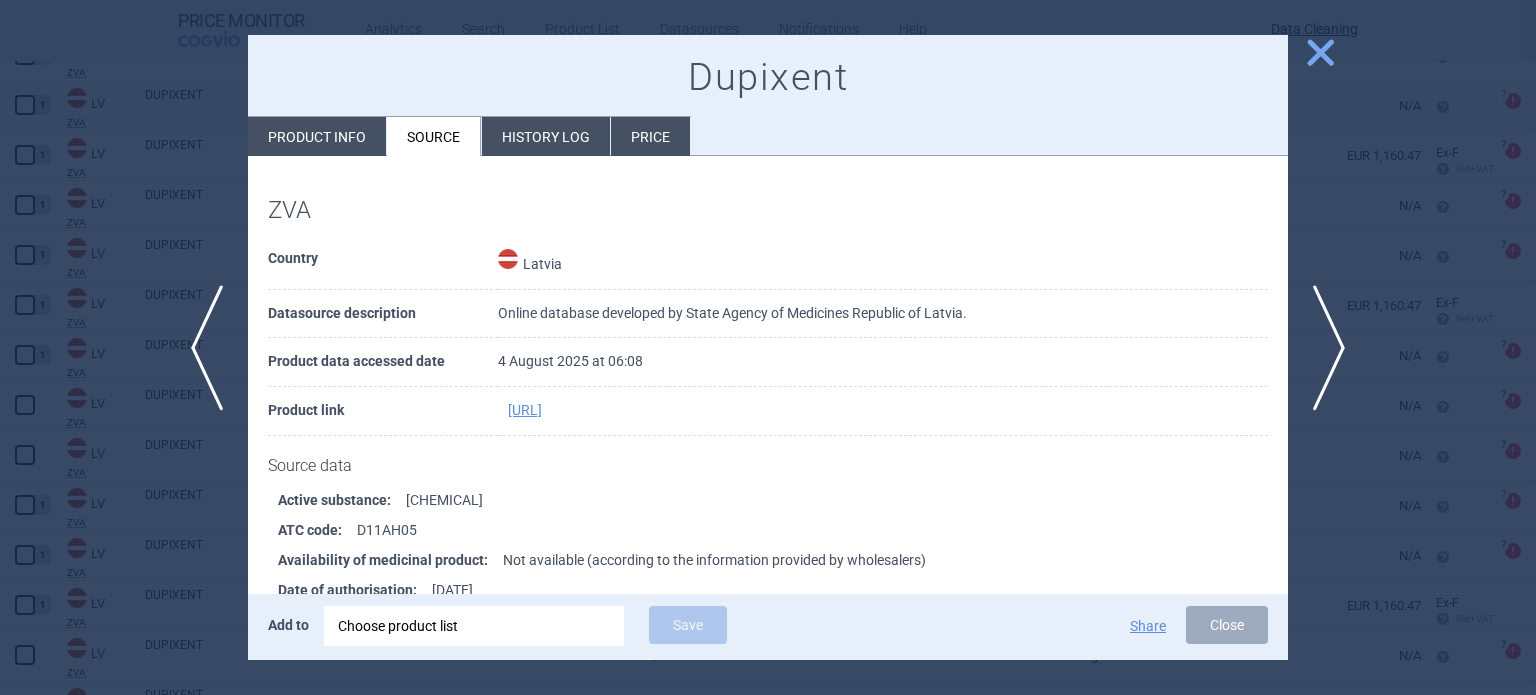 click on "Choose product list" at bounding box center (474, 626) 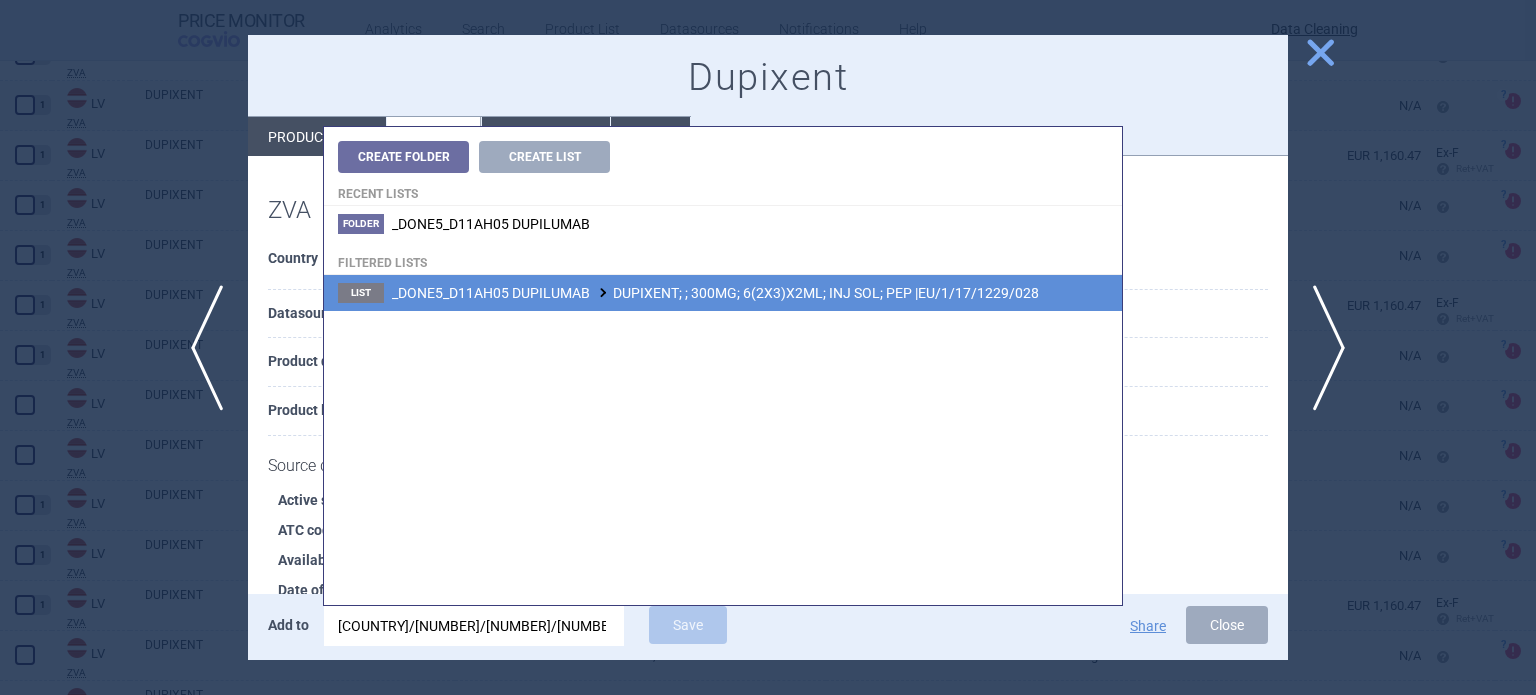 type on "[COUNTRY]/[NUMBER]/[NUMBER]/[NUMBER]" 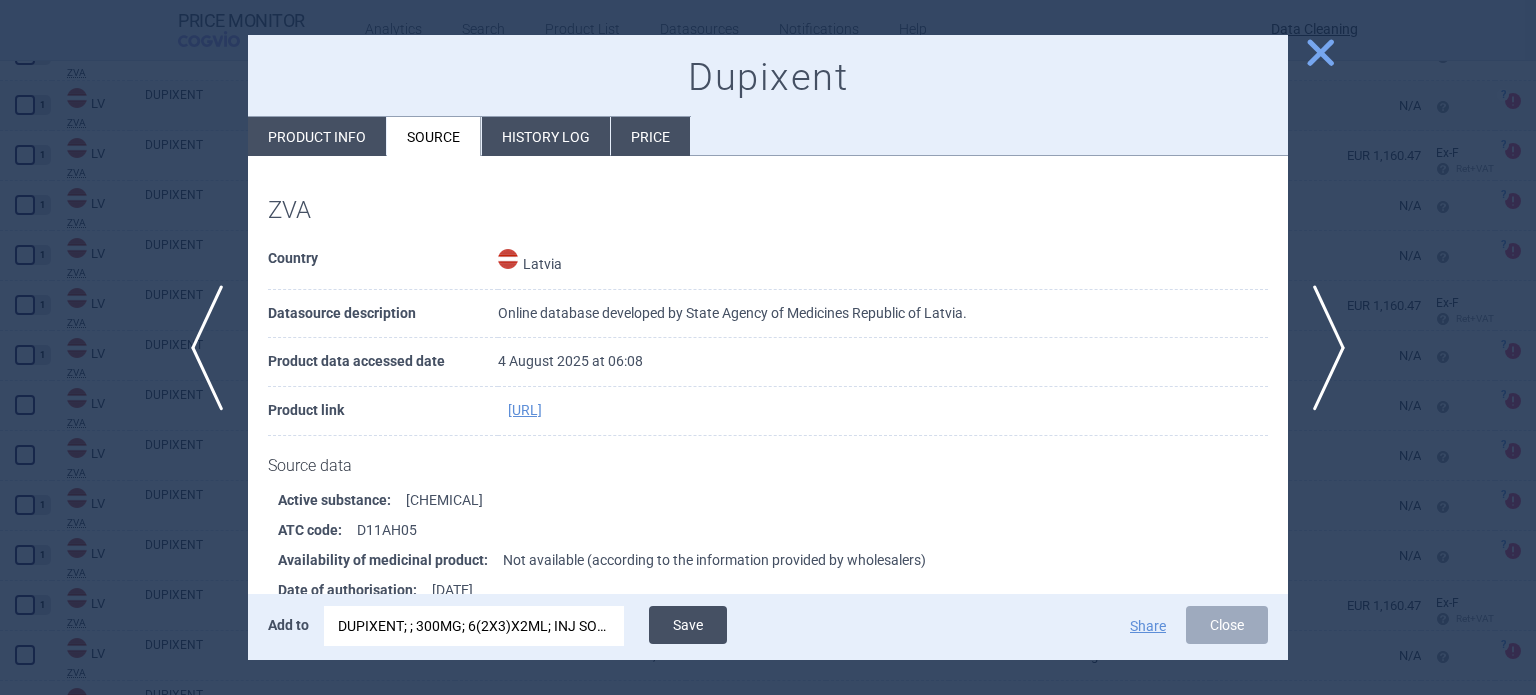 click on "Save" at bounding box center (688, 625) 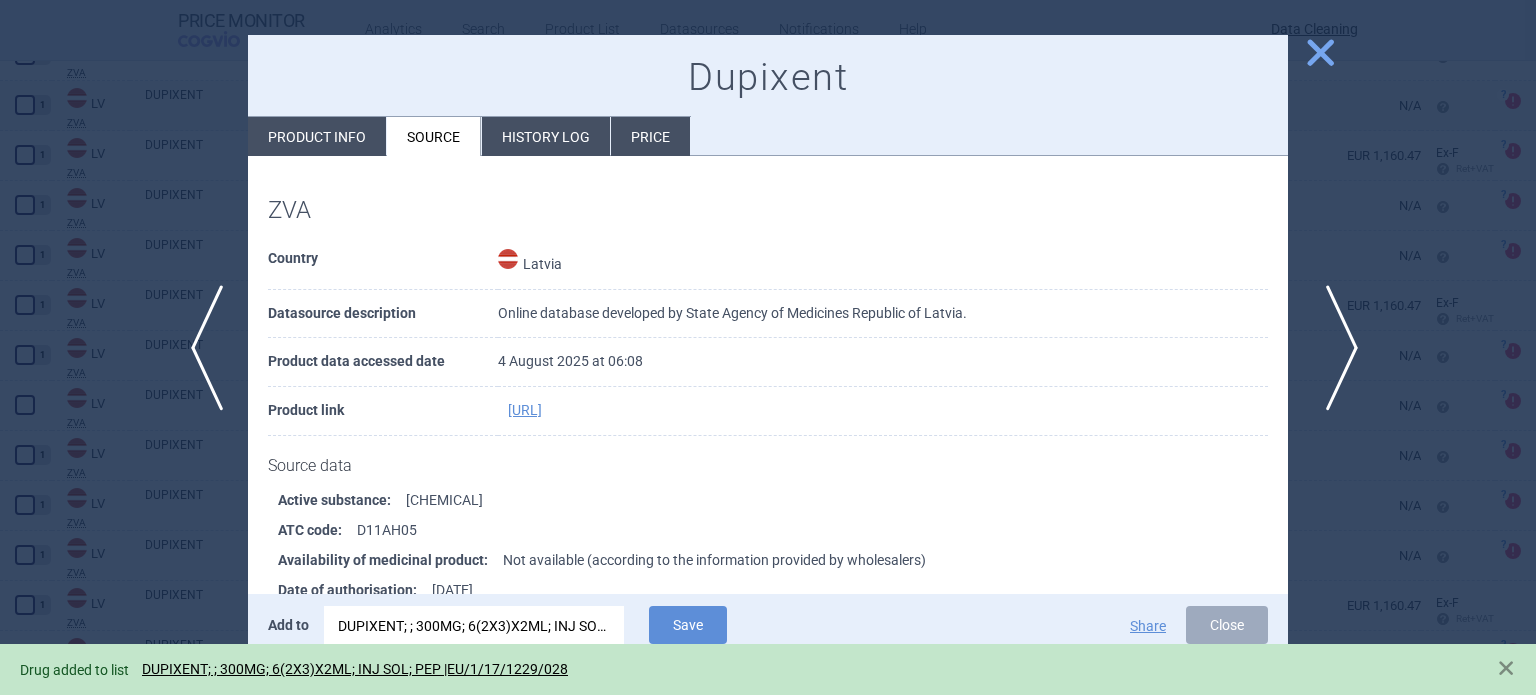 click on "next" at bounding box center [1335, 348] 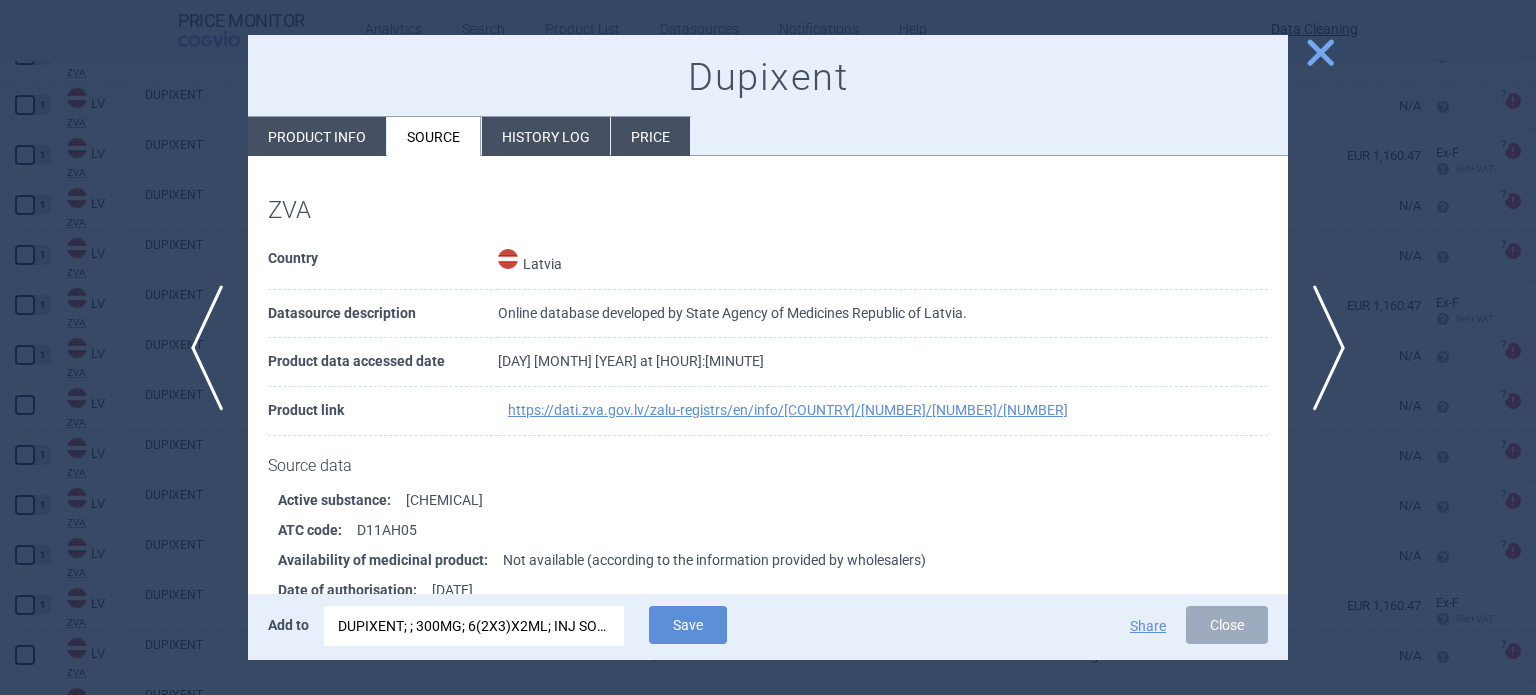 click at bounding box center (768, 347) 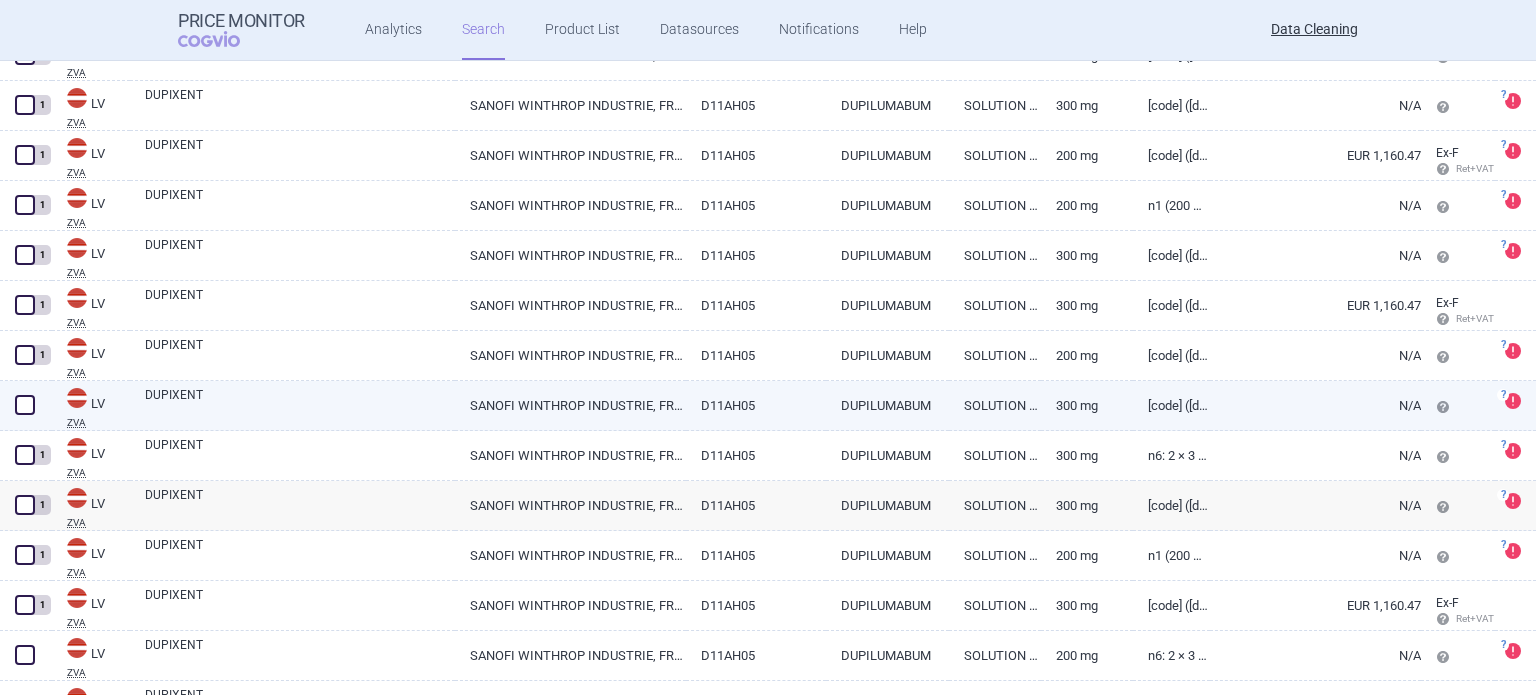 click on "DUPIXENT" at bounding box center (300, 404) 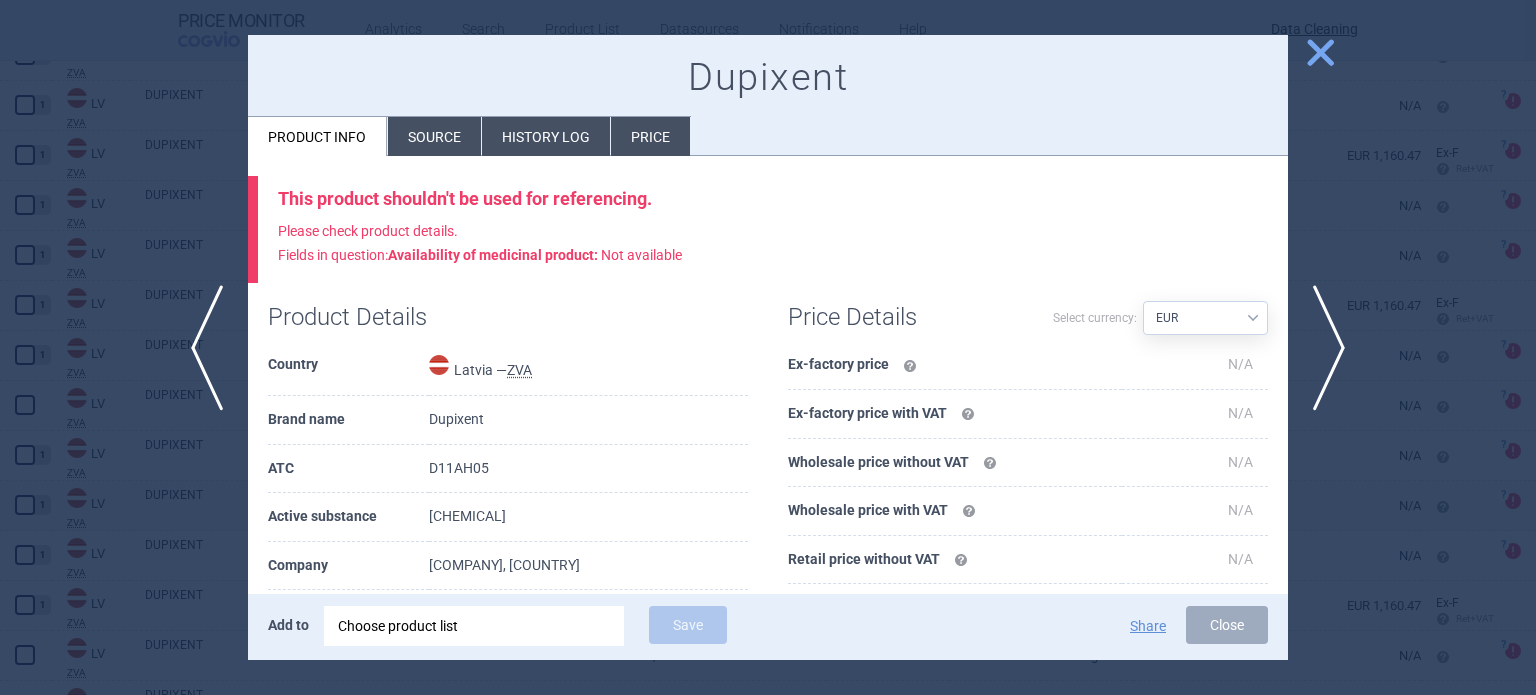 click on "Source" at bounding box center (434, 136) 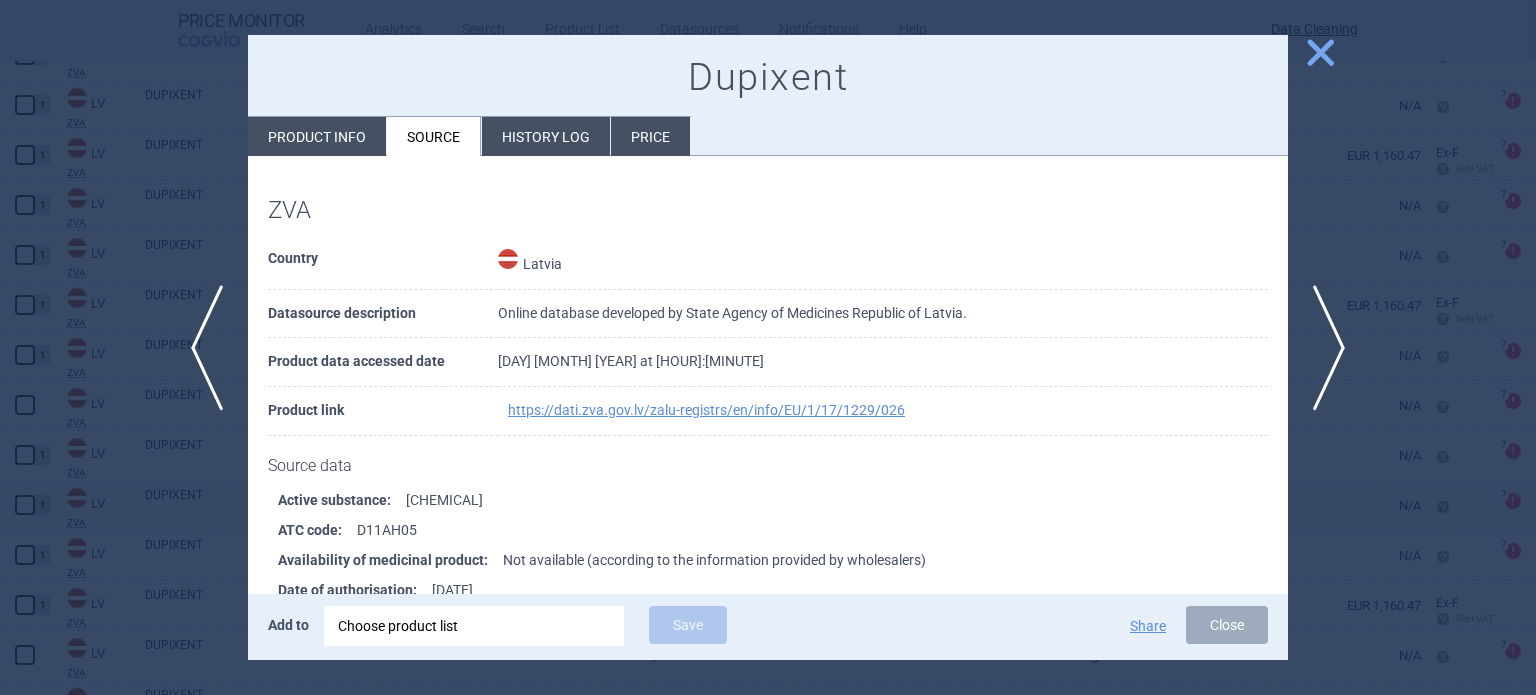 click on "Choose product list" at bounding box center (474, 626) 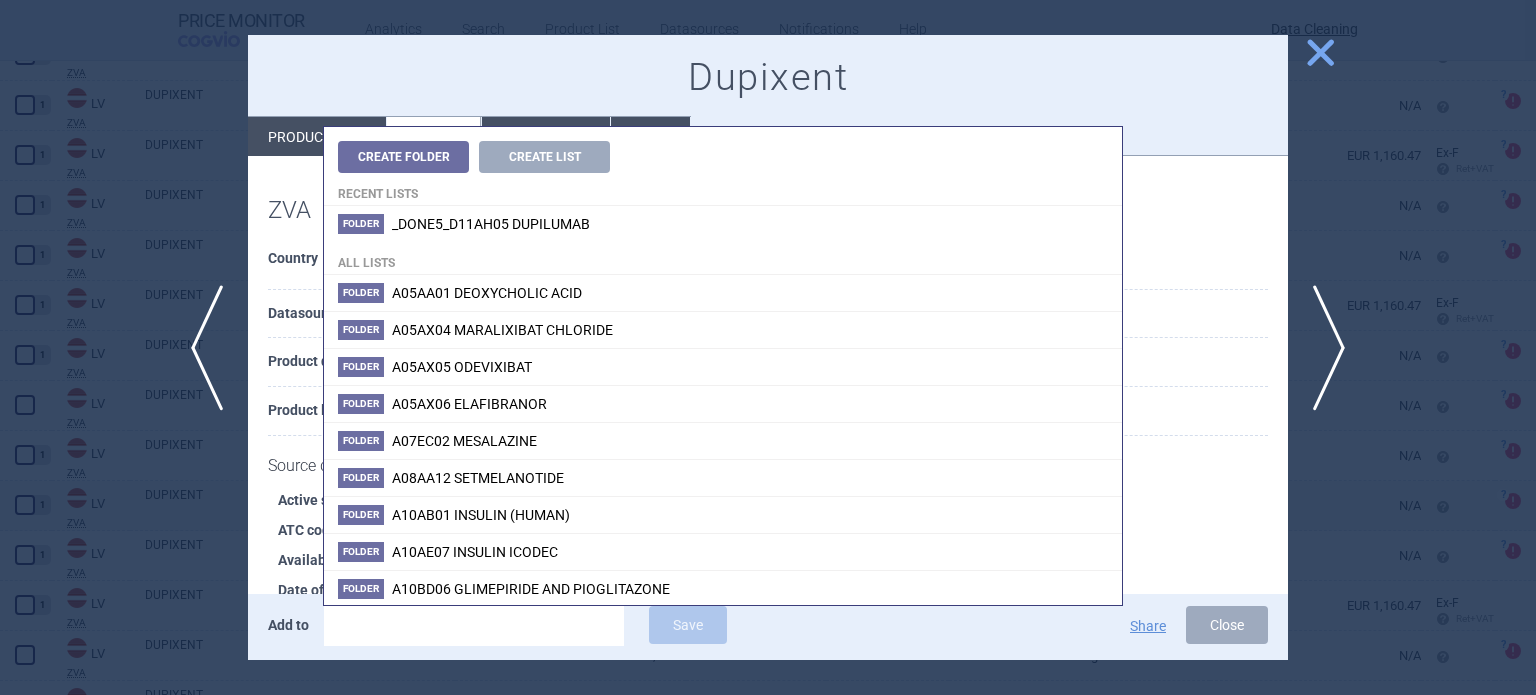 type on "[URL]" 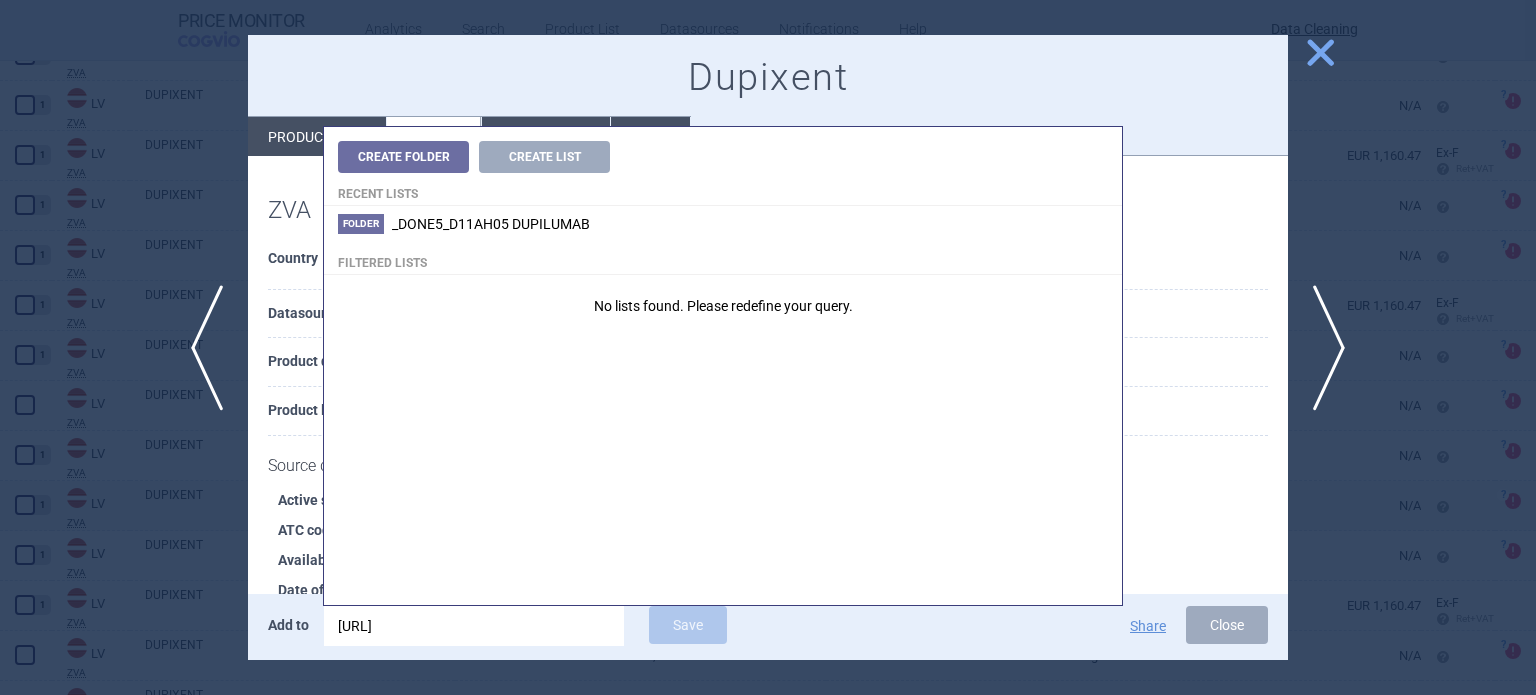 click at bounding box center (768, 347) 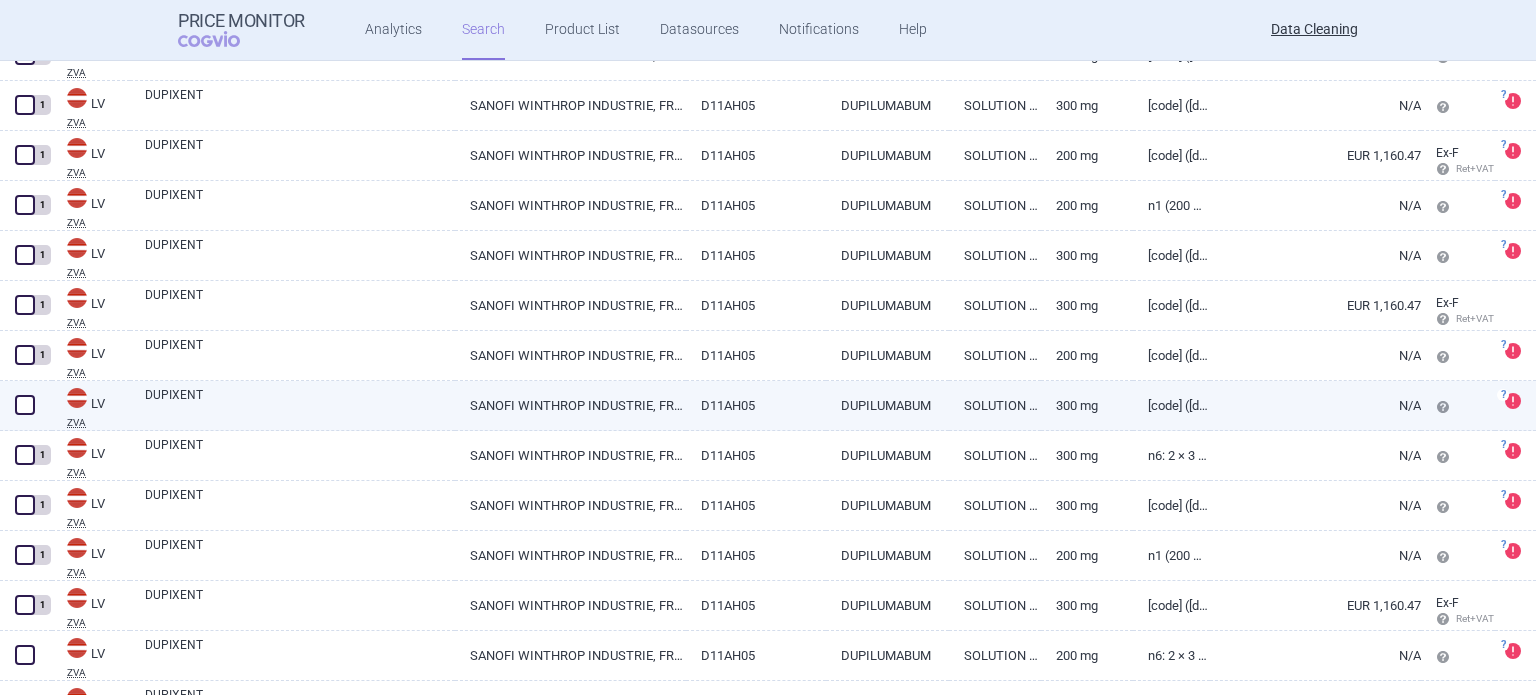 click at bounding box center (25, 405) 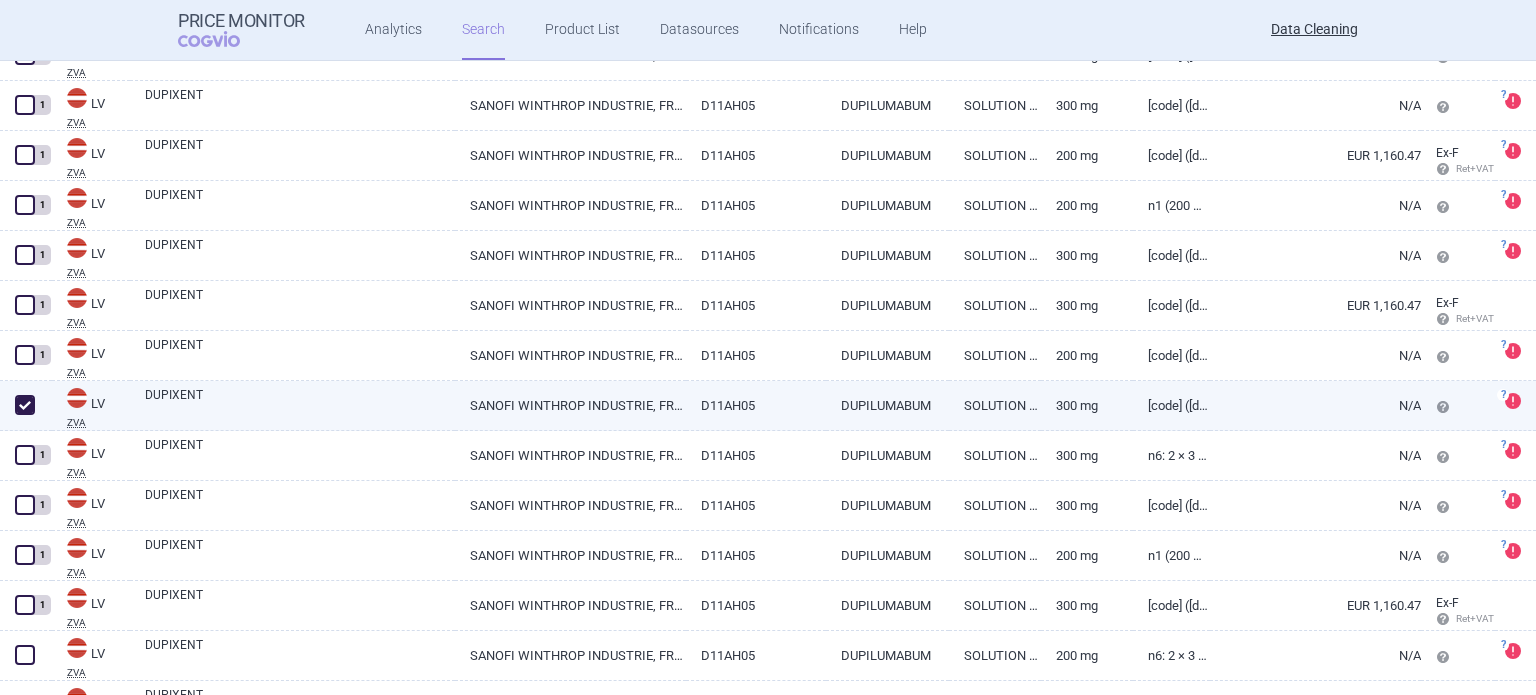 checkbox on "true" 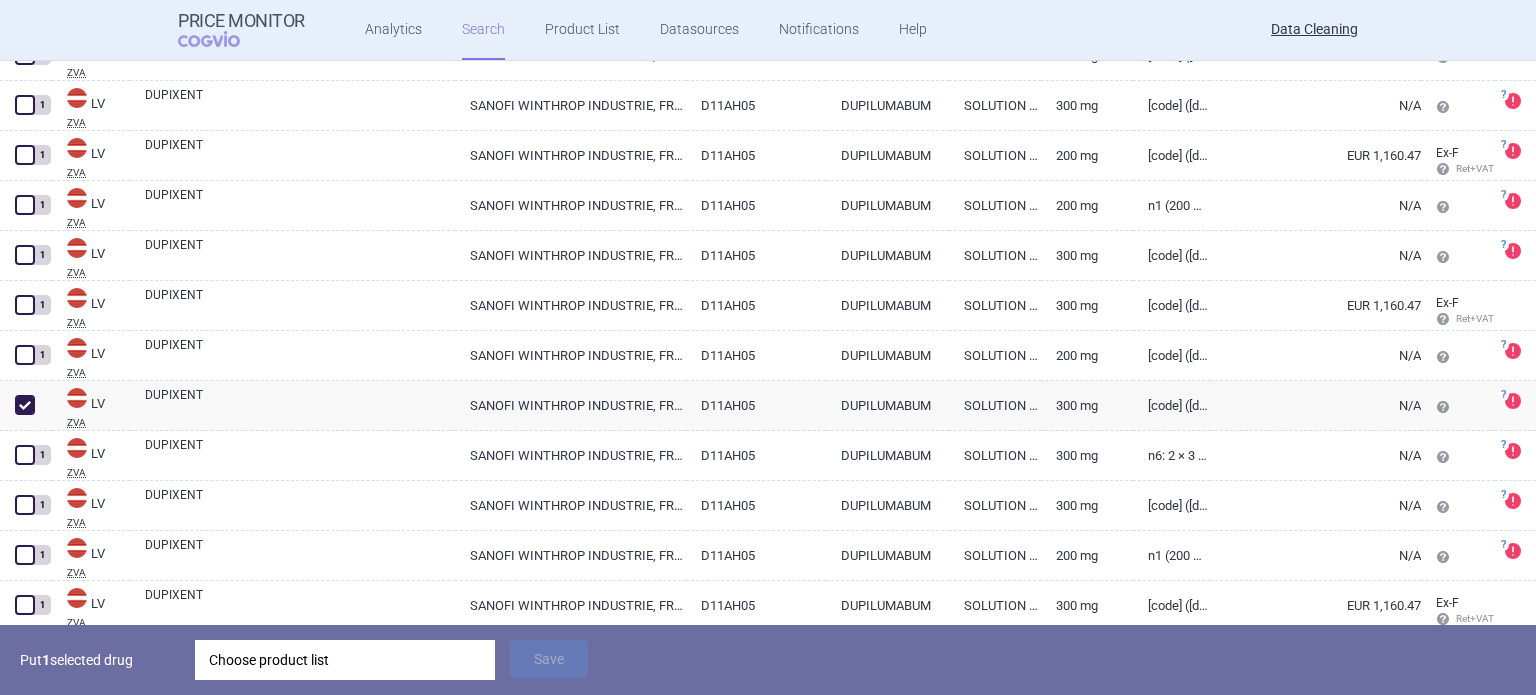 click on "Choose product list" at bounding box center [345, 660] 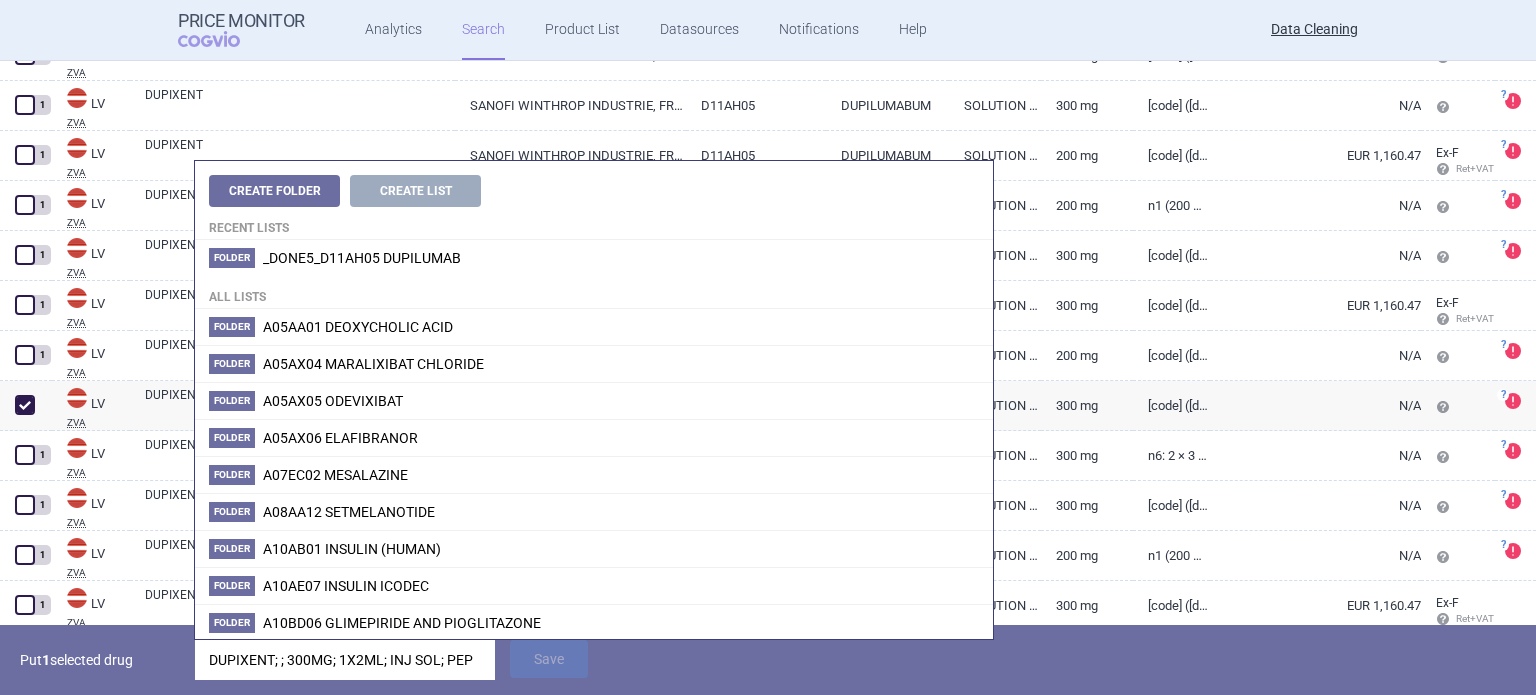 scroll, scrollTop: 0, scrollLeft: 121, axis: horizontal 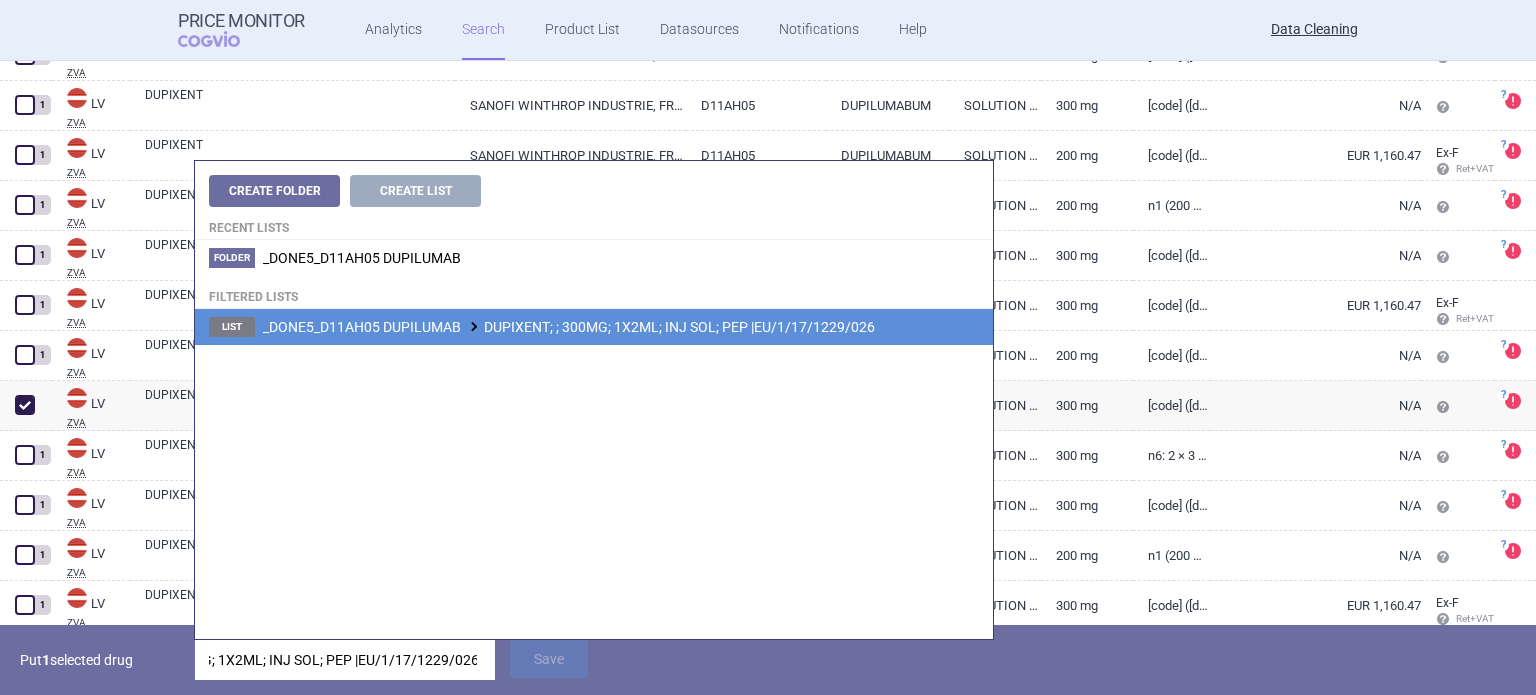 type on "DUPIXENT; ; 300MG; 1X2ML; INJ SOL; PEP |EU/1/17/1229/026" 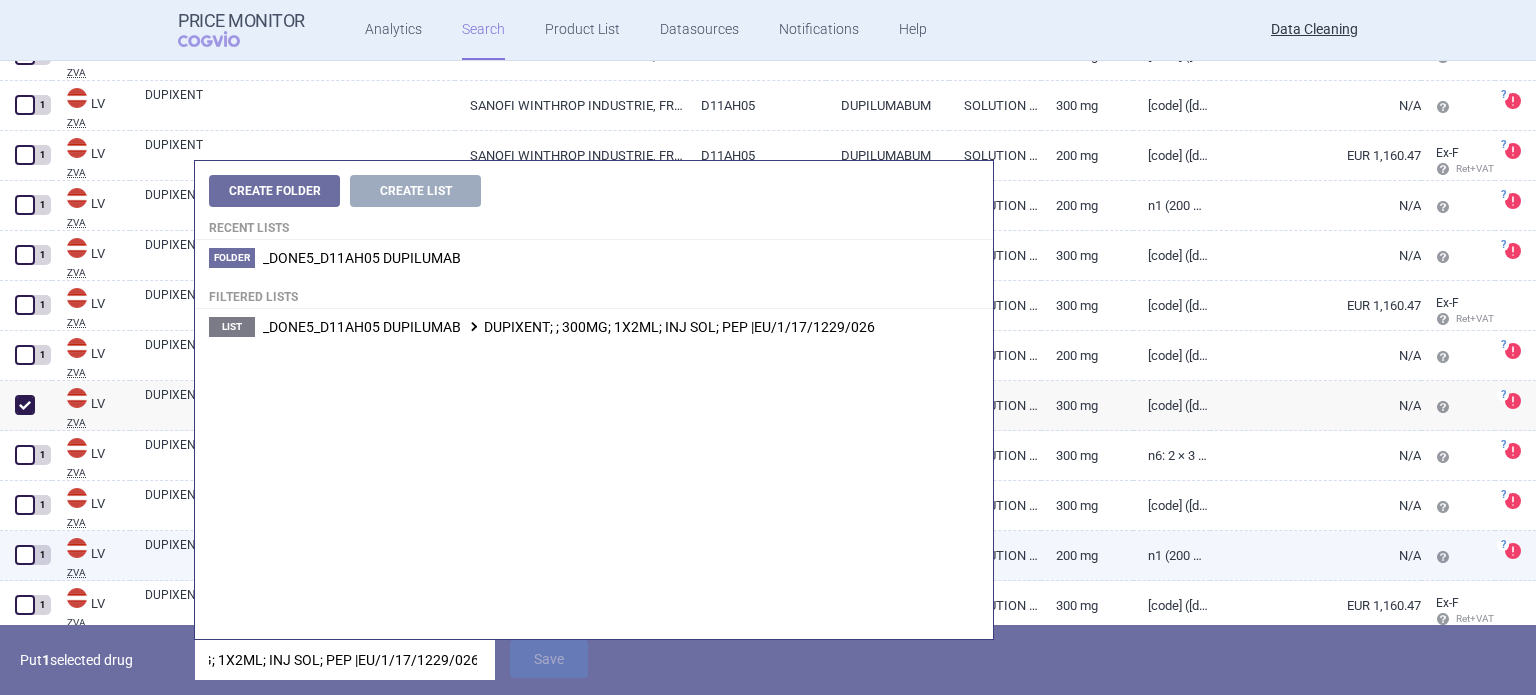 scroll, scrollTop: 0, scrollLeft: 0, axis: both 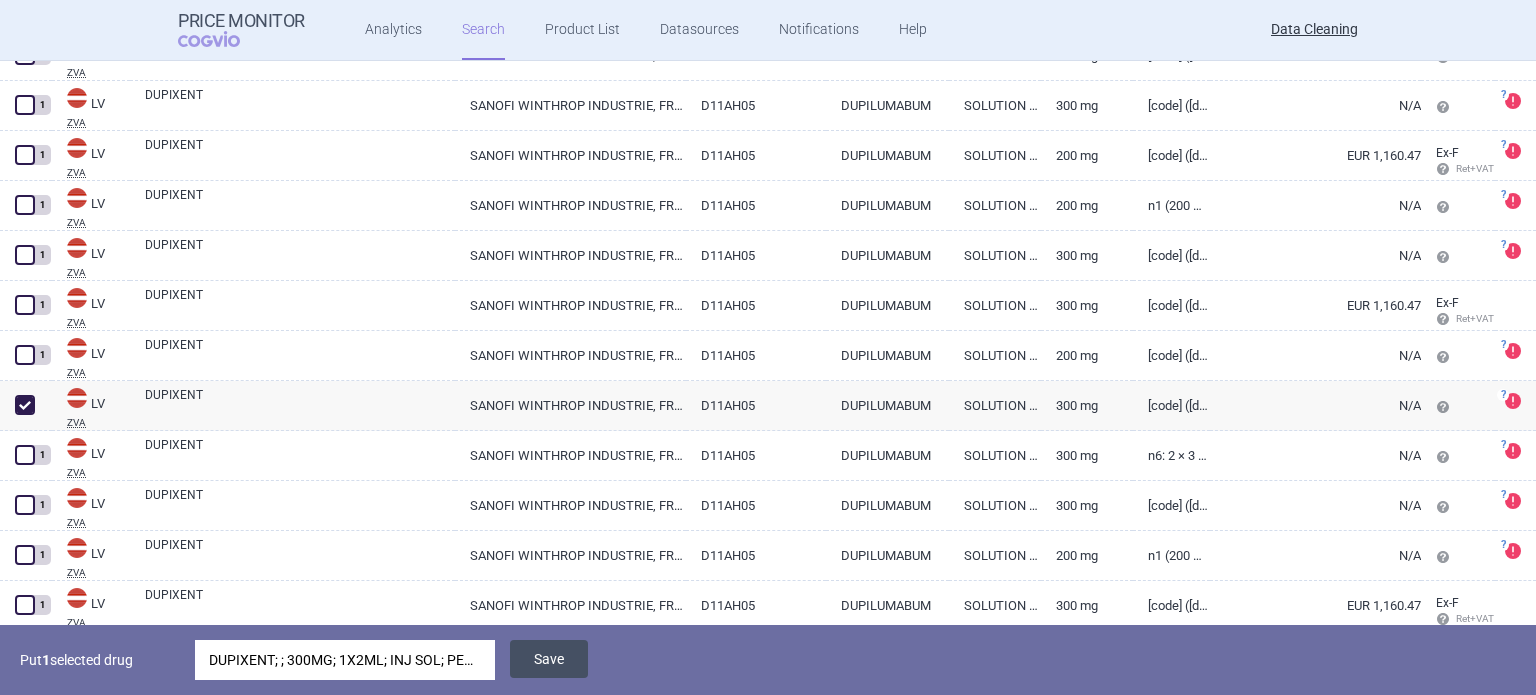 click on "Save" at bounding box center [549, 659] 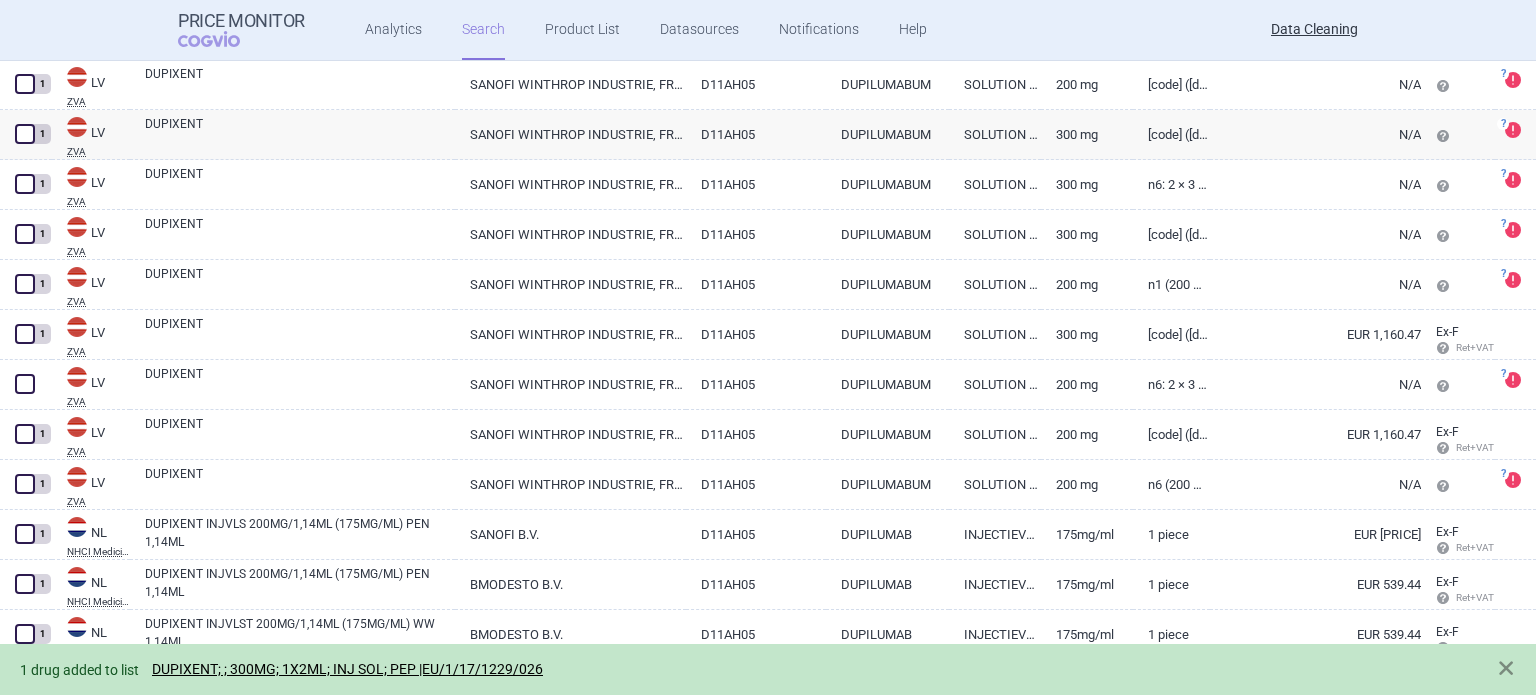 scroll, scrollTop: 17884, scrollLeft: 0, axis: vertical 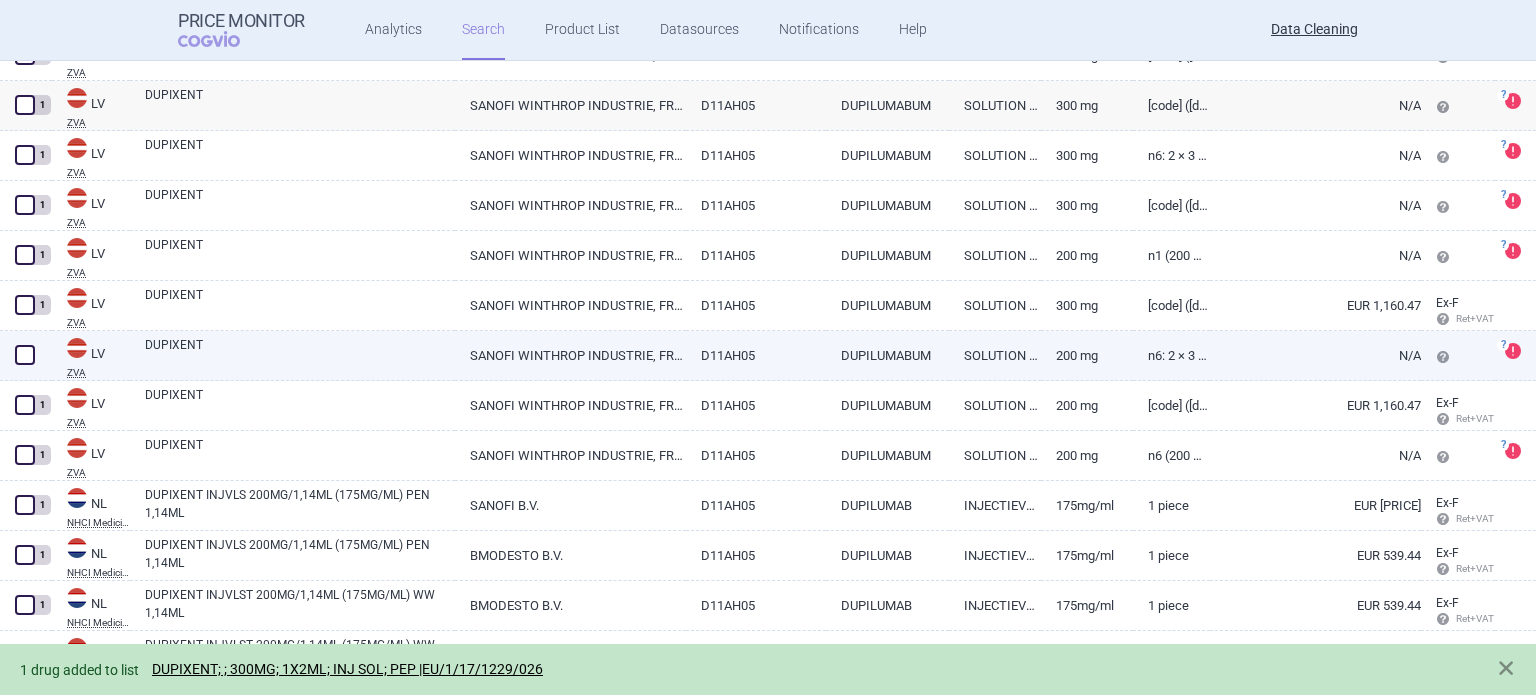click on "DUPIXENT" at bounding box center [300, 354] 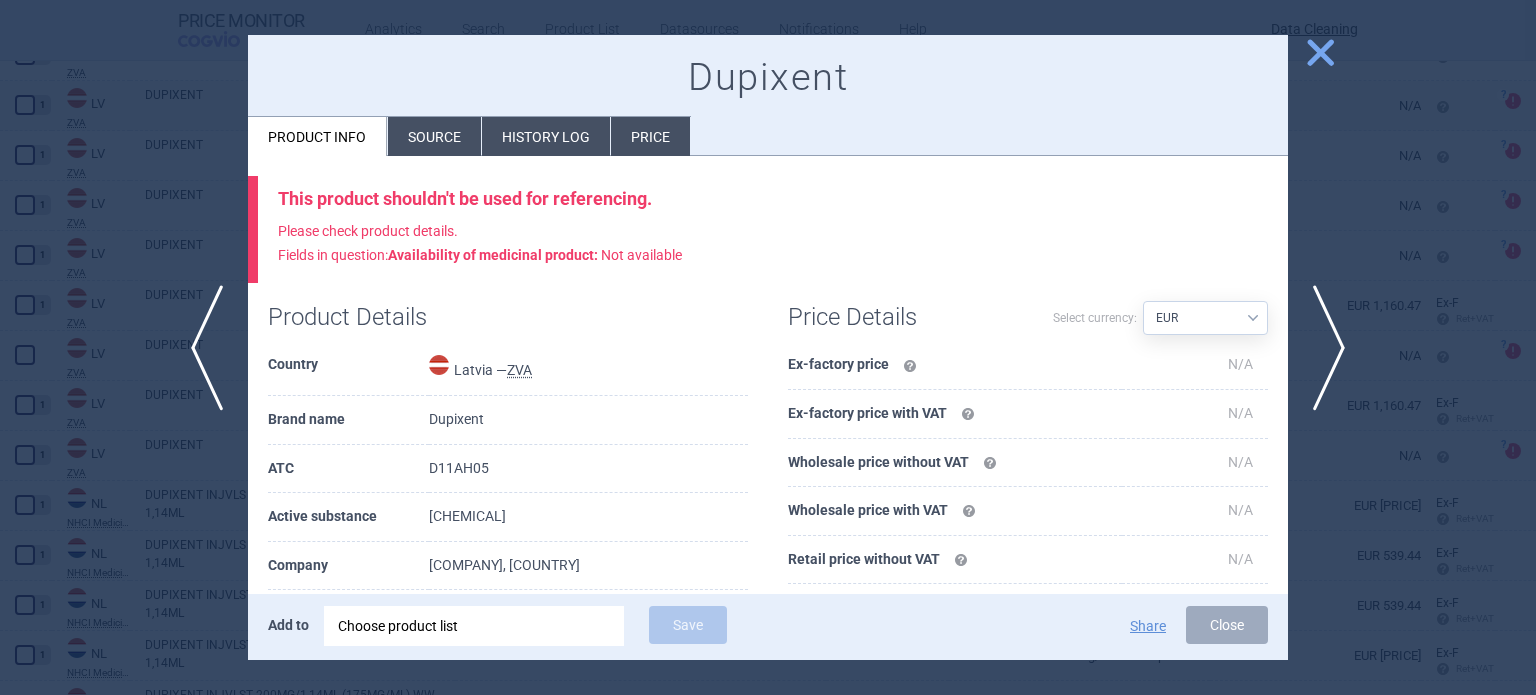 click on "Source" at bounding box center [434, 136] 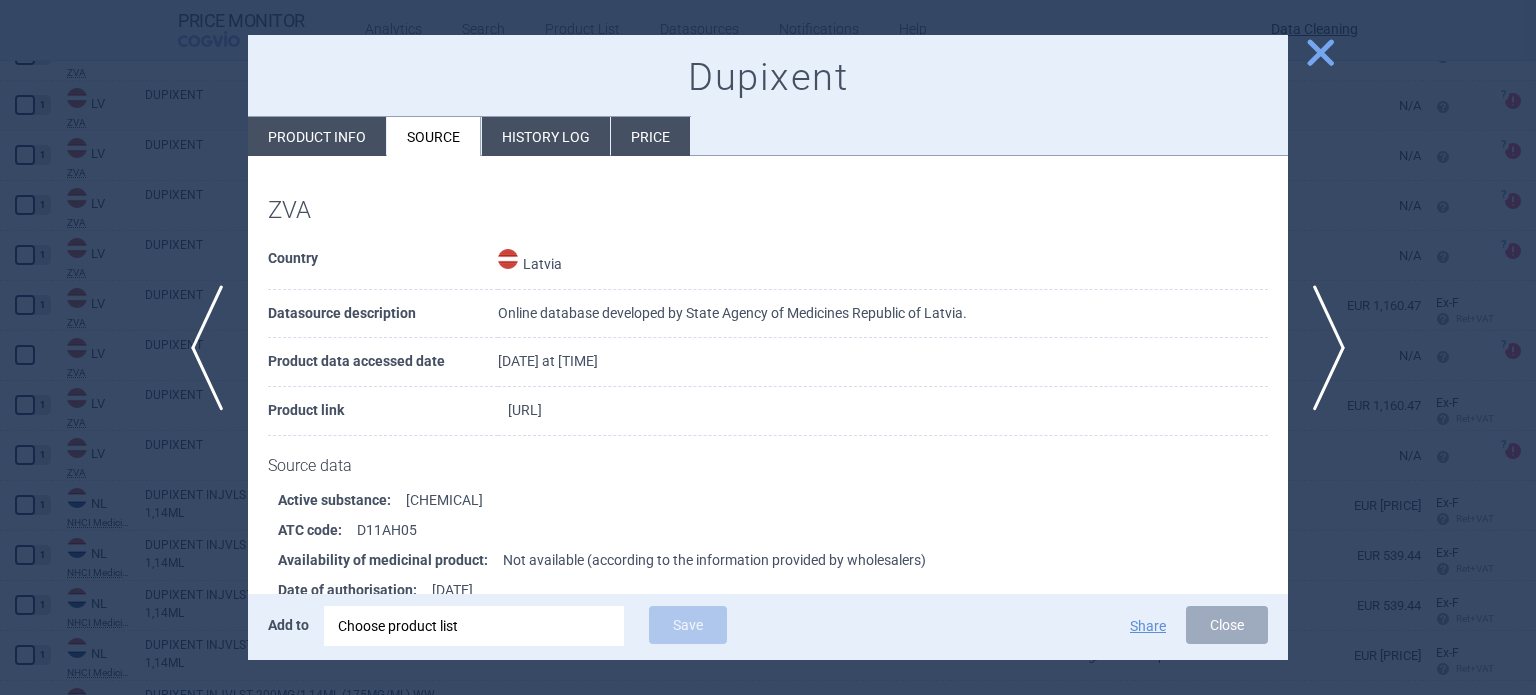 drag, startPoint x: 929, startPoint y: 415, endPoint x: 778, endPoint y: 415, distance: 151 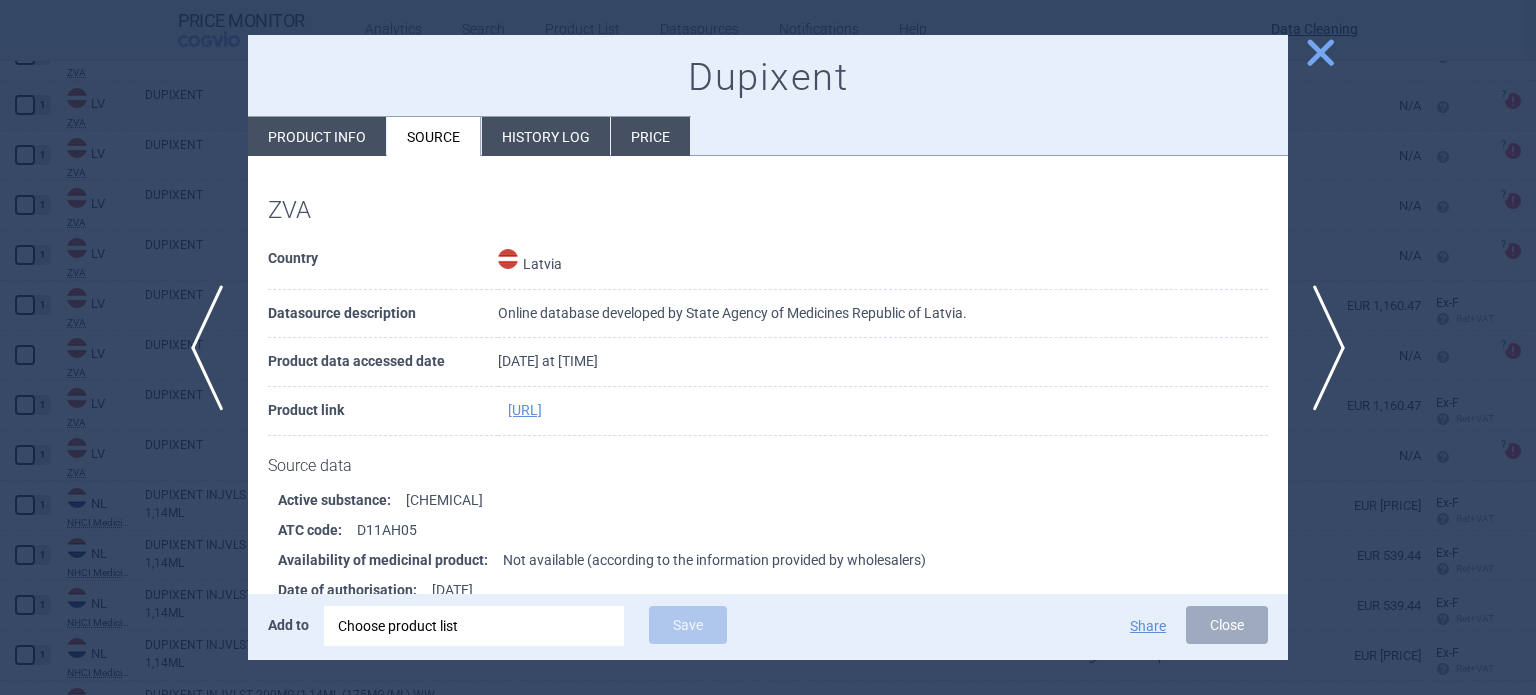 copy on "EU/1/17/1229/025" 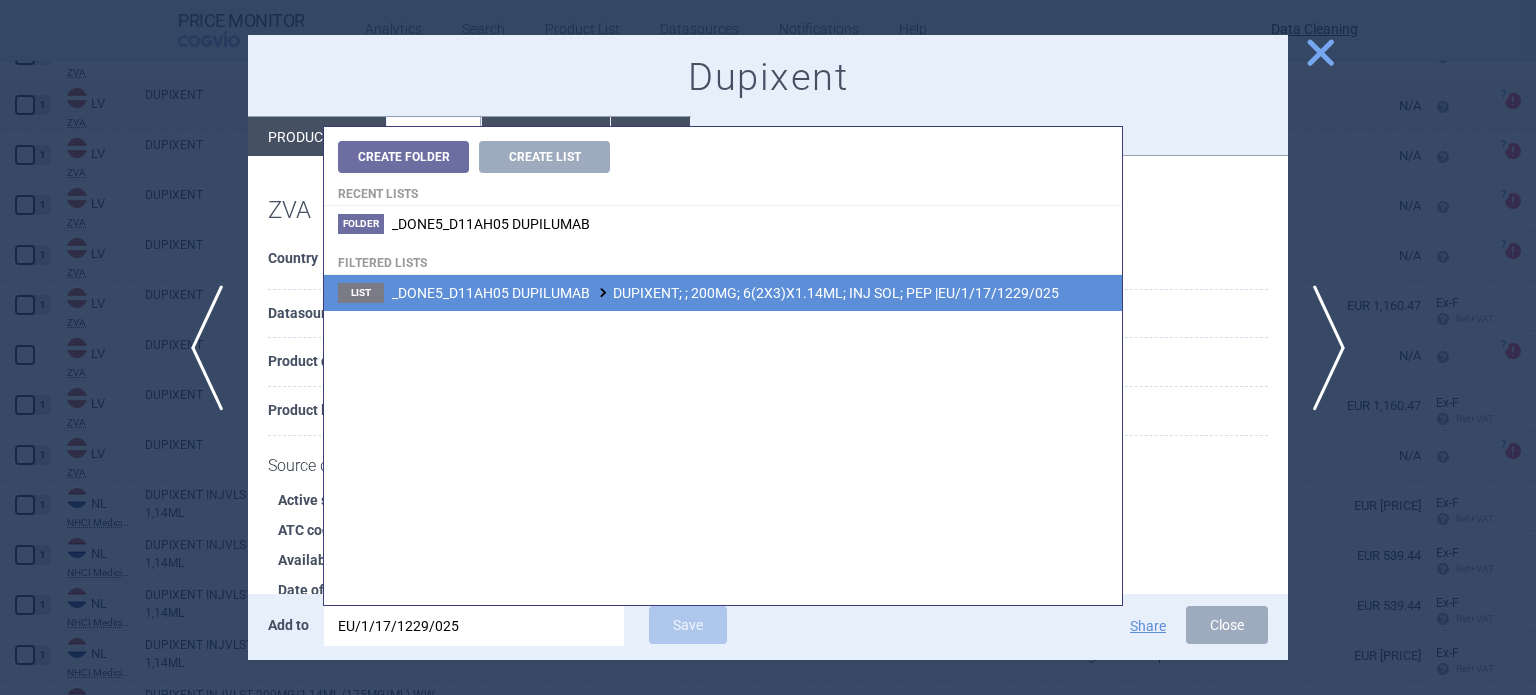 type on "EU/1/17/1229/025" 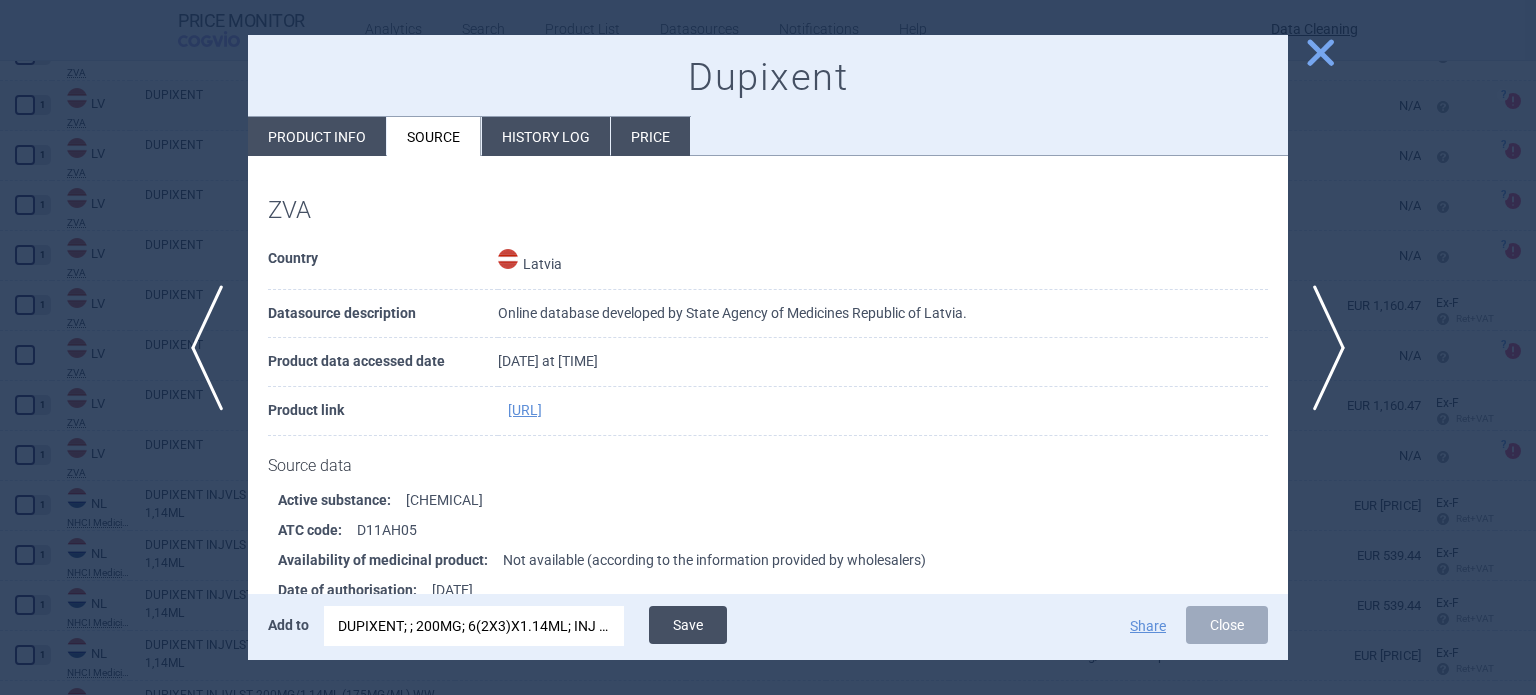 click on "Save" at bounding box center [688, 625] 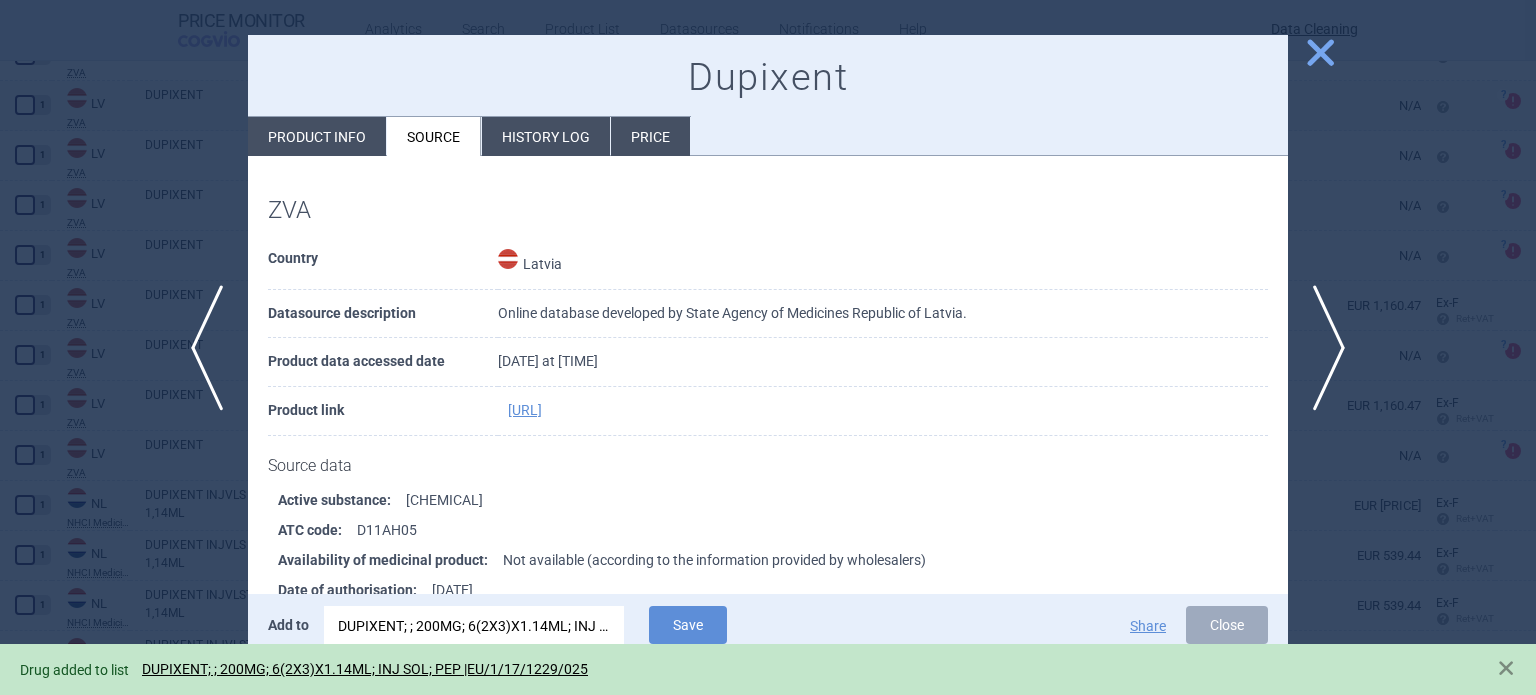 click at bounding box center [768, 347] 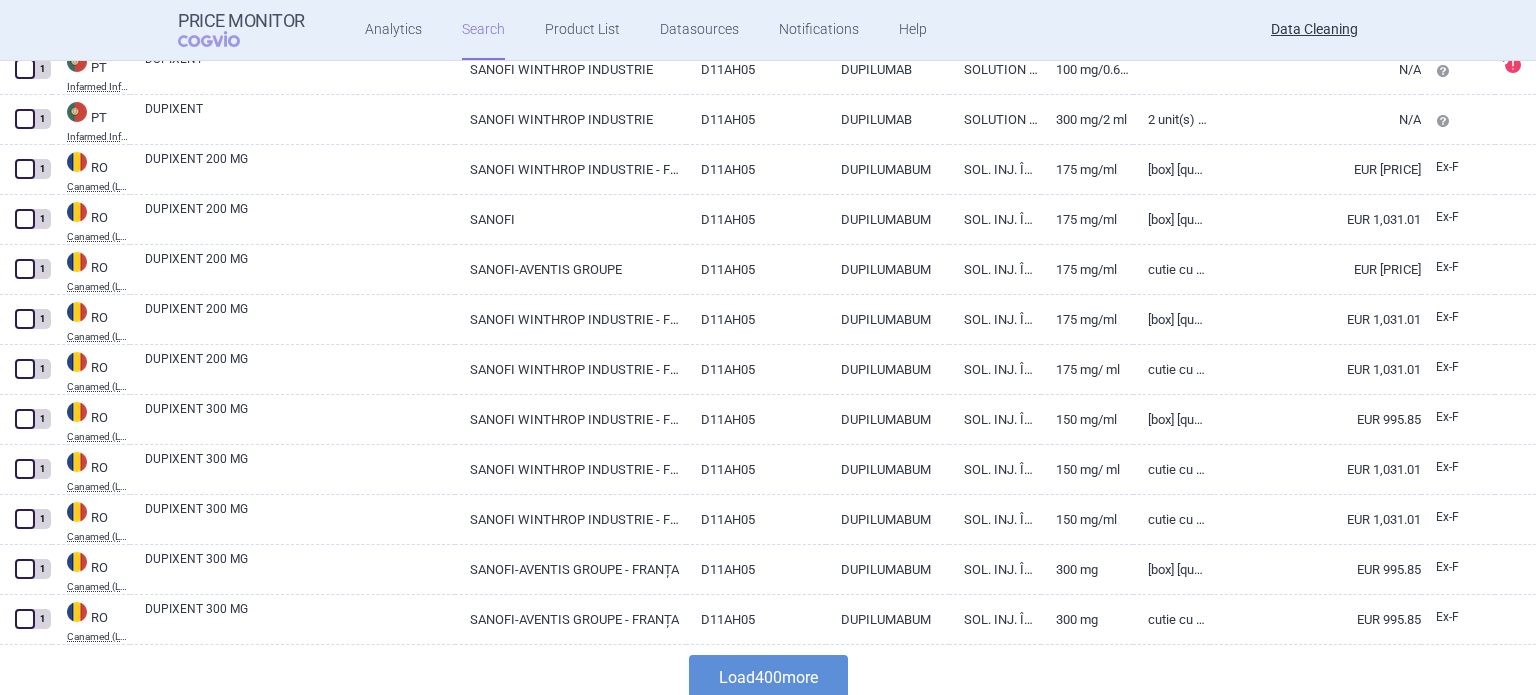 scroll, scrollTop: 19784, scrollLeft: 0, axis: vertical 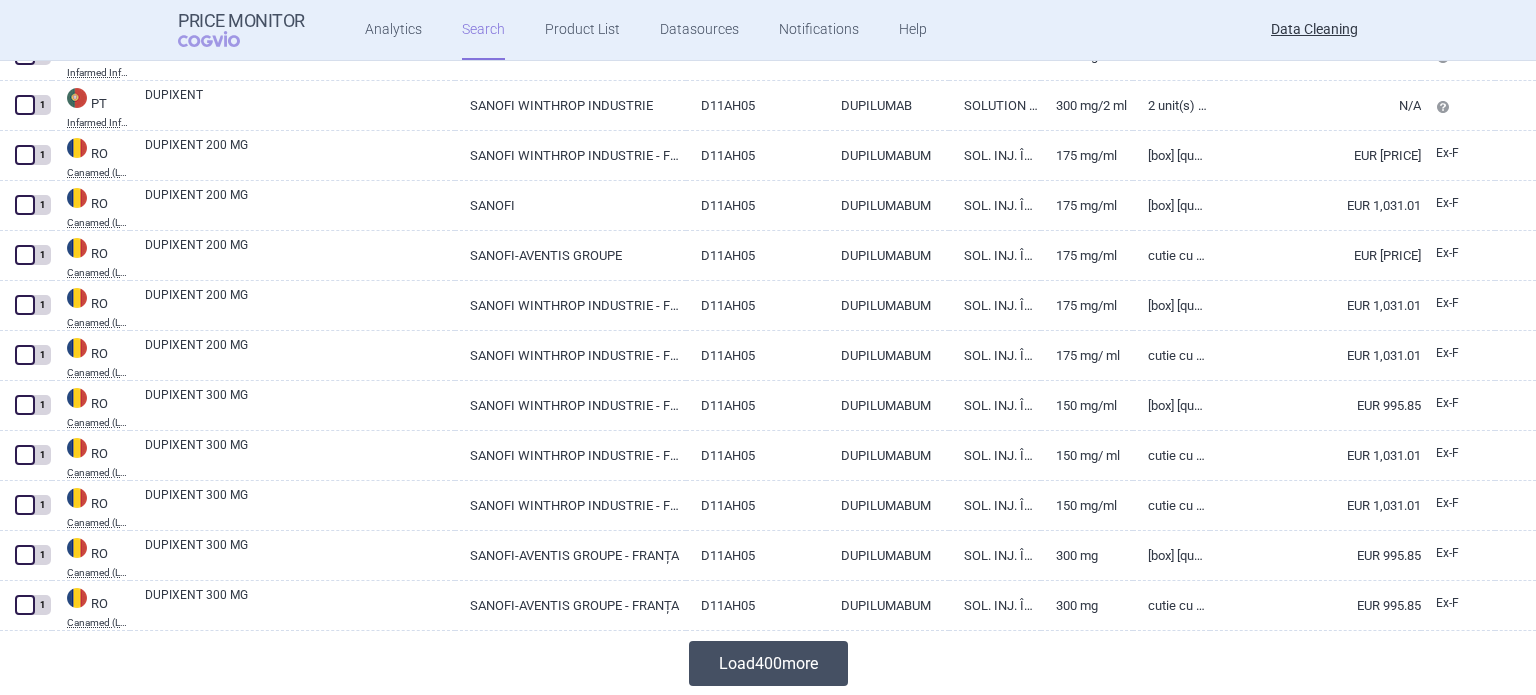 click on "Load  400  more" at bounding box center [768, 663] 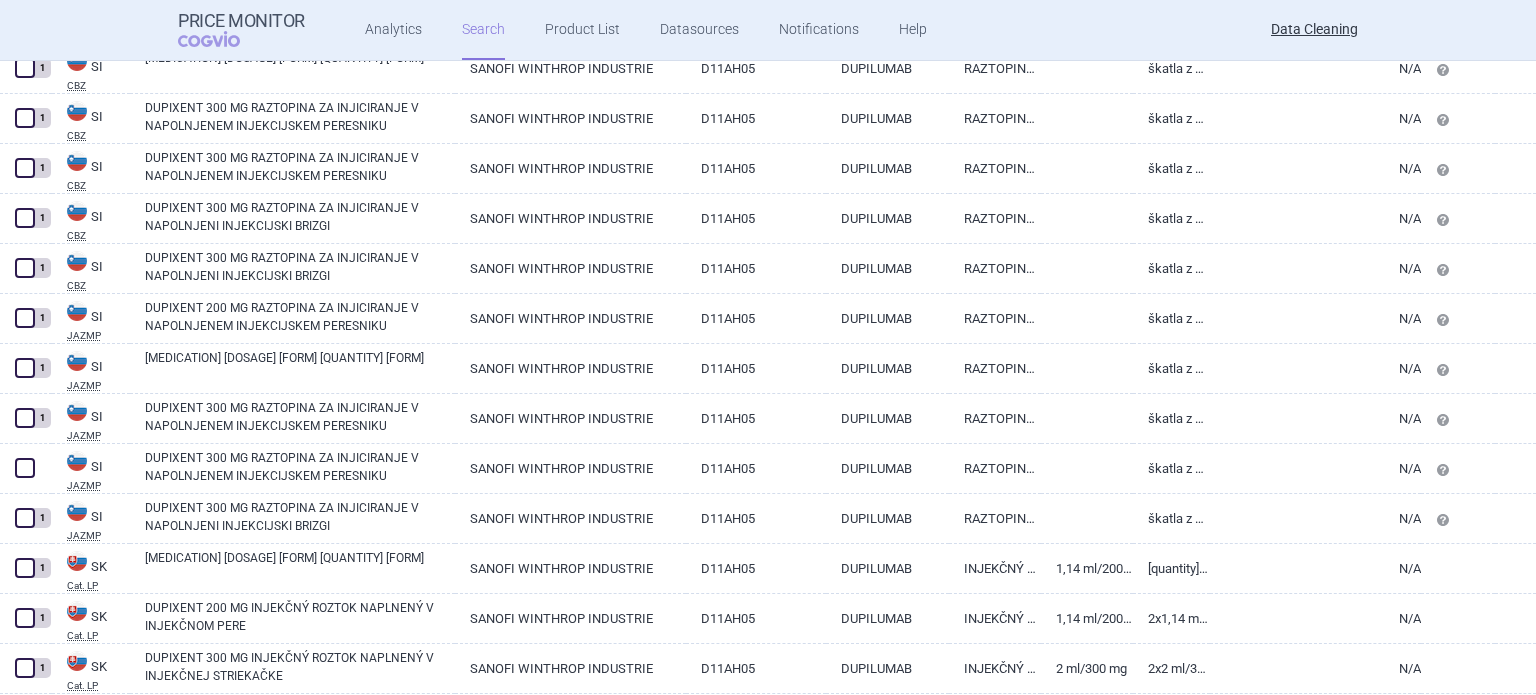 scroll, scrollTop: 21984, scrollLeft: 0, axis: vertical 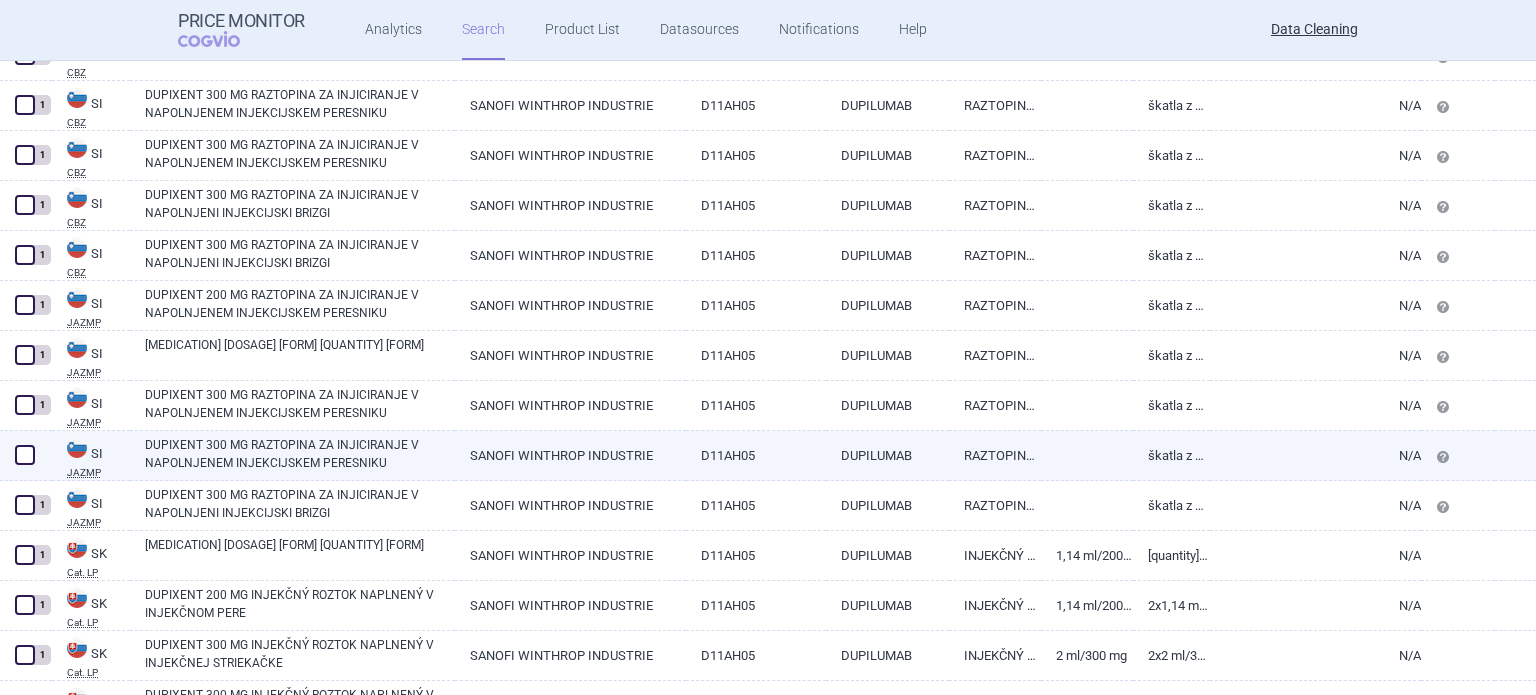 click on "DUPIXENT 300 MG RAZTOPINA ZA INJICIRANJE V NAPOLNJENEM INJEKCIJSKEM PERESNIKU" at bounding box center [300, 454] 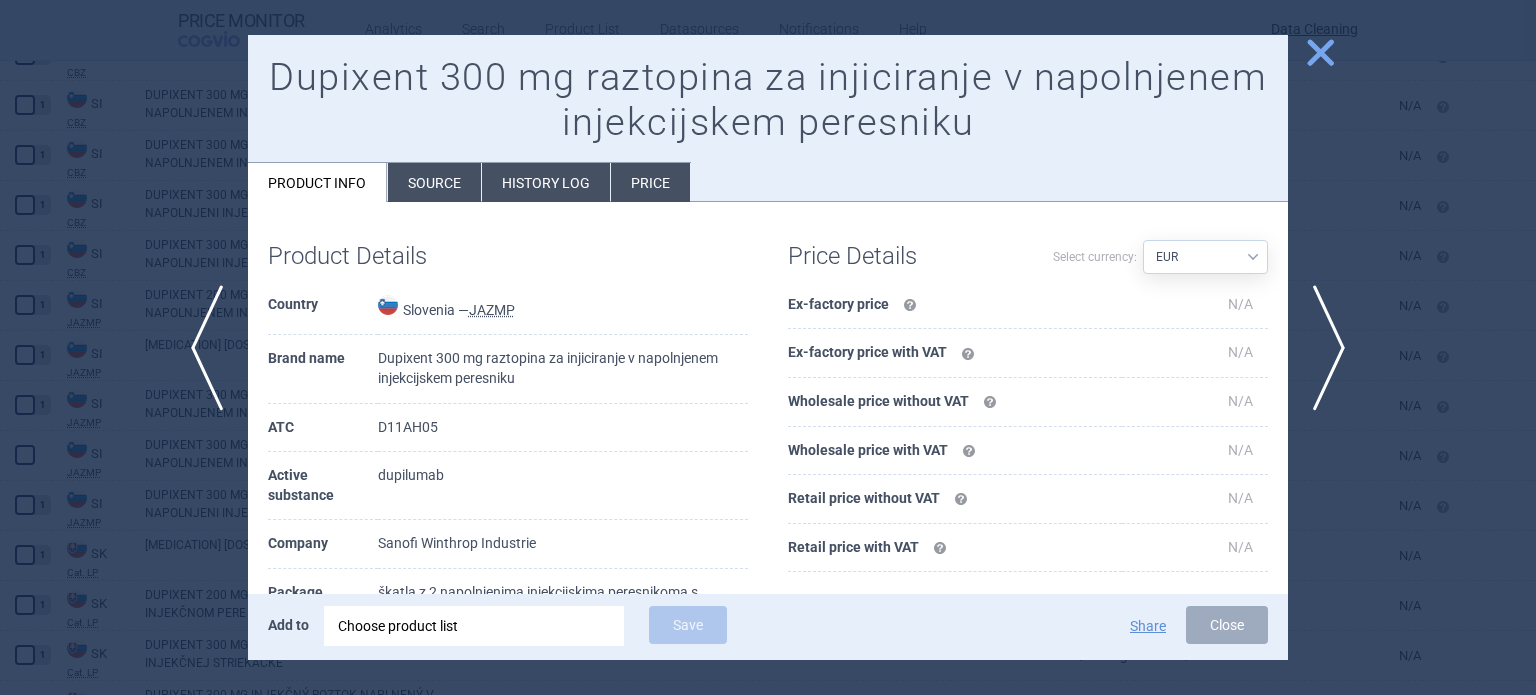 click on "Source" at bounding box center (434, 182) 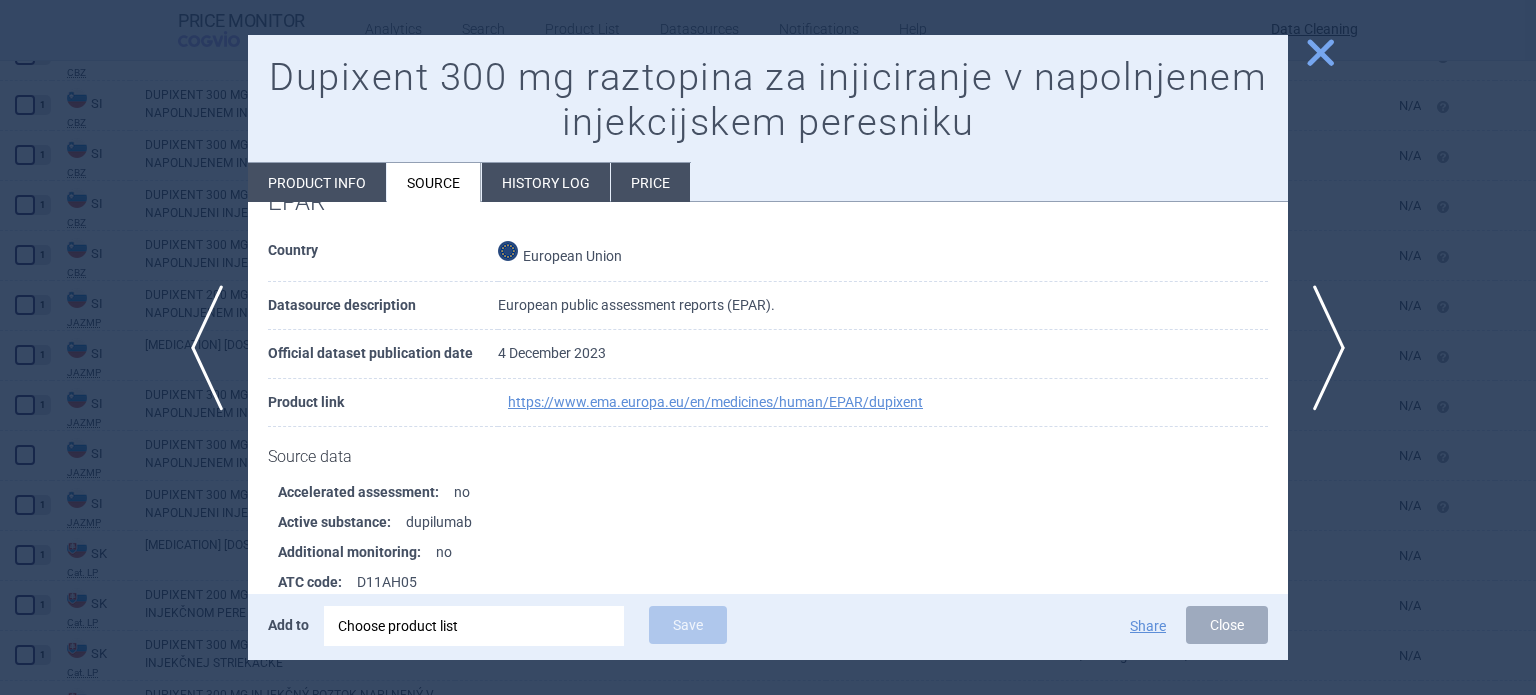 scroll, scrollTop: 4361, scrollLeft: 0, axis: vertical 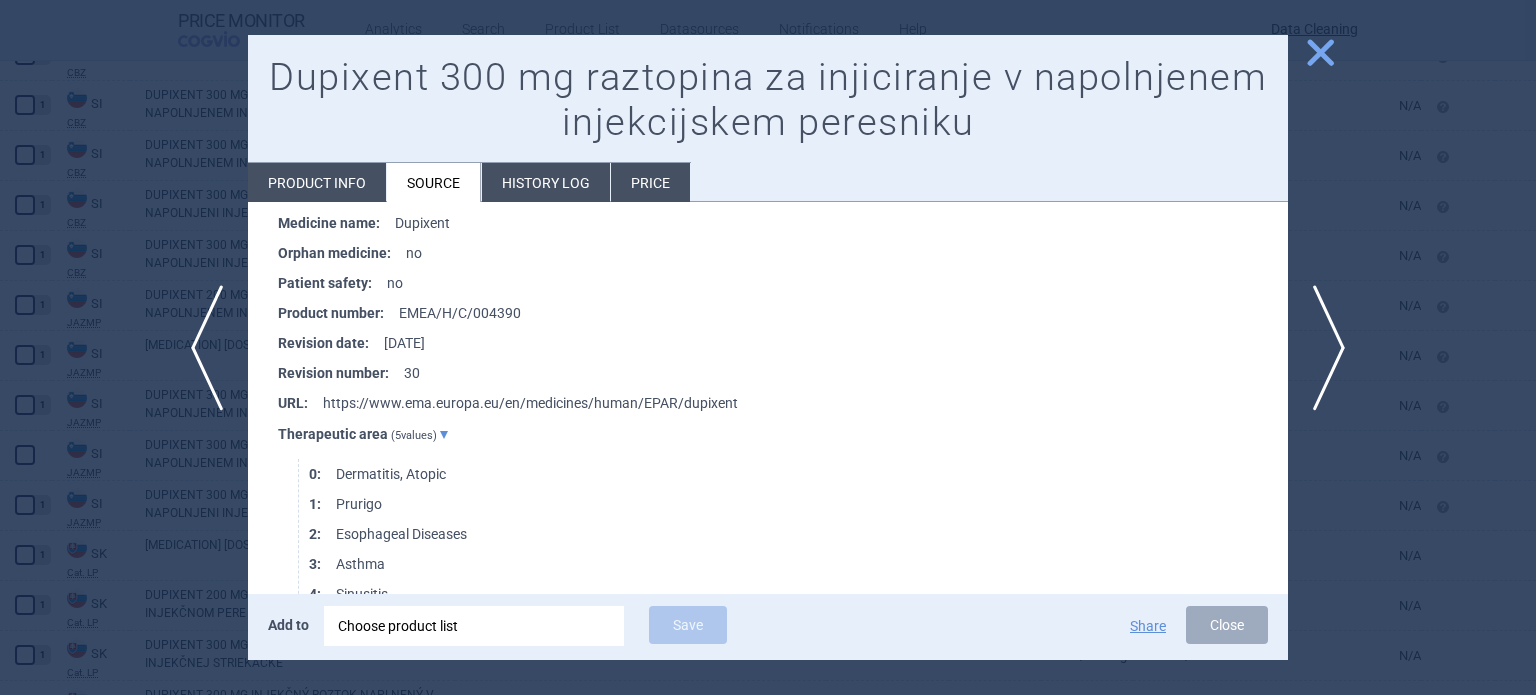click on "Product info" at bounding box center (317, 182) 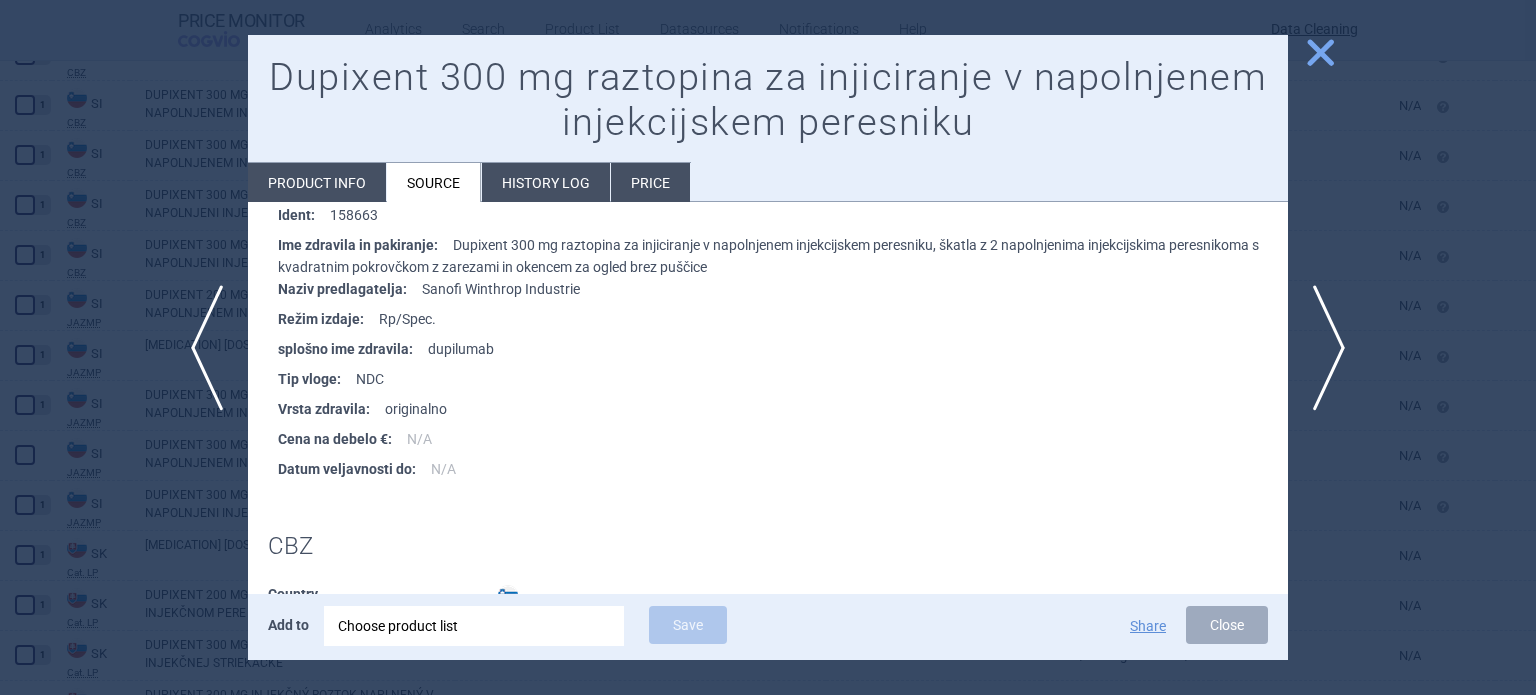 select on "EUR" 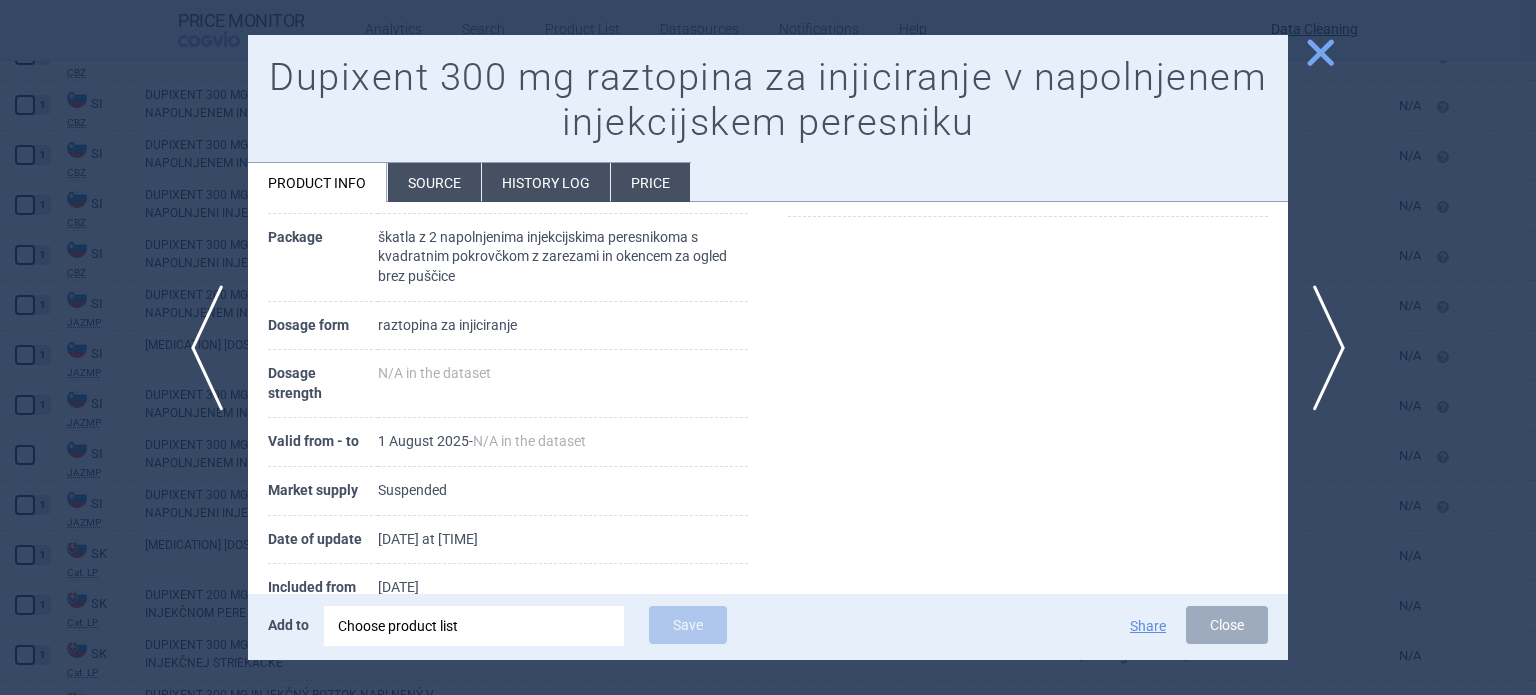 scroll, scrollTop: 310, scrollLeft: 0, axis: vertical 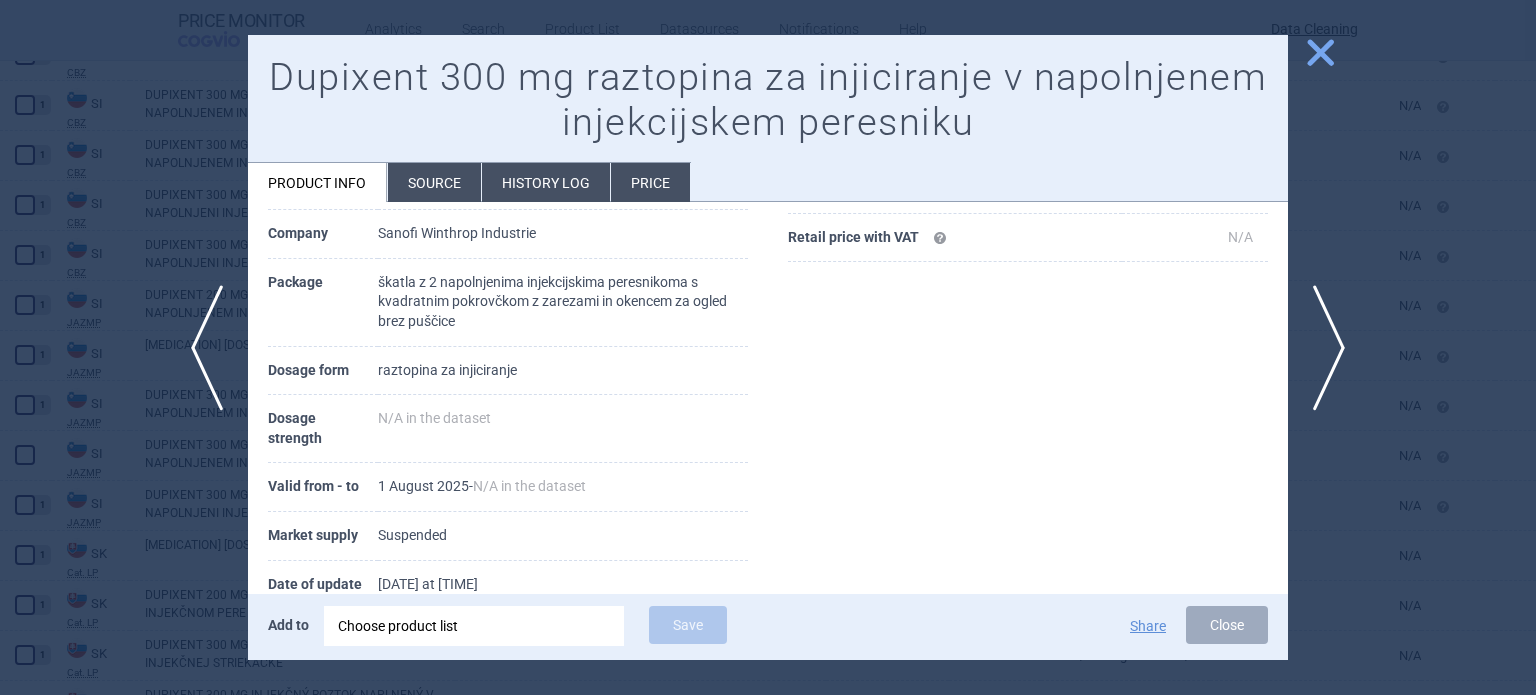 click at bounding box center (768, 347) 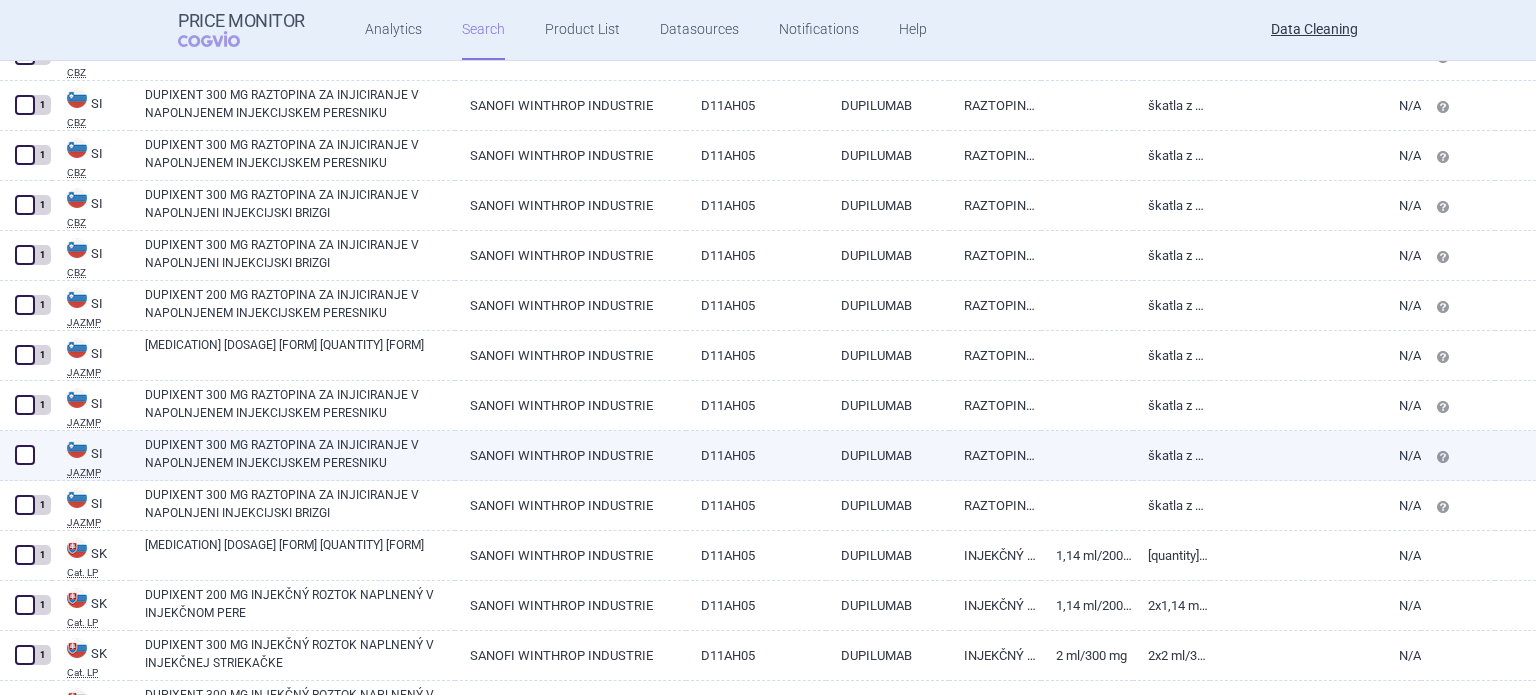 click at bounding box center [25, 455] 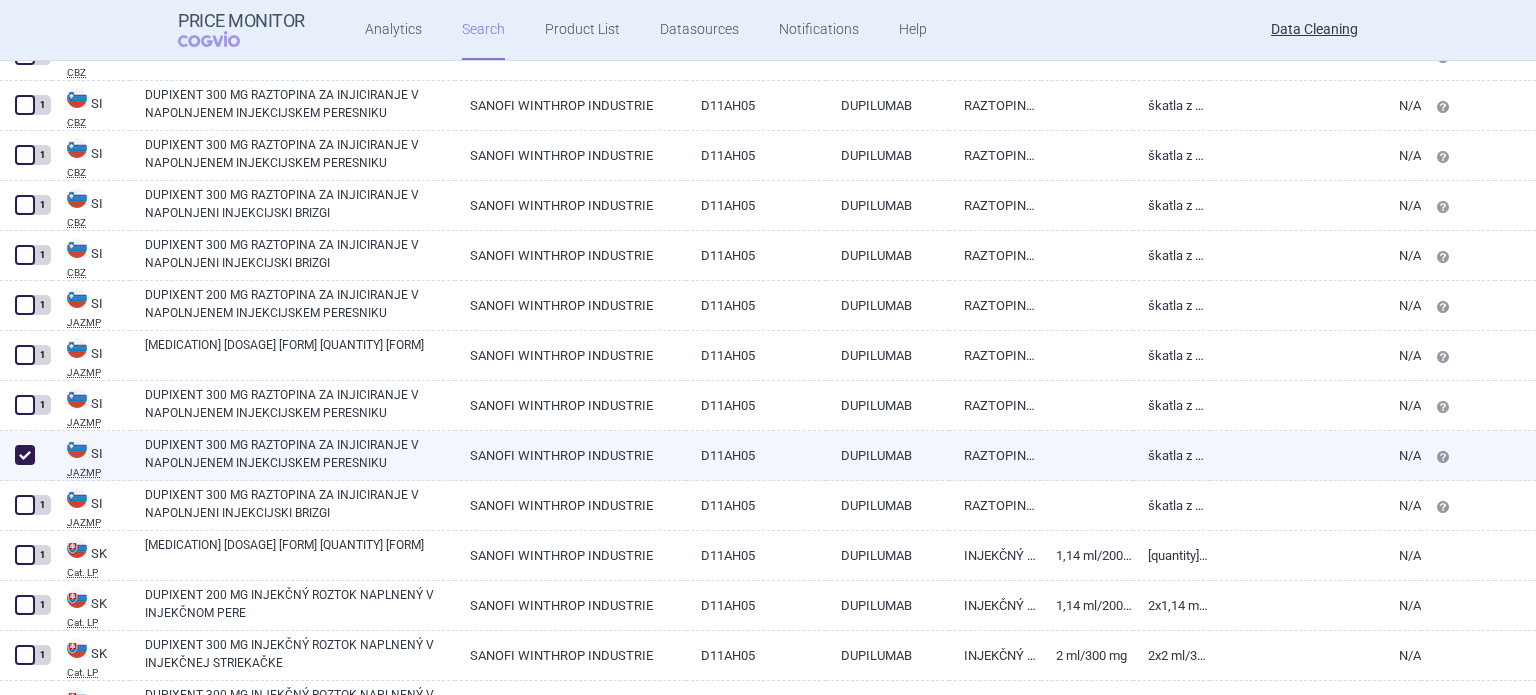 checkbox on "true" 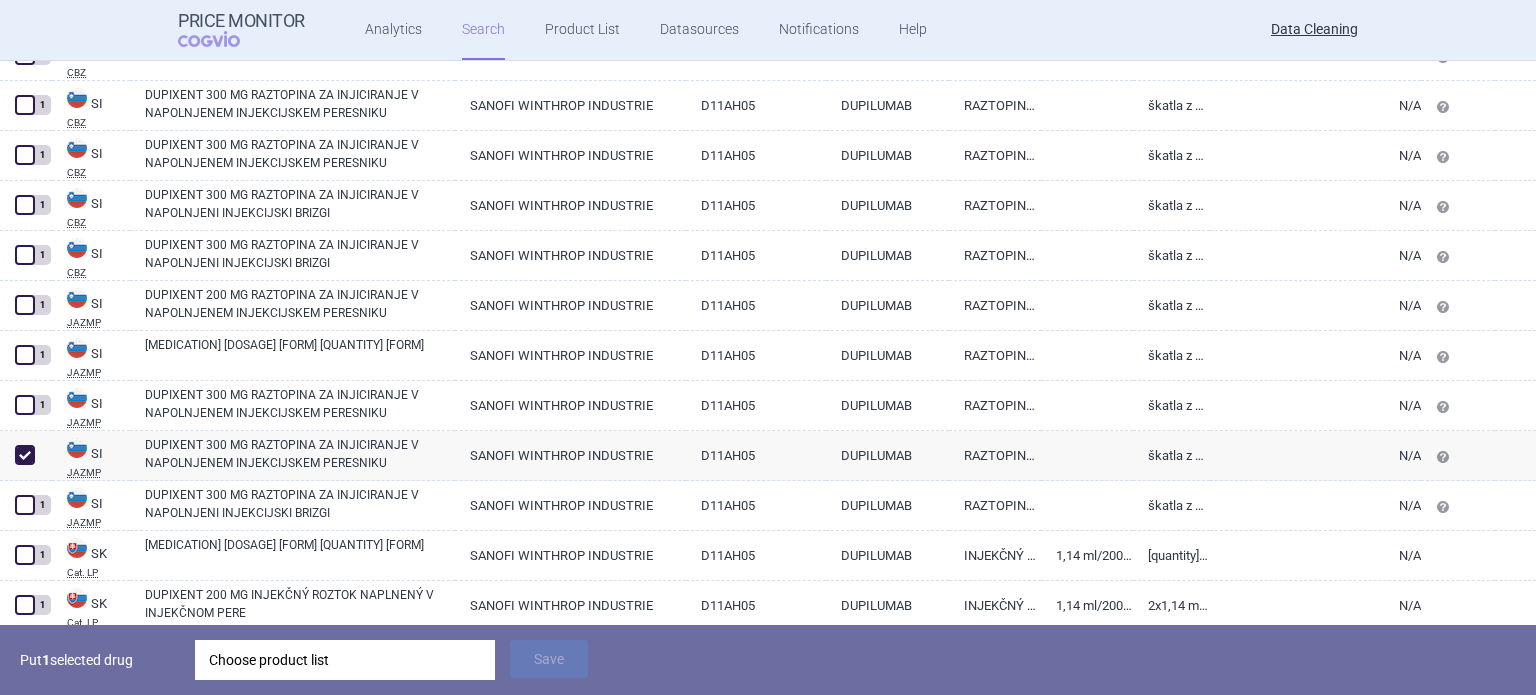 click on "Choose product list" at bounding box center (345, 660) 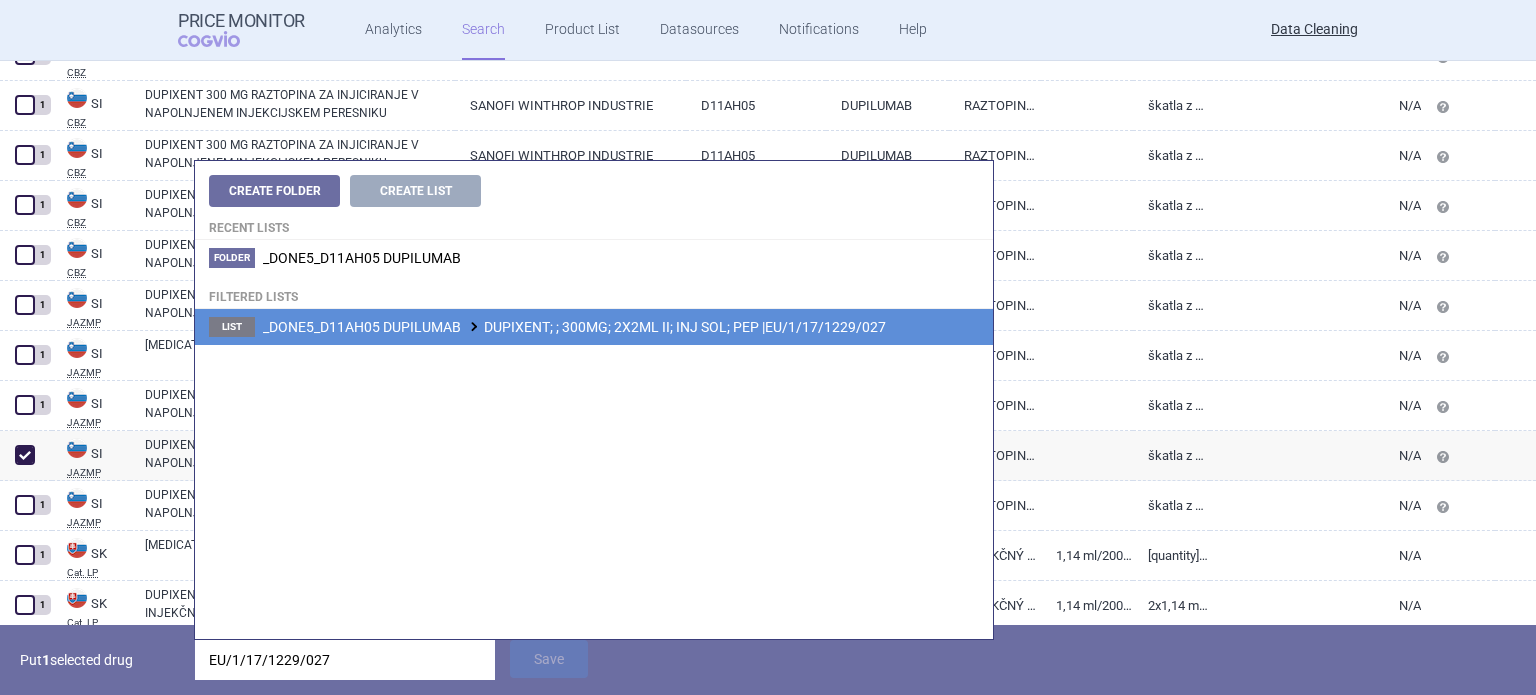type on "EU/1/17/1229/027" 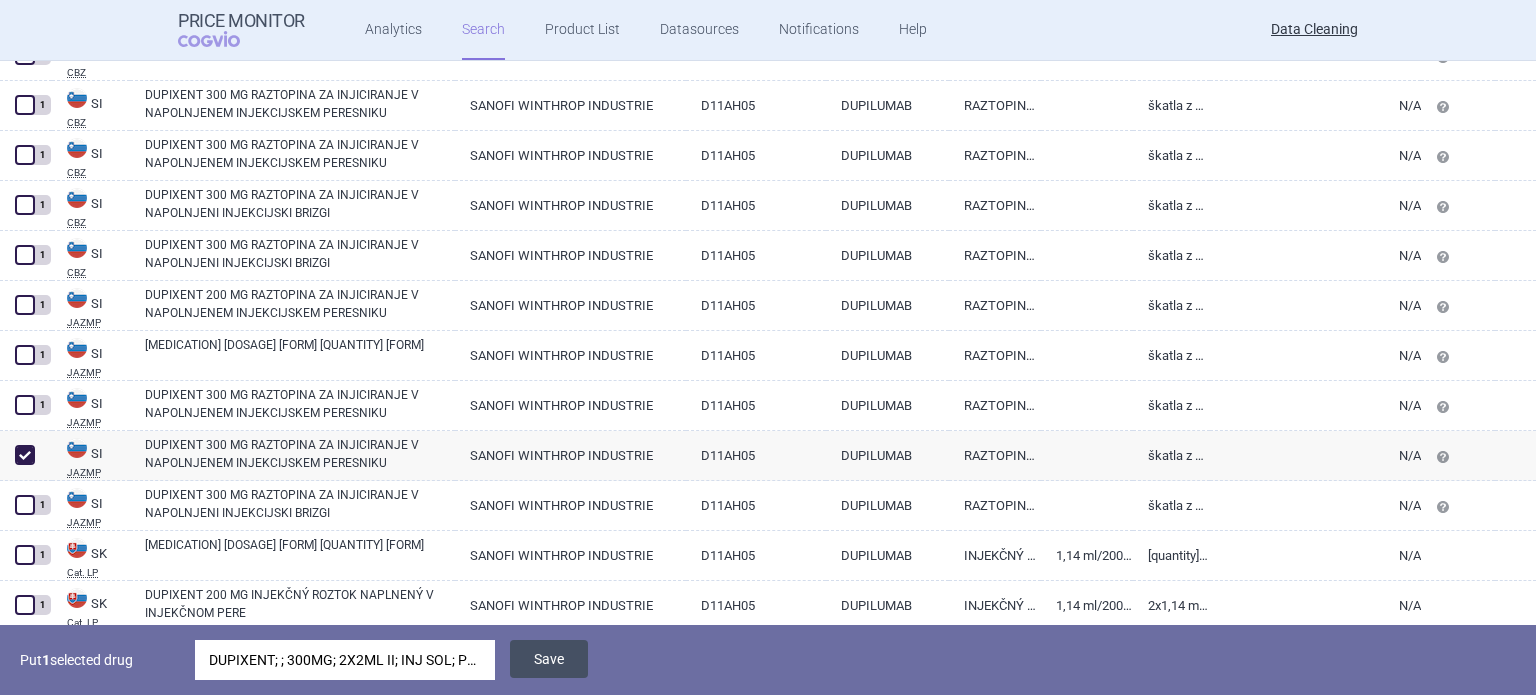 click on "Save" at bounding box center (549, 659) 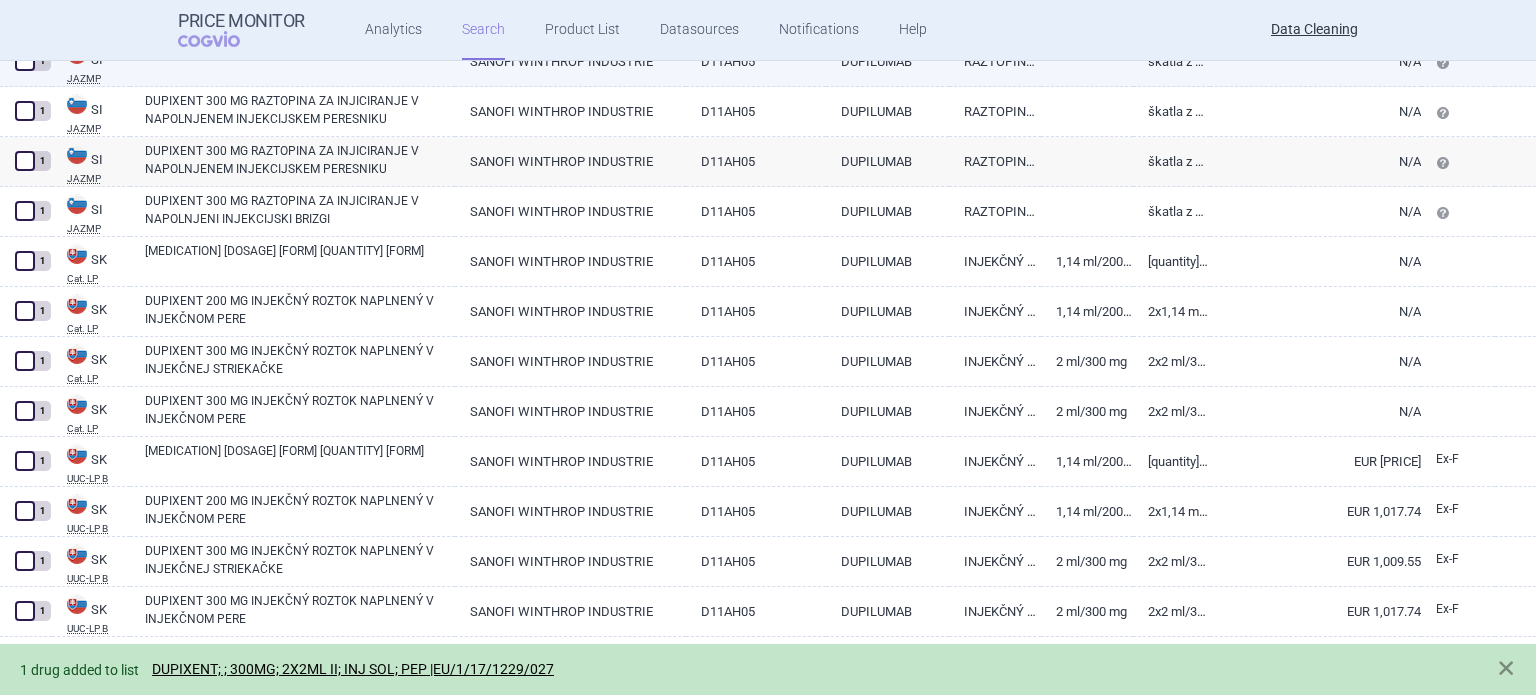scroll, scrollTop: 22335, scrollLeft: 0, axis: vertical 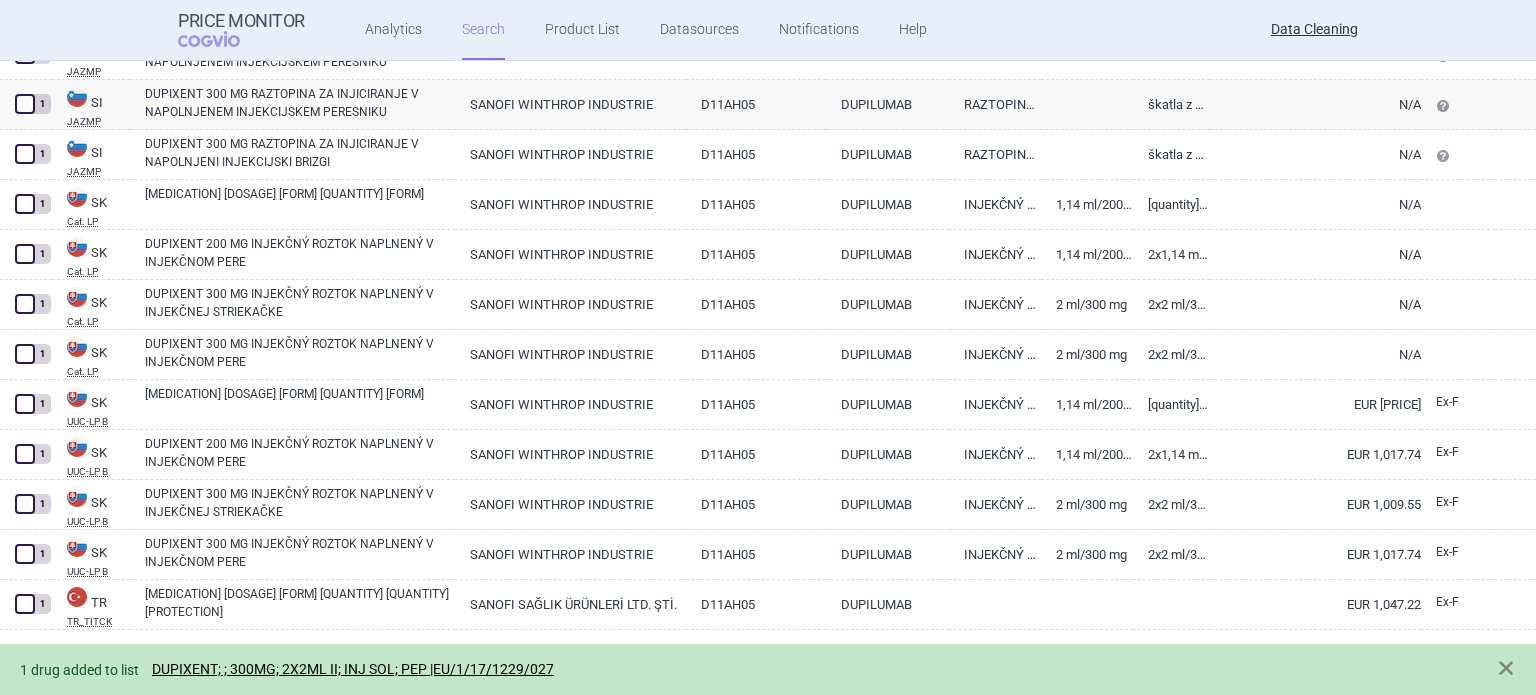 click on "1   drug   added to list   DUPIXENT; ; 300MG; 2X2ML II; INJ SOL; PEP |[COUNTRY]/[NUMBER]/[NUMBER]/[NUMBER]" at bounding box center (768, 669) 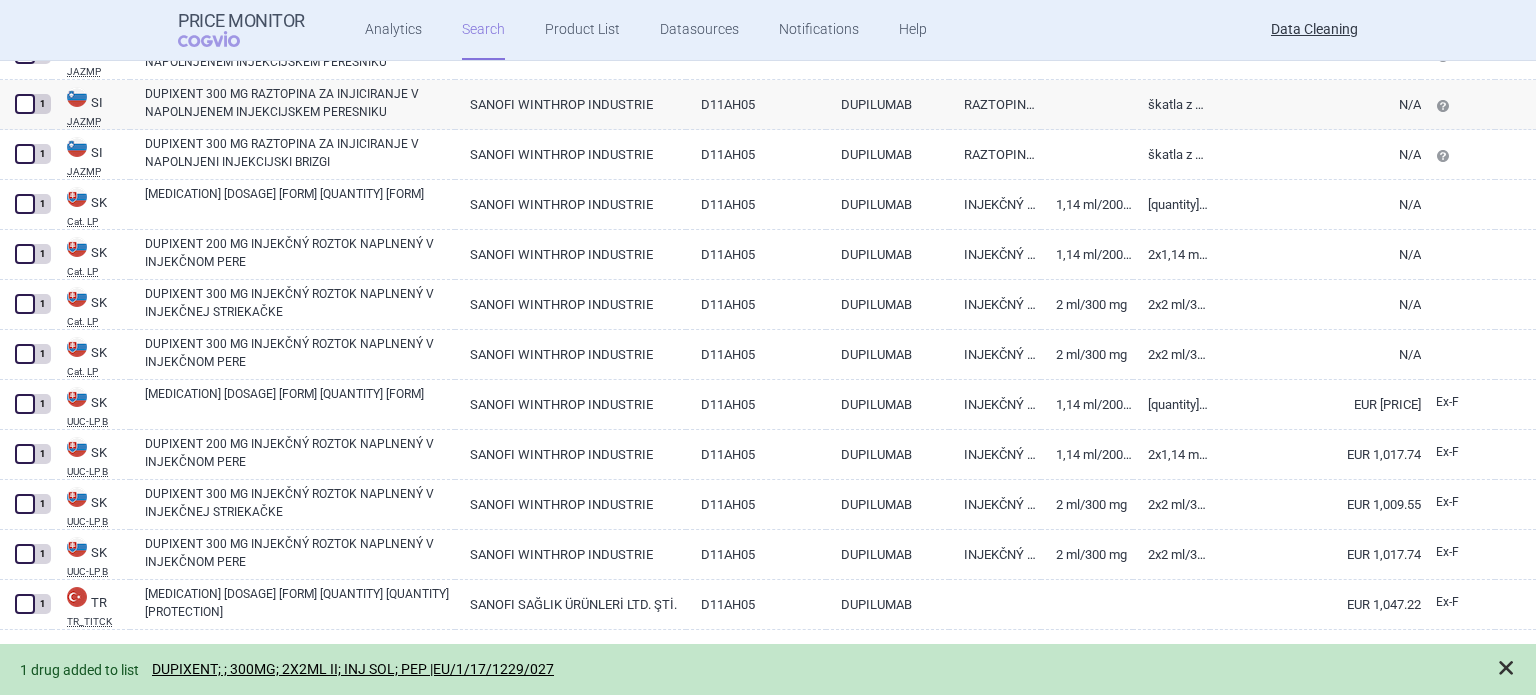click at bounding box center [1506, 668] 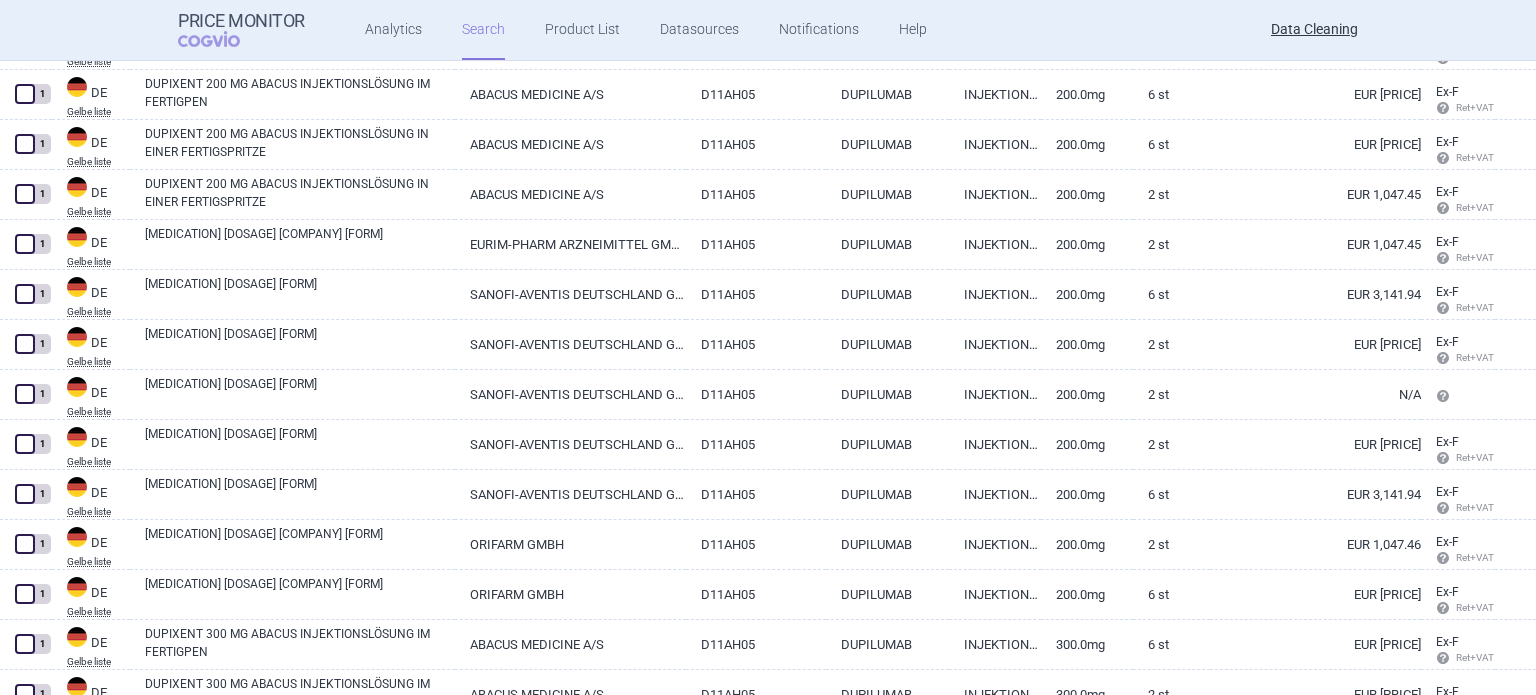 scroll, scrollTop: 0, scrollLeft: 0, axis: both 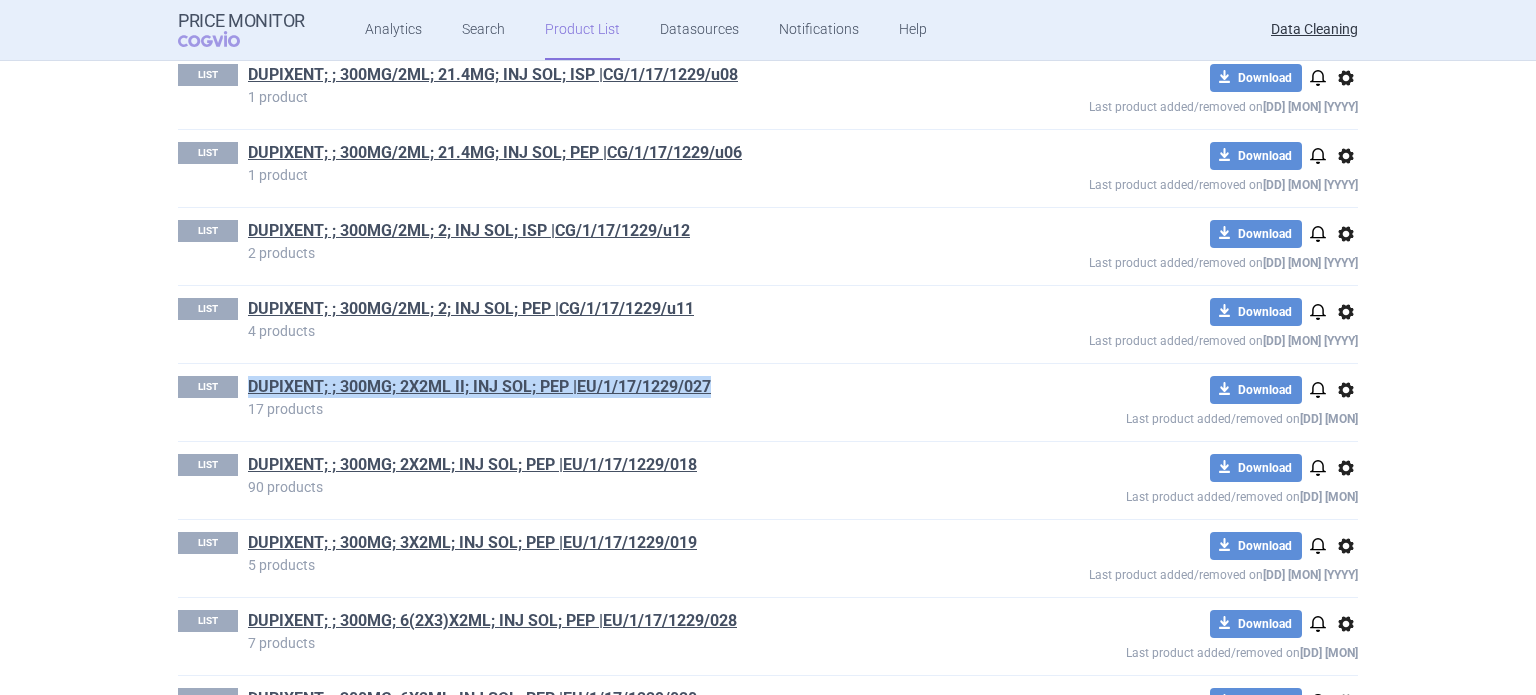 drag, startPoint x: 726, startPoint y: 379, endPoint x: 236, endPoint y: 388, distance: 490.08264 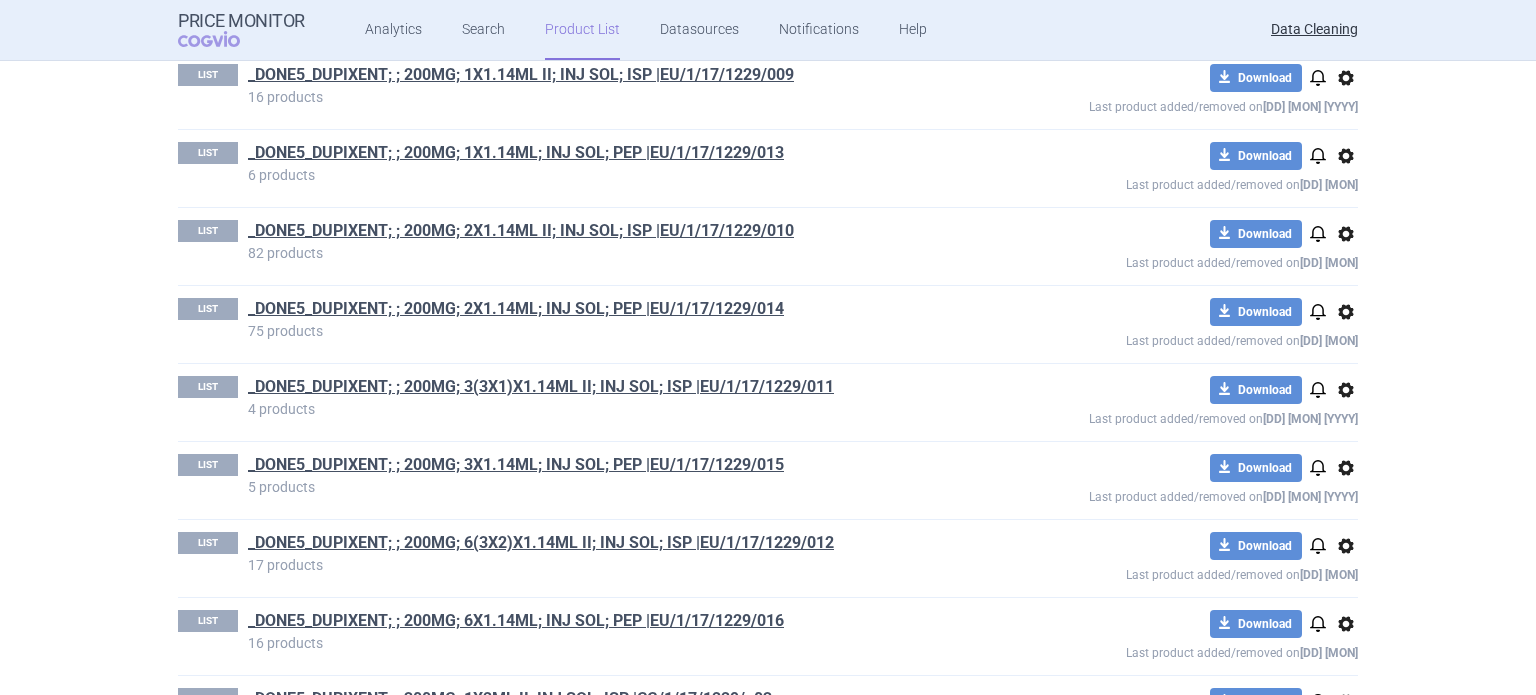 scroll, scrollTop: 0, scrollLeft: 0, axis: both 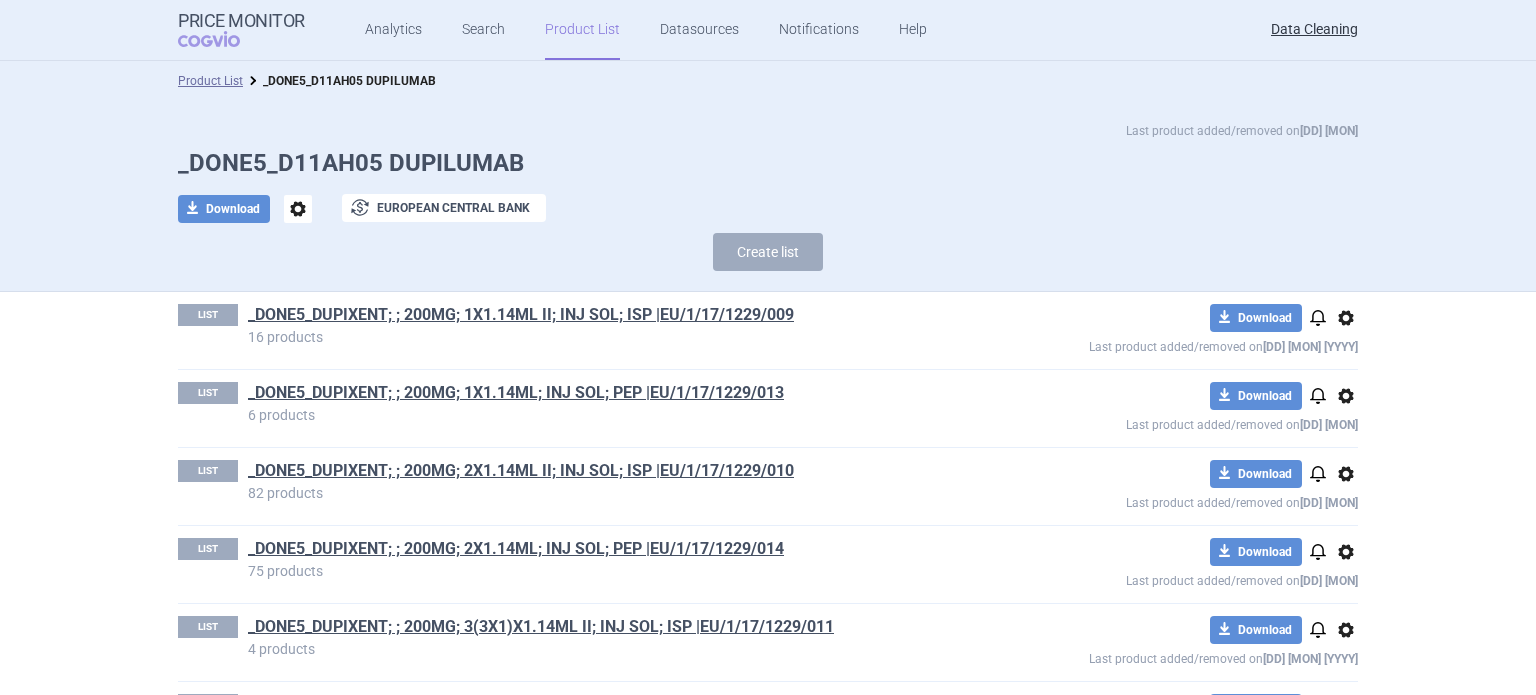 drag, startPoint x: 699, startPoint y: 255, endPoint x: 724, endPoint y: 240, distance: 29.15476 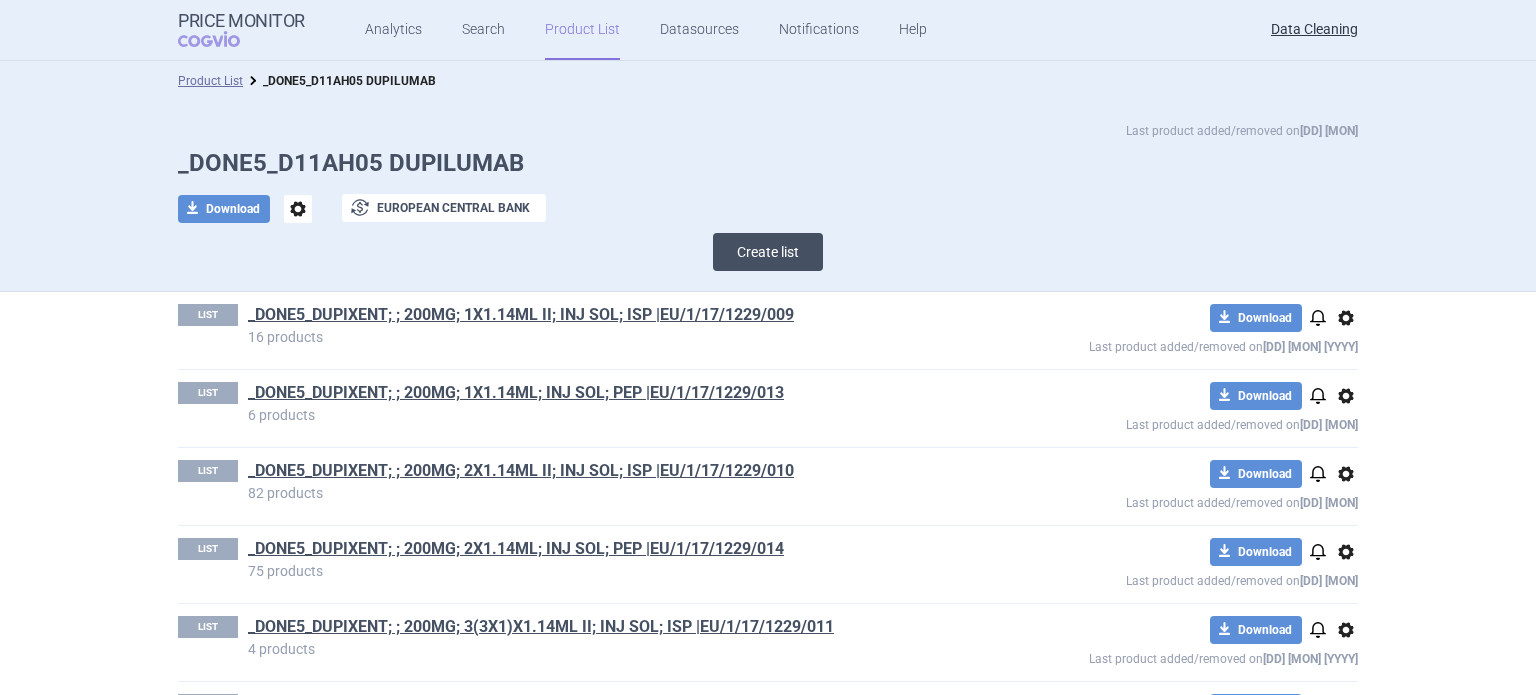 click on "Create list" at bounding box center [768, 252] 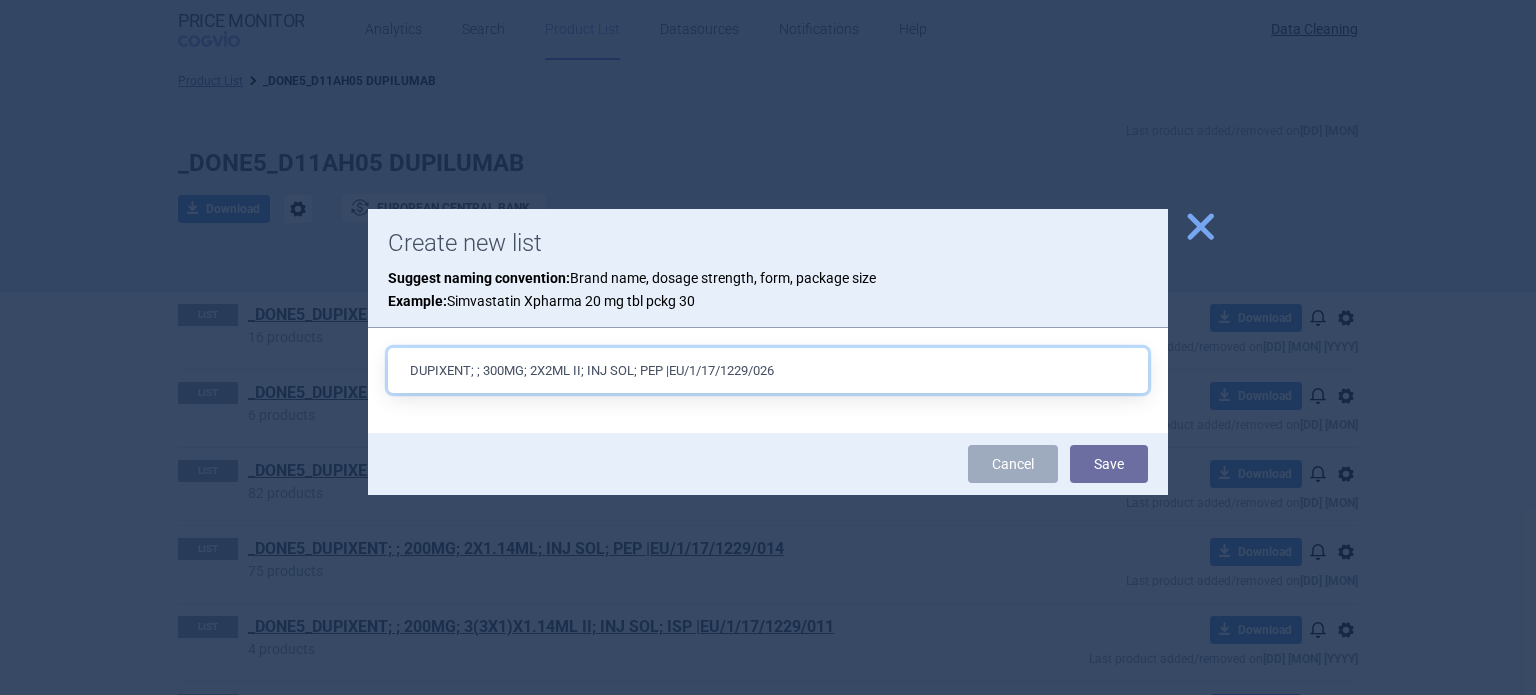 click on "DUPIXENT; ; 300MG; 2X2ML II; INJ SOL; PEP |EU/1/17/1229/026" at bounding box center [768, 370] 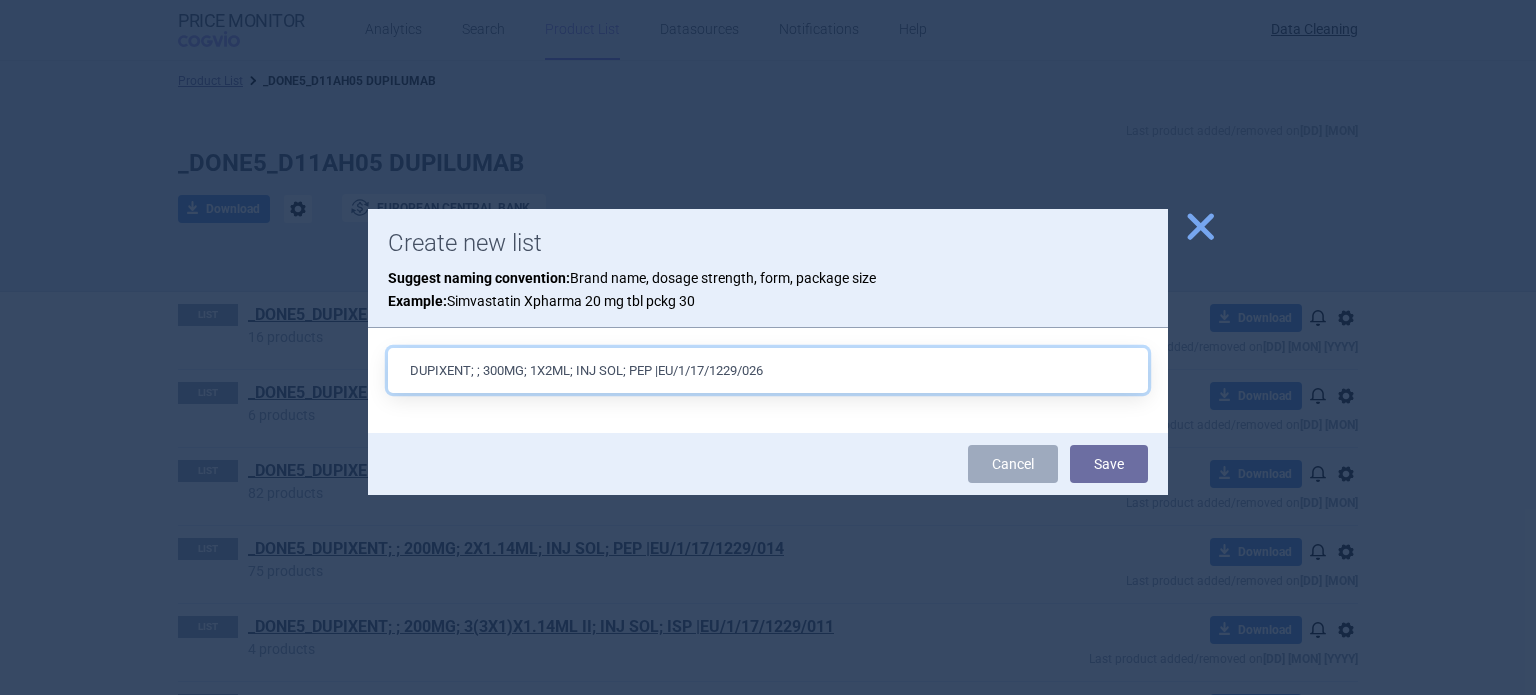 type on "DUPIXENT; ; 300MG; 1X2ML; INJ SOL; PEP |EU/1/17/1229/026" 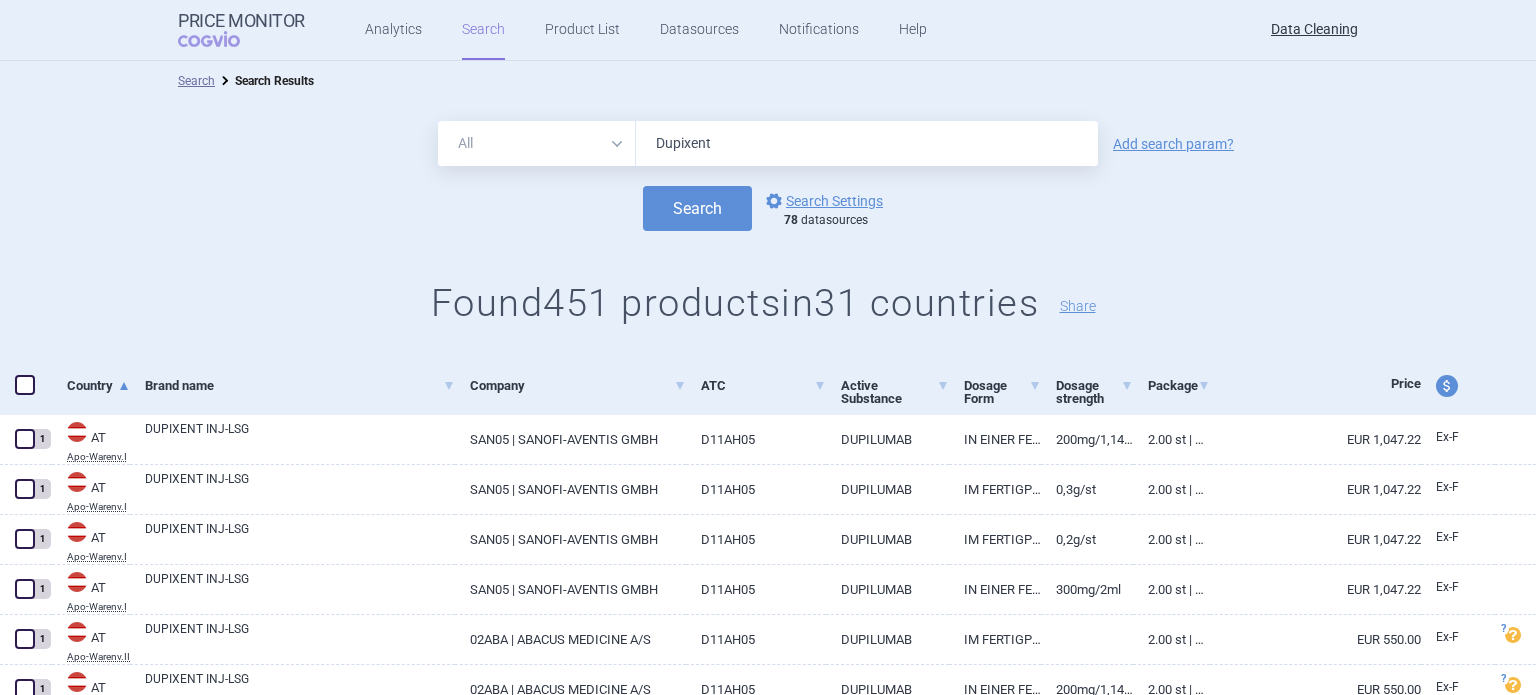 scroll, scrollTop: 0, scrollLeft: 0, axis: both 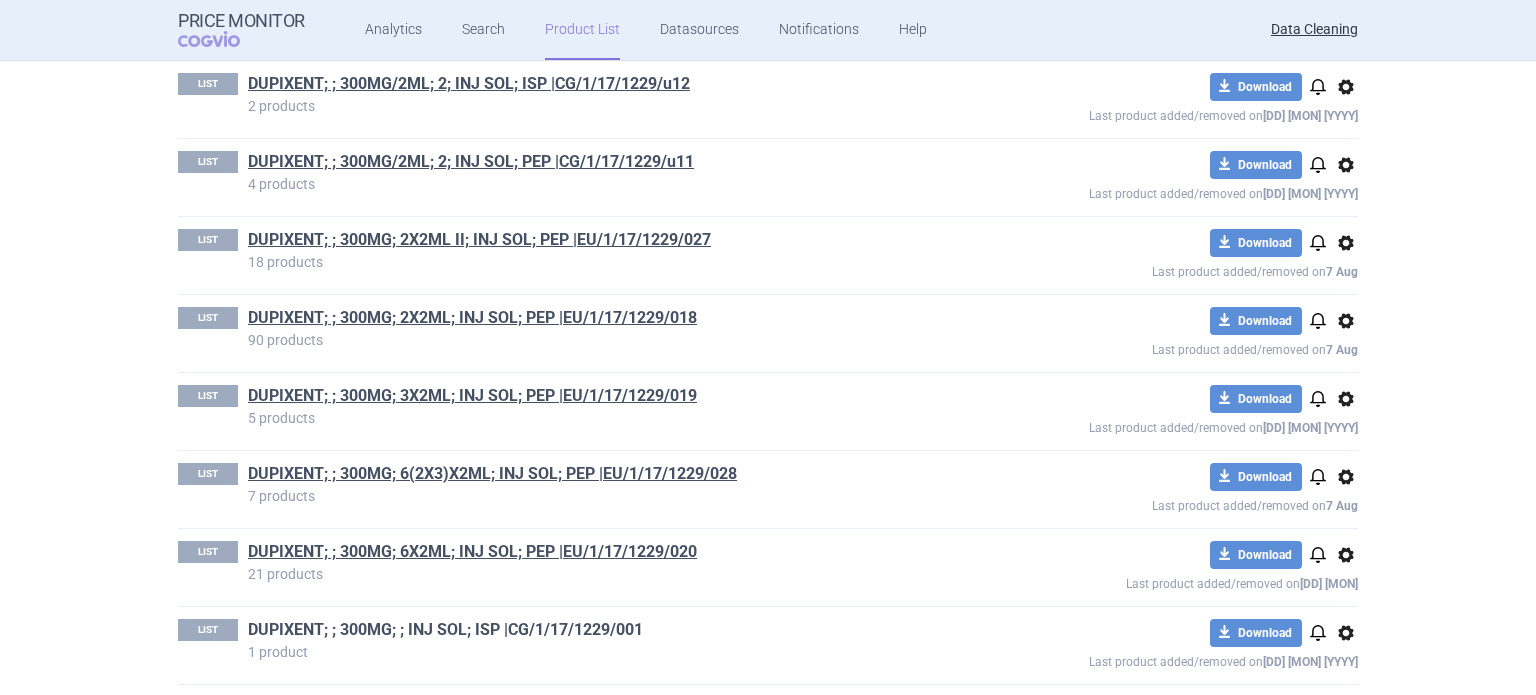 click on "DUPIXENT; ; 300MG; ; INJ SOL; ISP |CG/1/17/1229/001" at bounding box center [445, 630] 